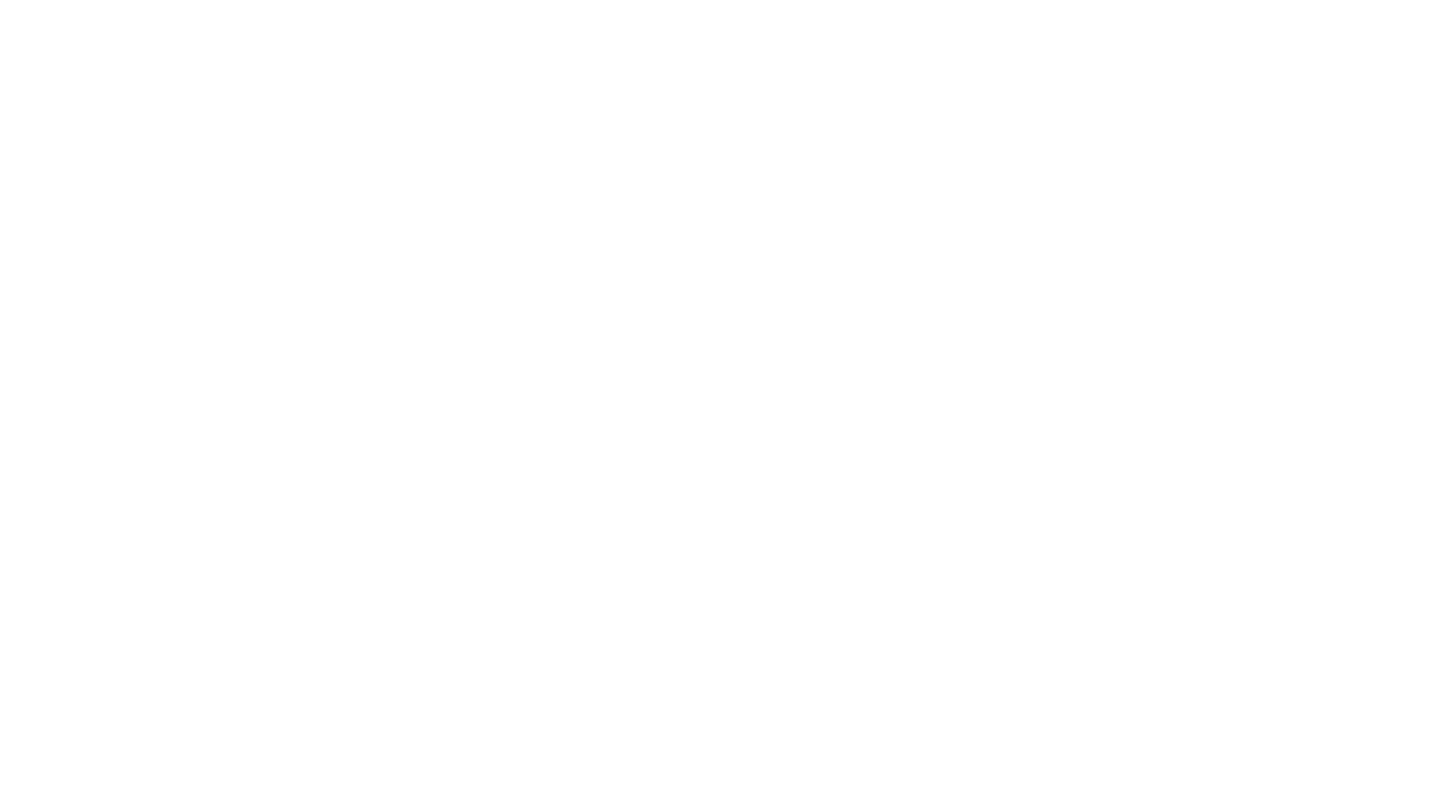 scroll, scrollTop: 0, scrollLeft: 0, axis: both 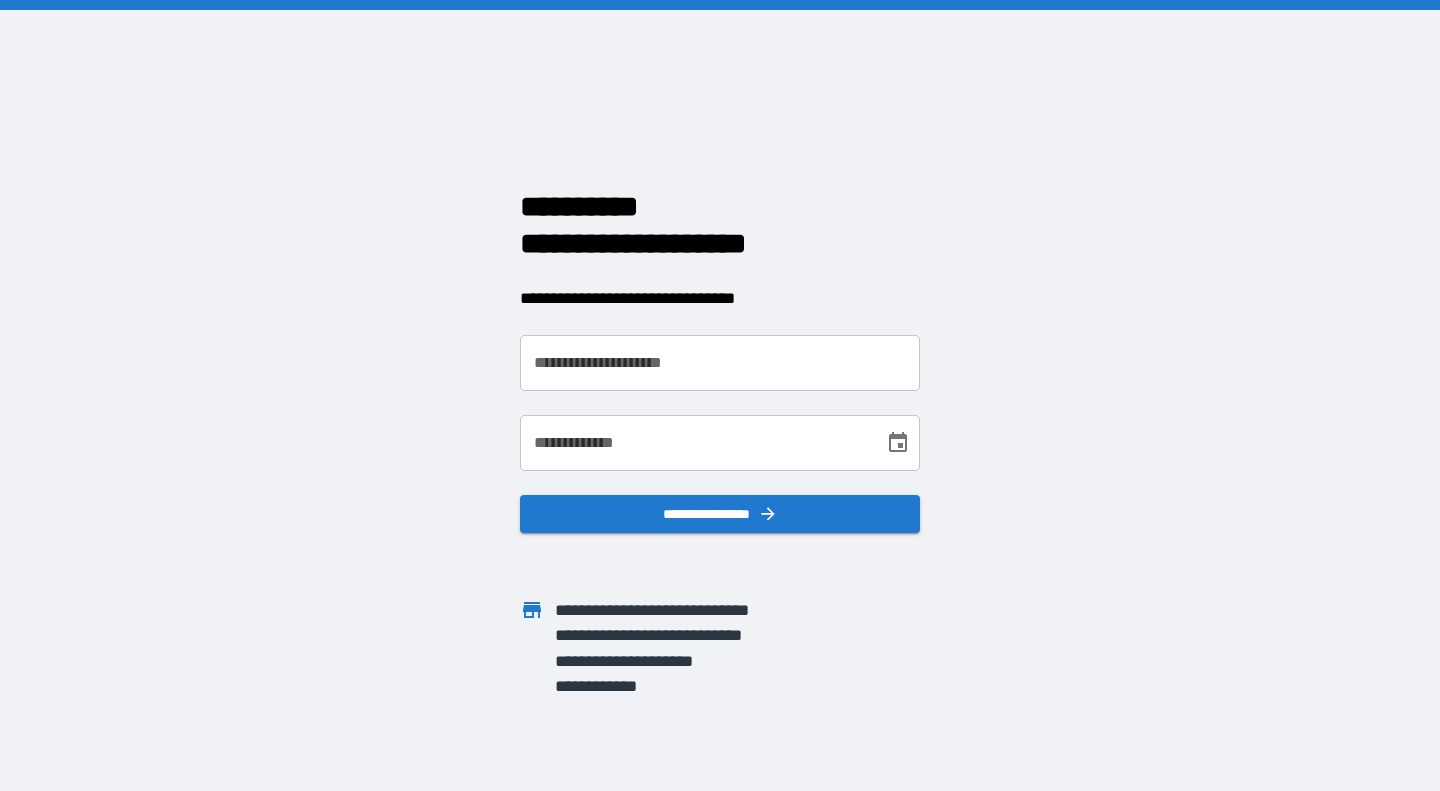 click on "**********" at bounding box center (720, 363) 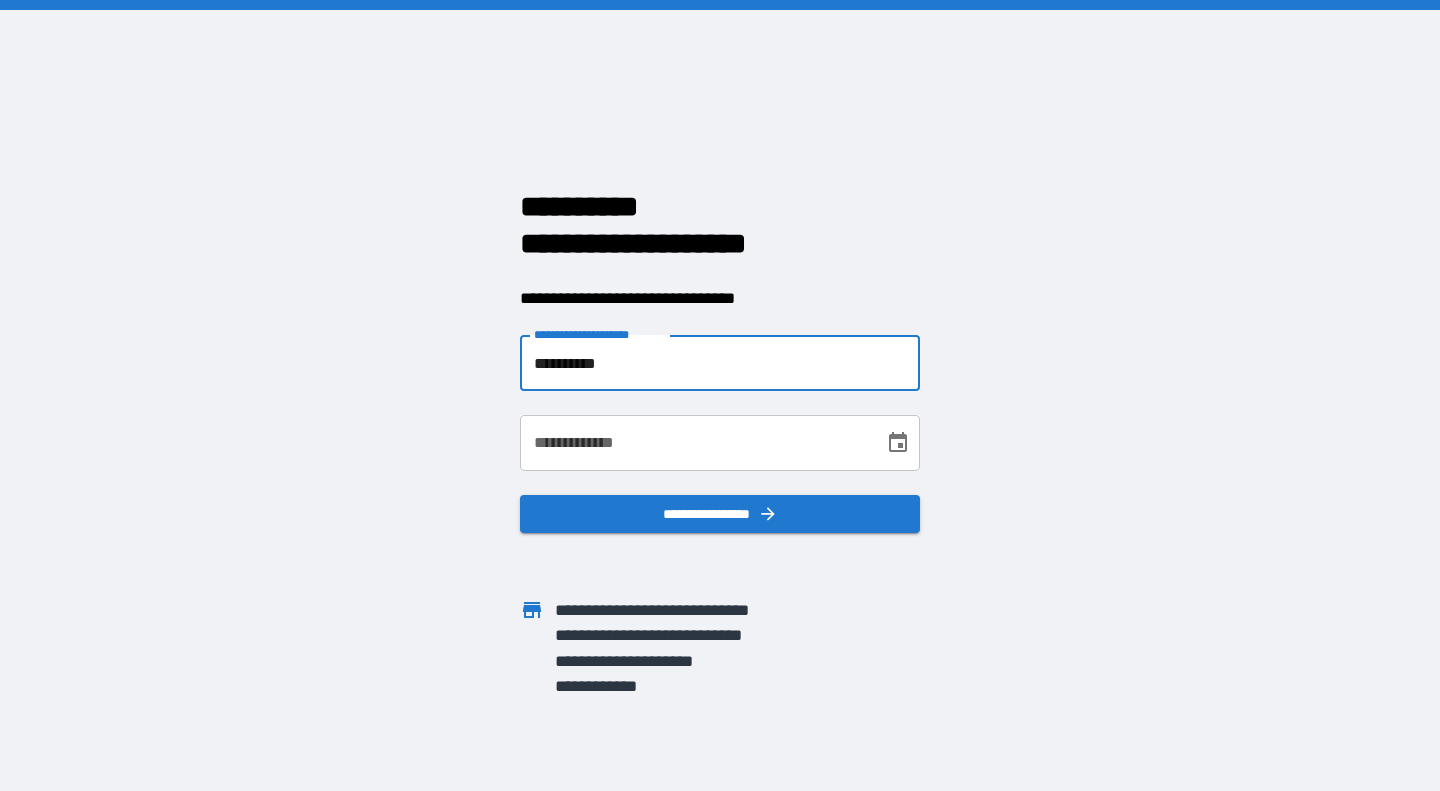 type on "**********" 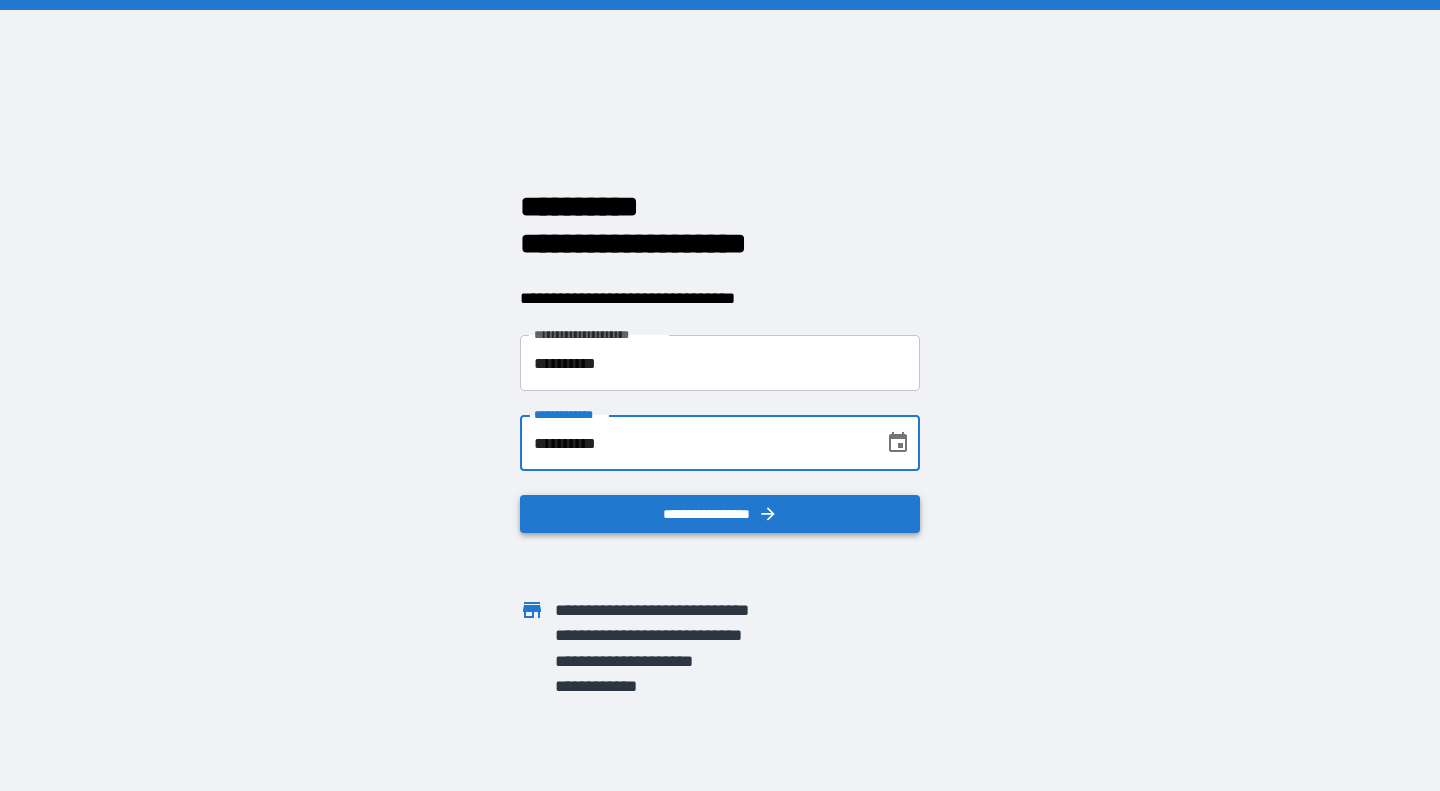 type on "**********" 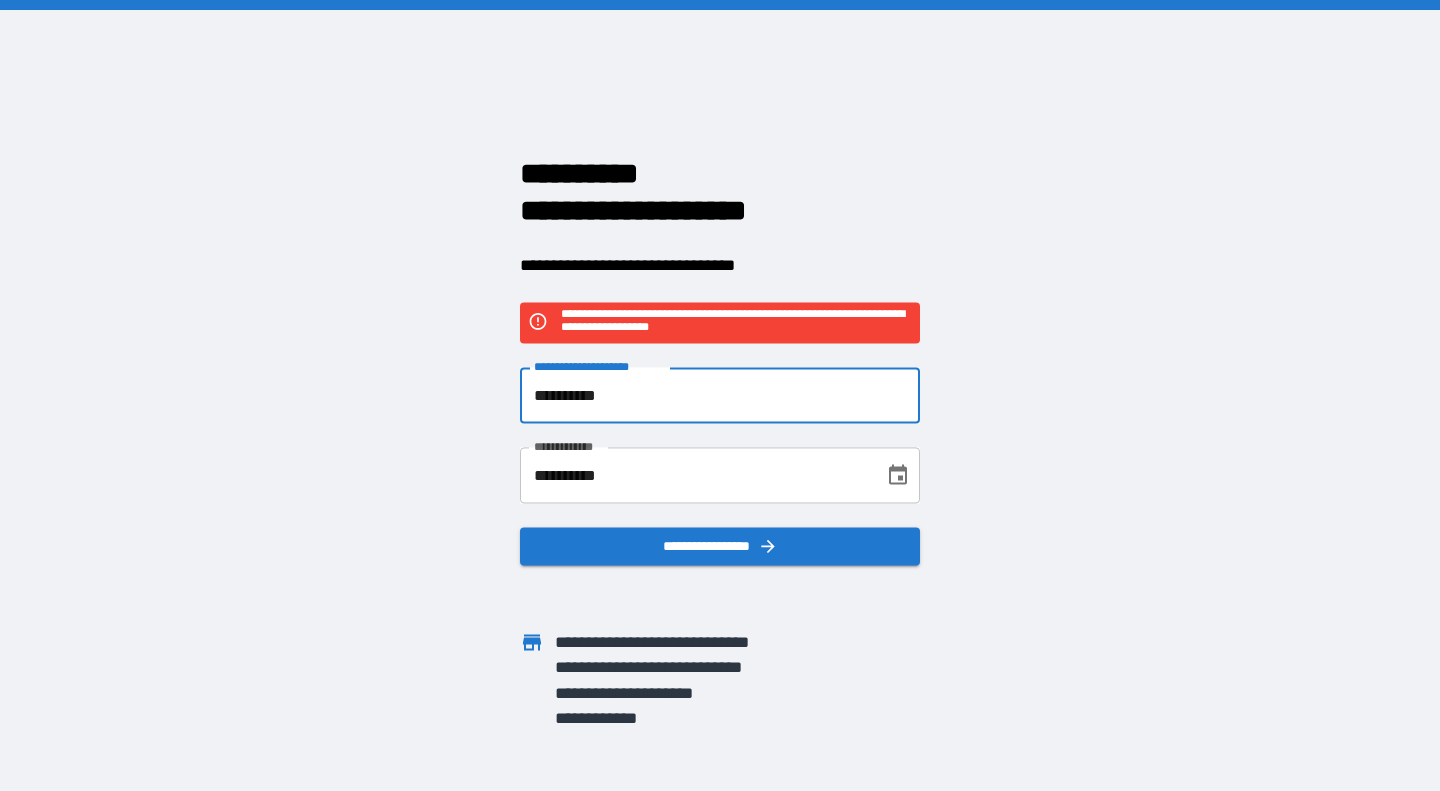 drag, startPoint x: 680, startPoint y: 403, endPoint x: 495, endPoint y: 383, distance: 186.07794 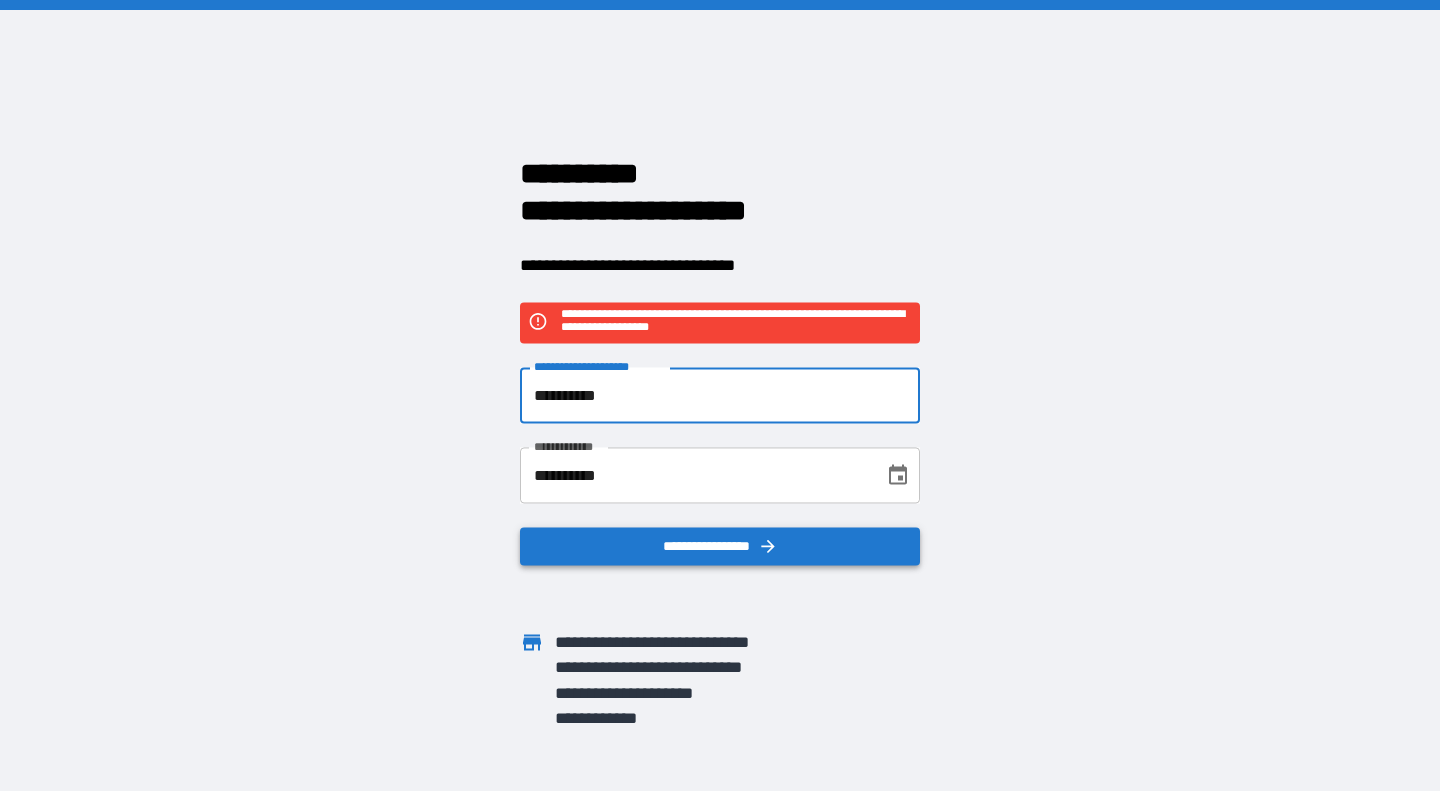 type on "**********" 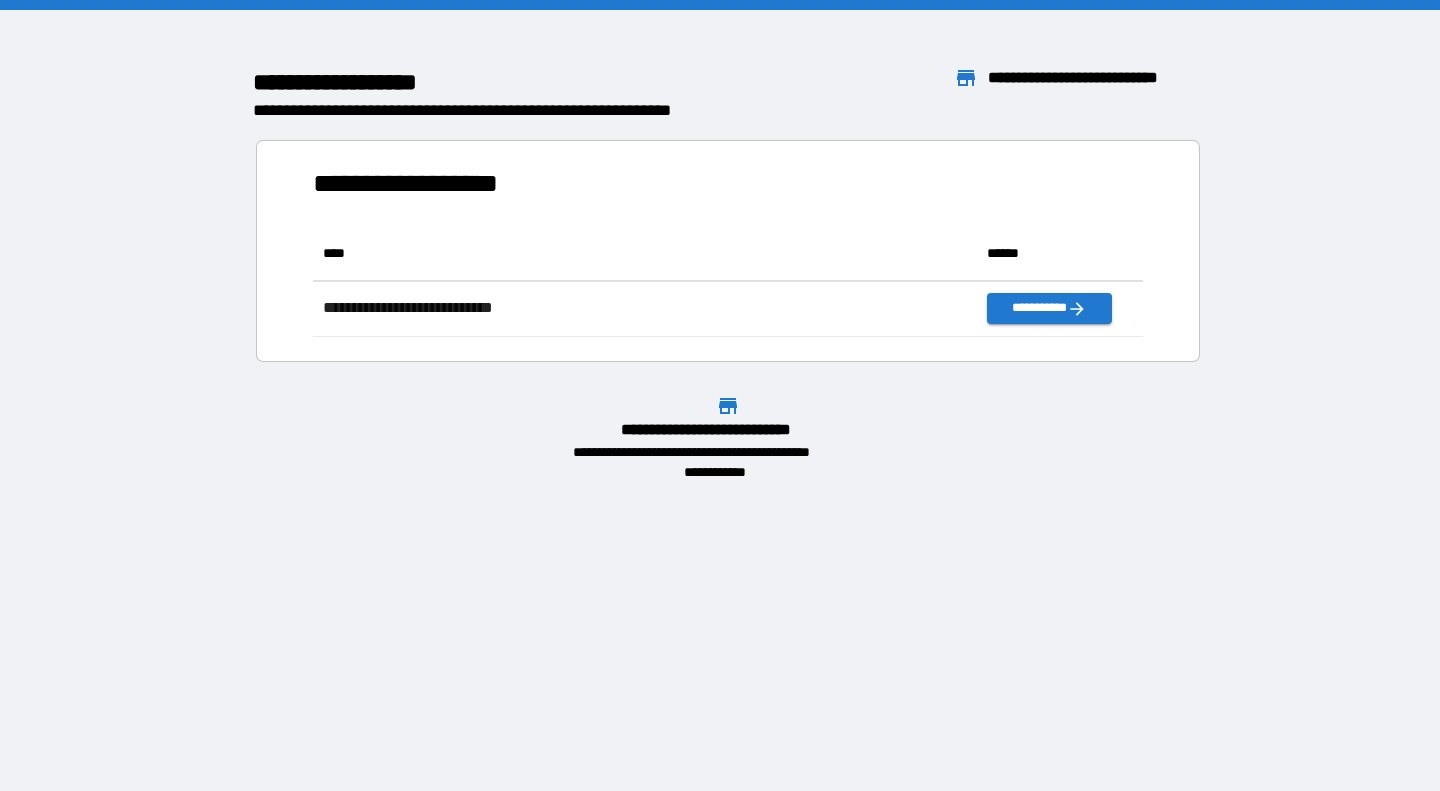 scroll, scrollTop: 16, scrollLeft: 16, axis: both 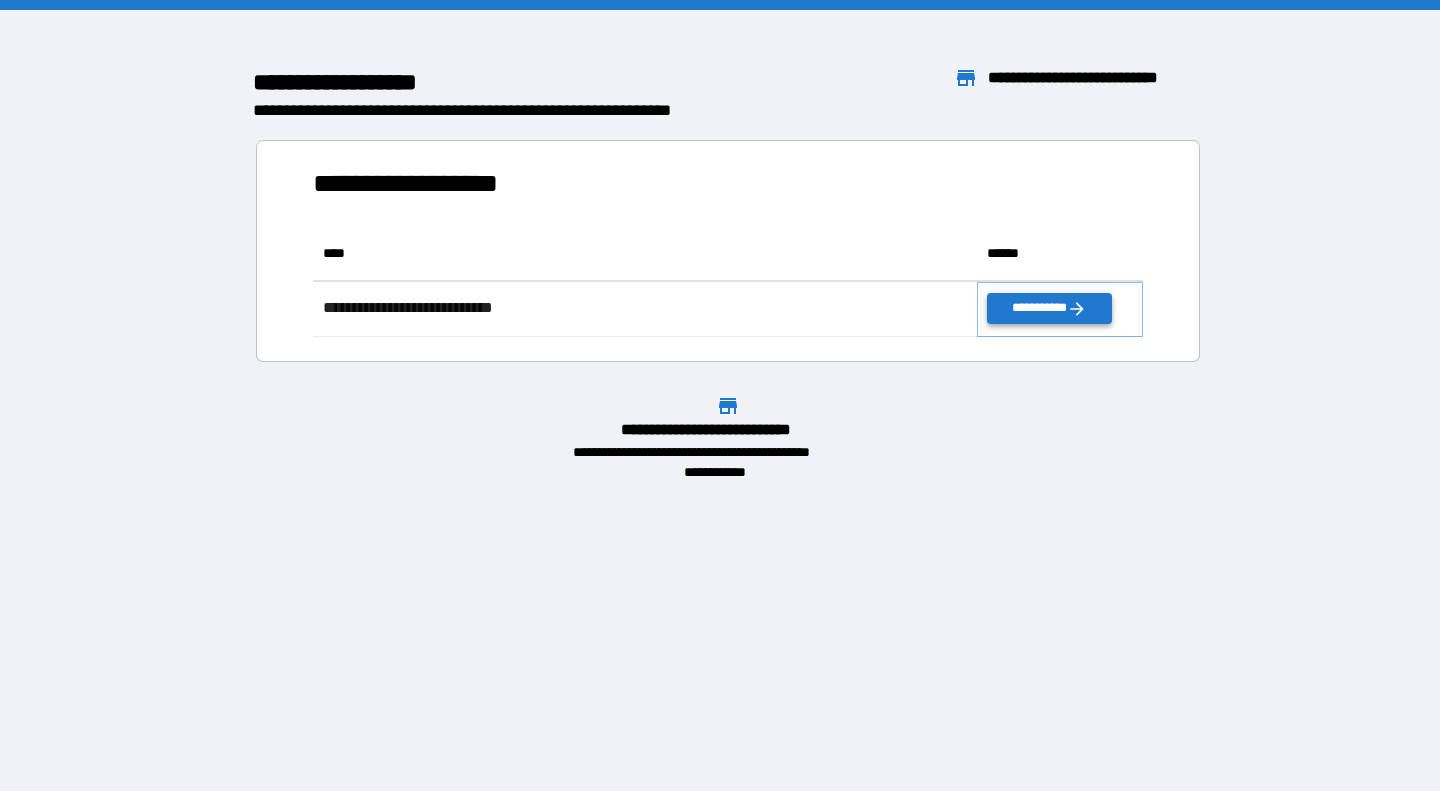 click on "**********" at bounding box center (1049, 308) 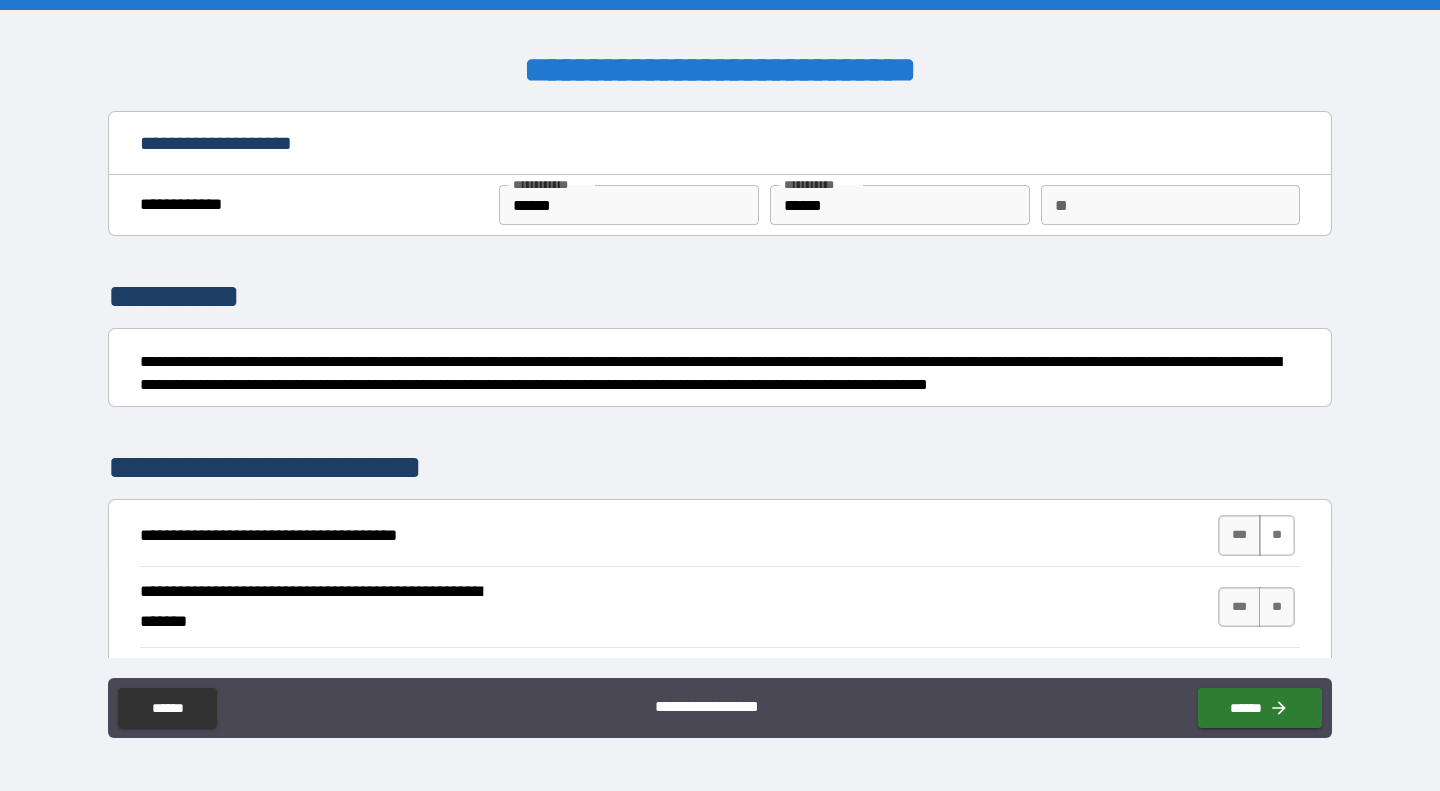 click on "**" at bounding box center (1277, 535) 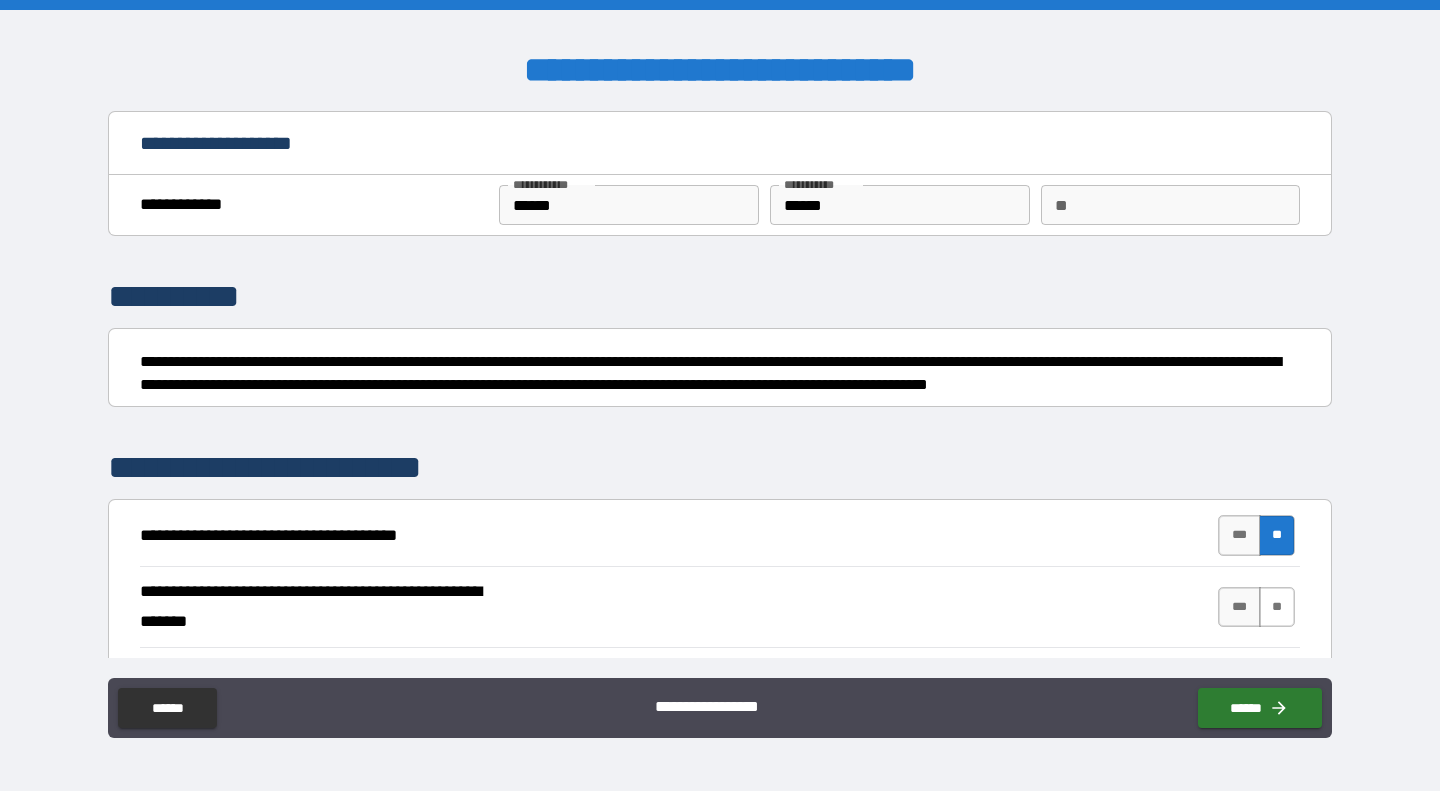 click on "**" at bounding box center (1277, 607) 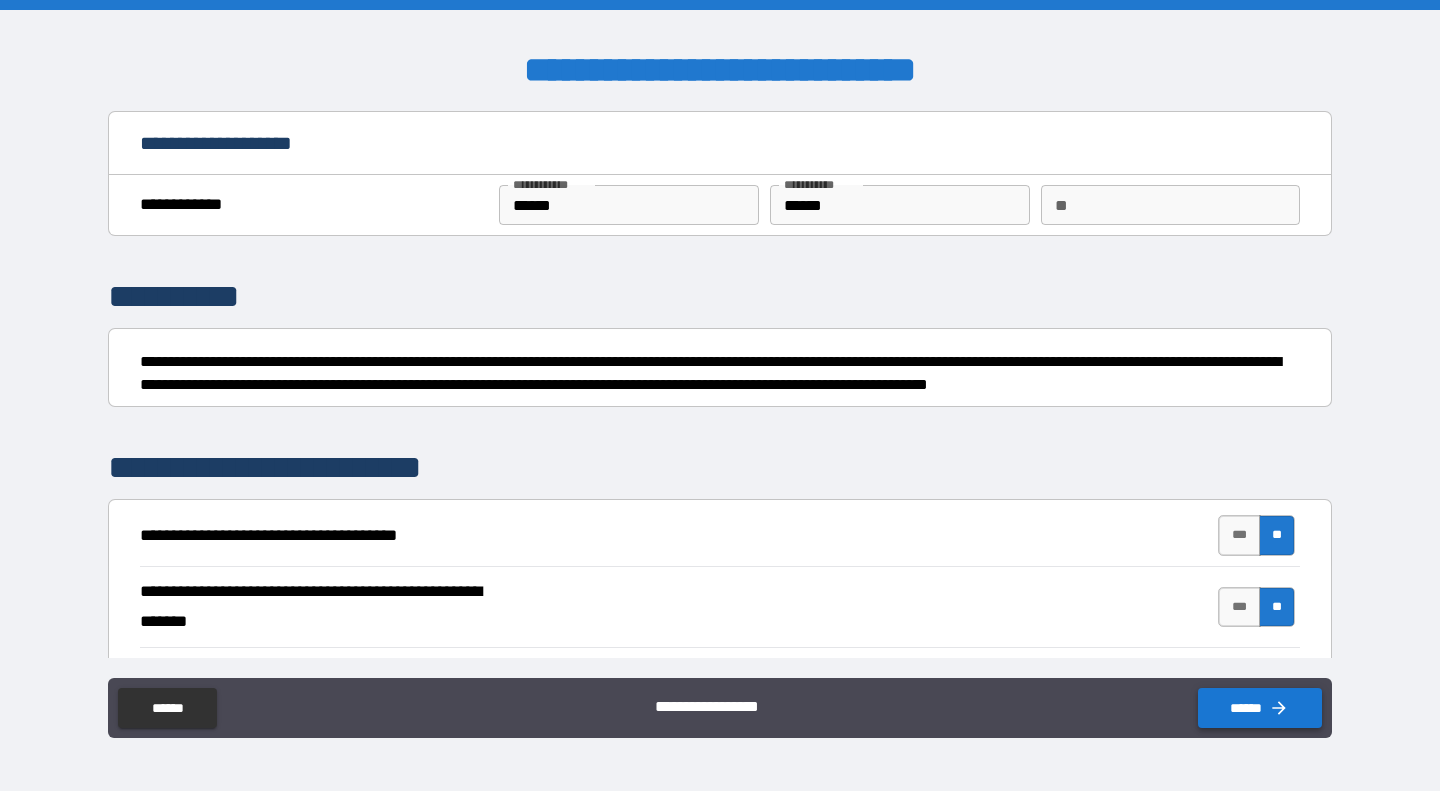click on "******" at bounding box center (1260, 708) 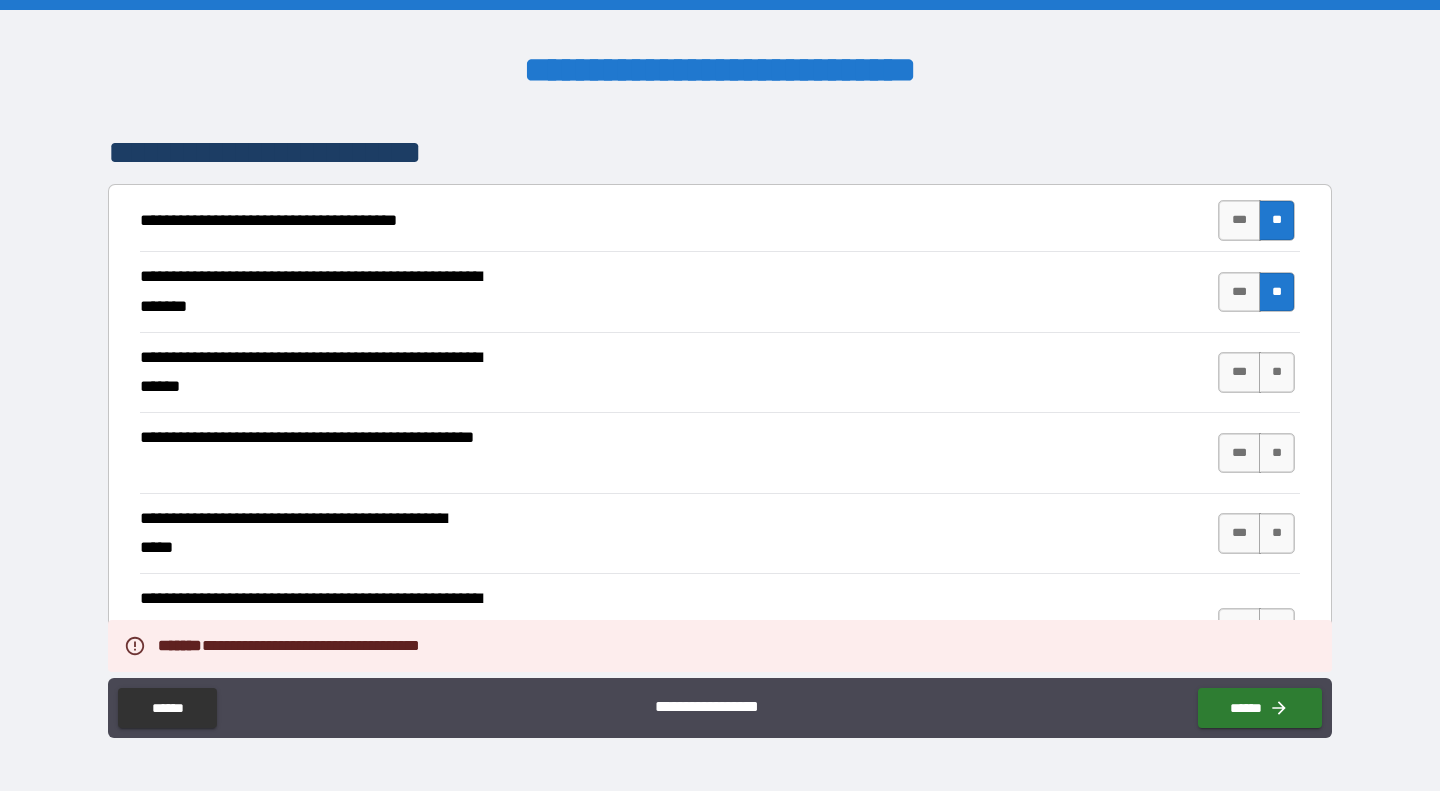 scroll, scrollTop: 466, scrollLeft: 0, axis: vertical 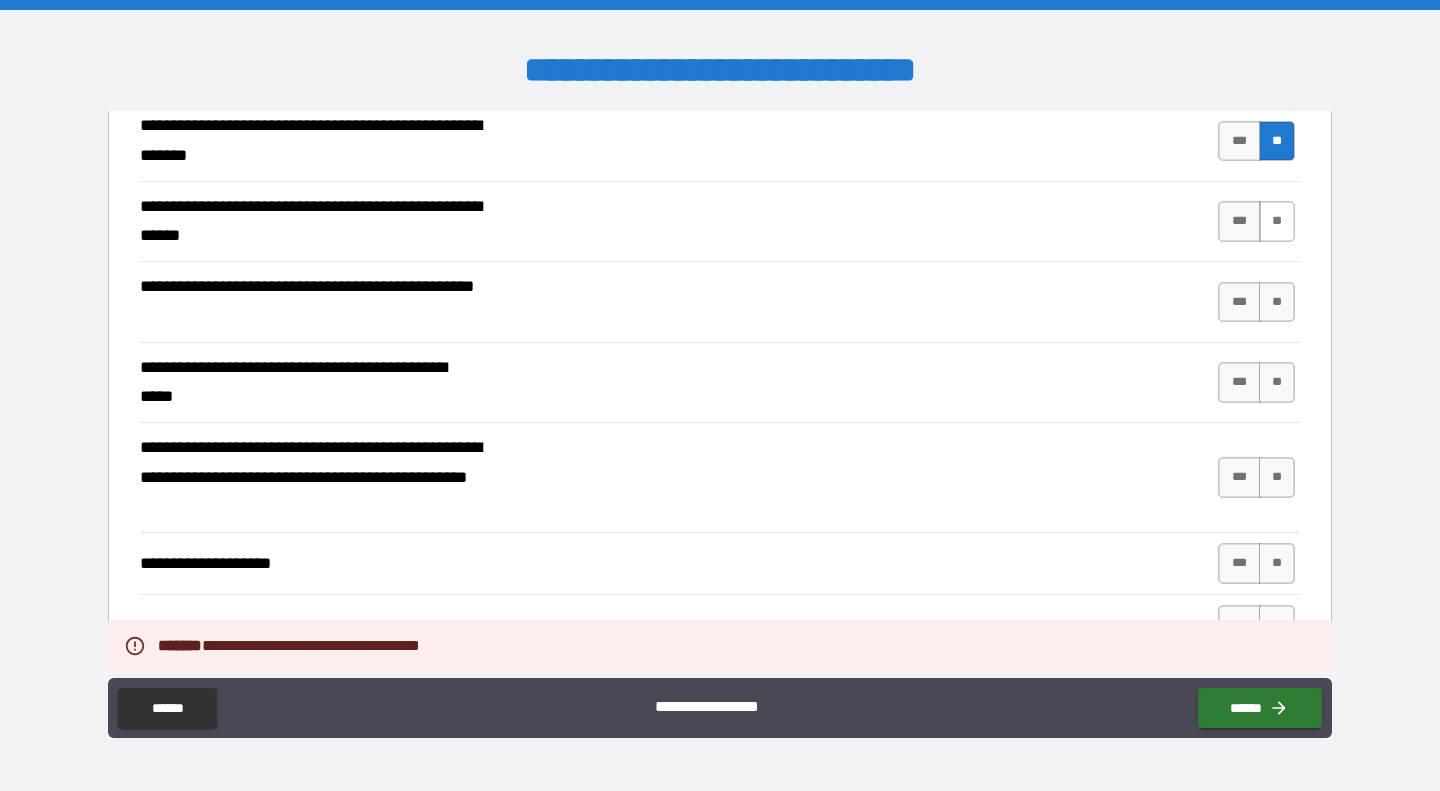 click on "**" at bounding box center [1277, 221] 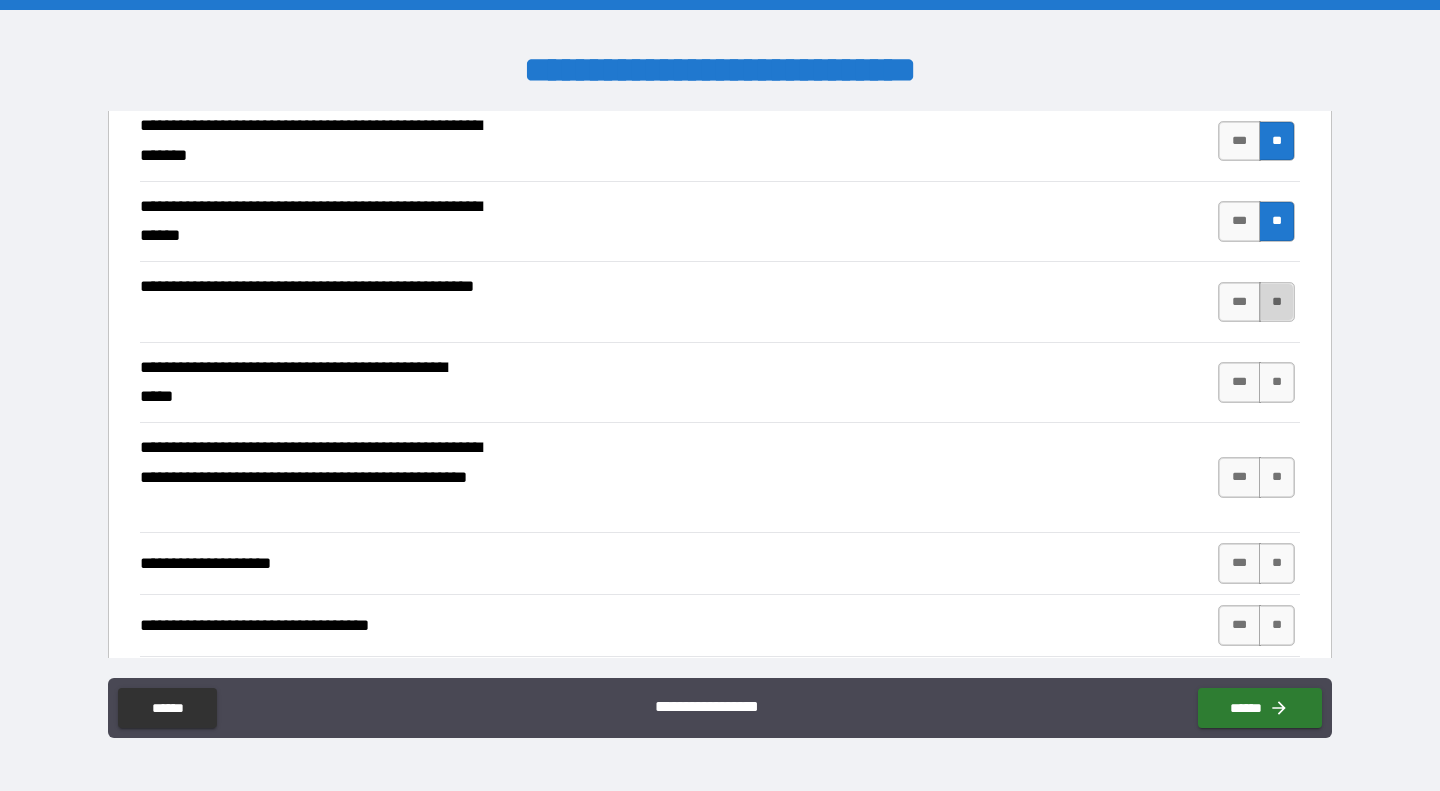click on "**" at bounding box center (1277, 302) 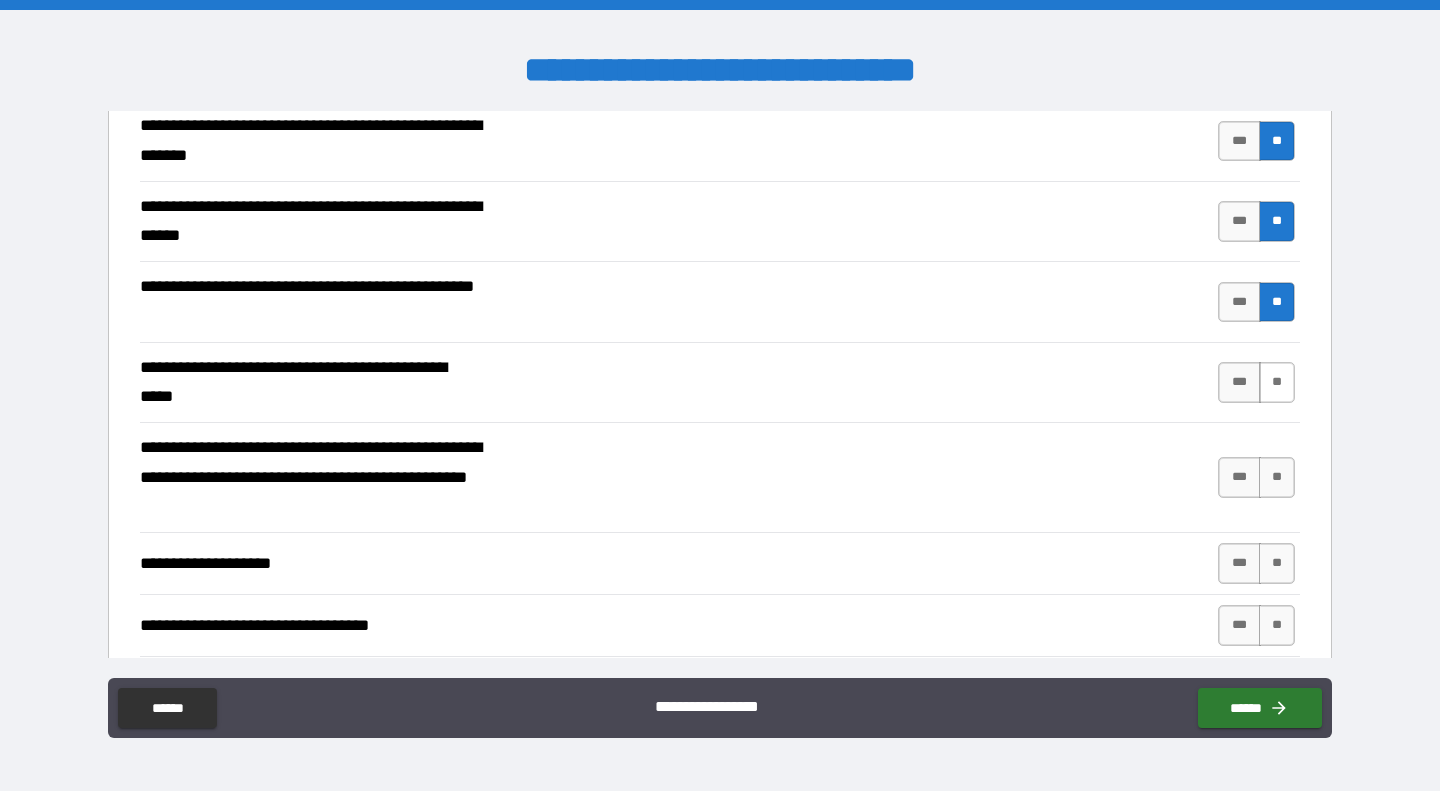 click on "**" at bounding box center (1277, 382) 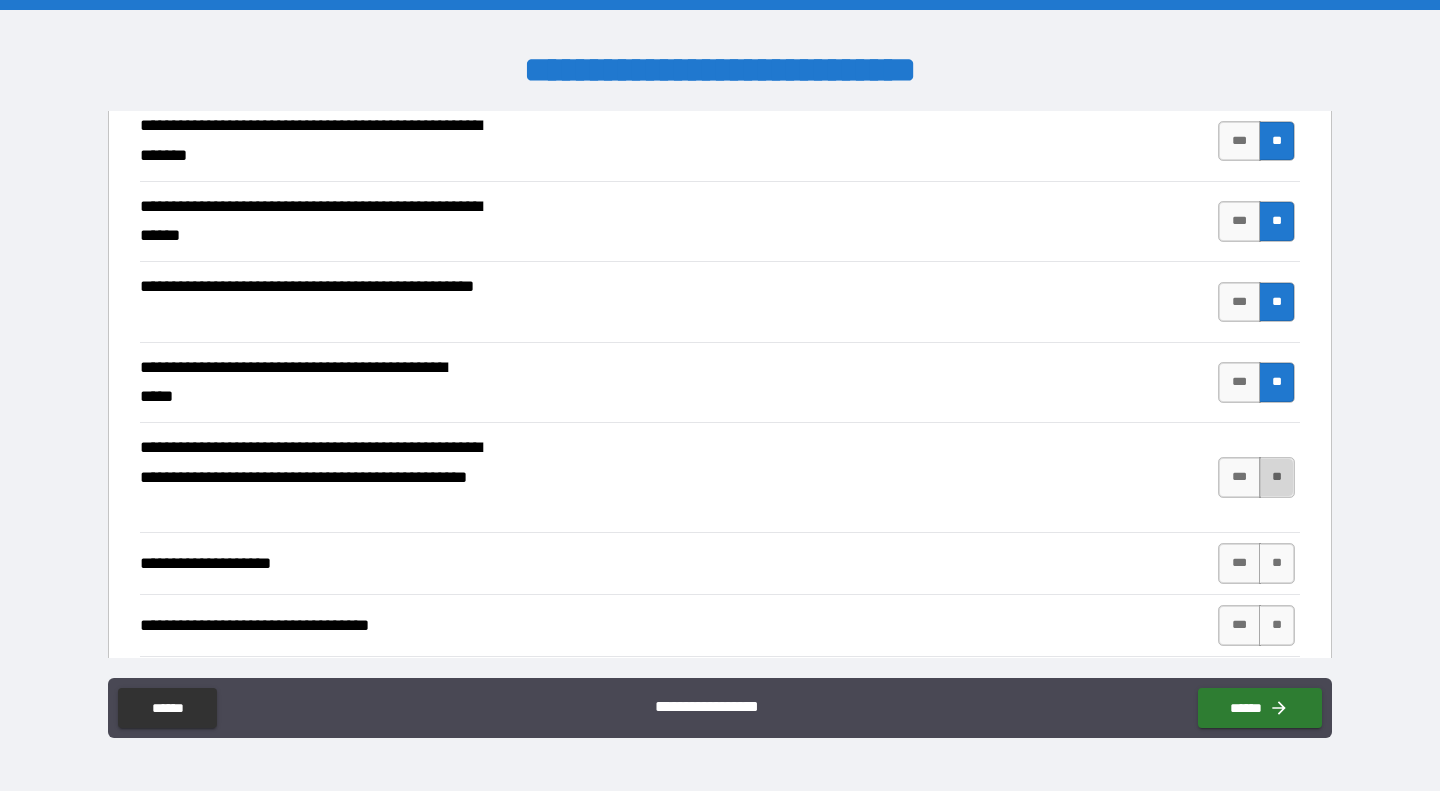 click on "**" at bounding box center [1277, 477] 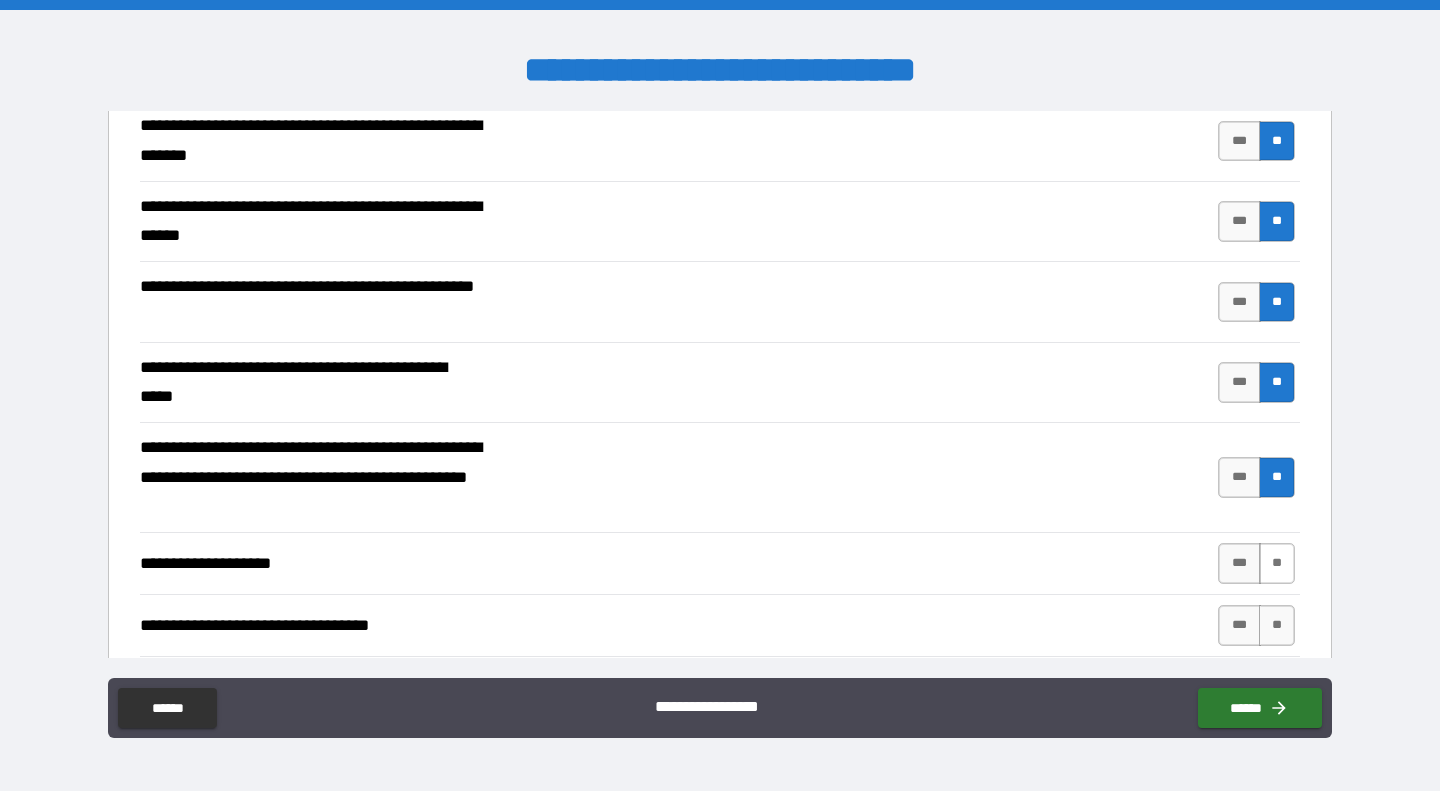 click on "**" at bounding box center (1277, 563) 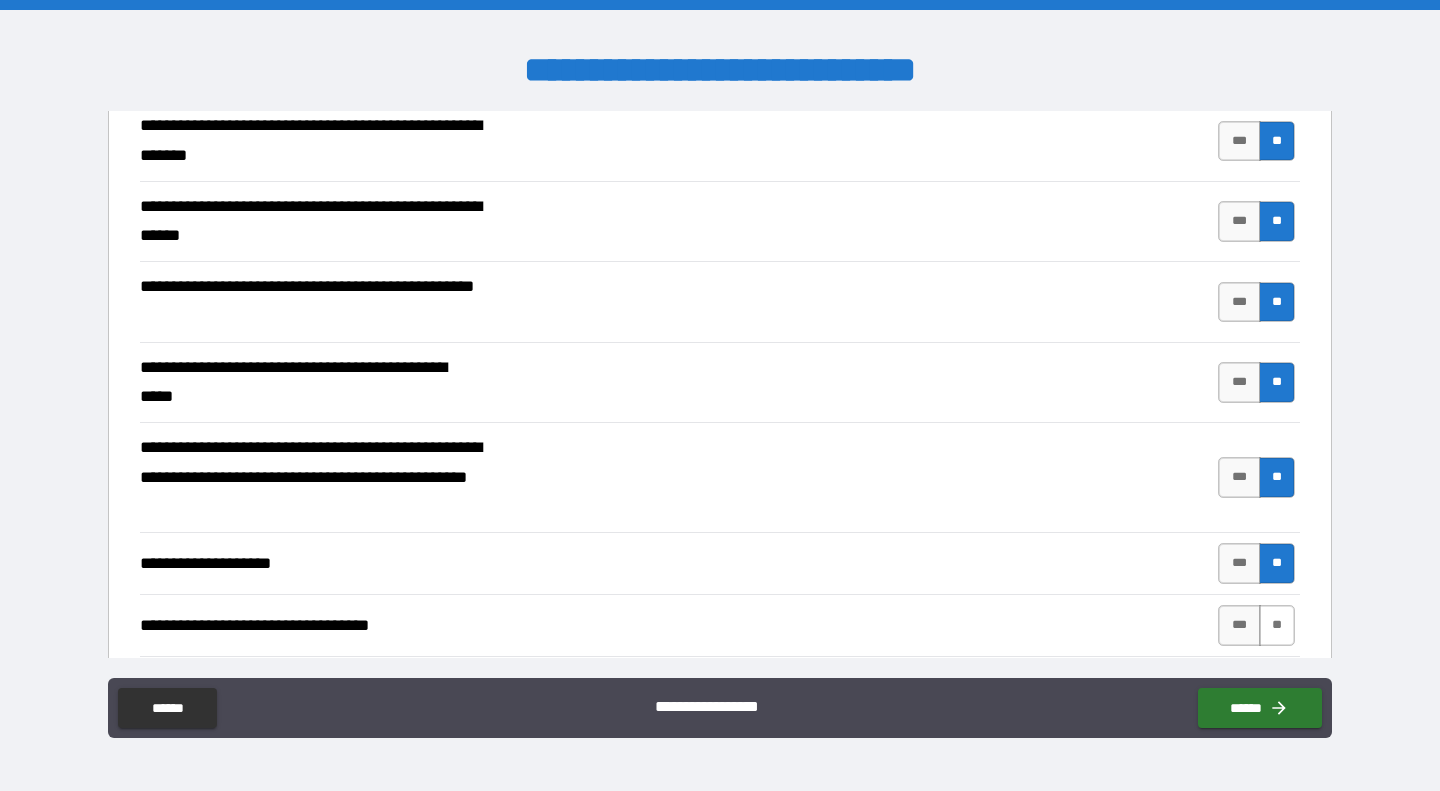 drag, startPoint x: 1275, startPoint y: 624, endPoint x: 1275, endPoint y: 637, distance: 13 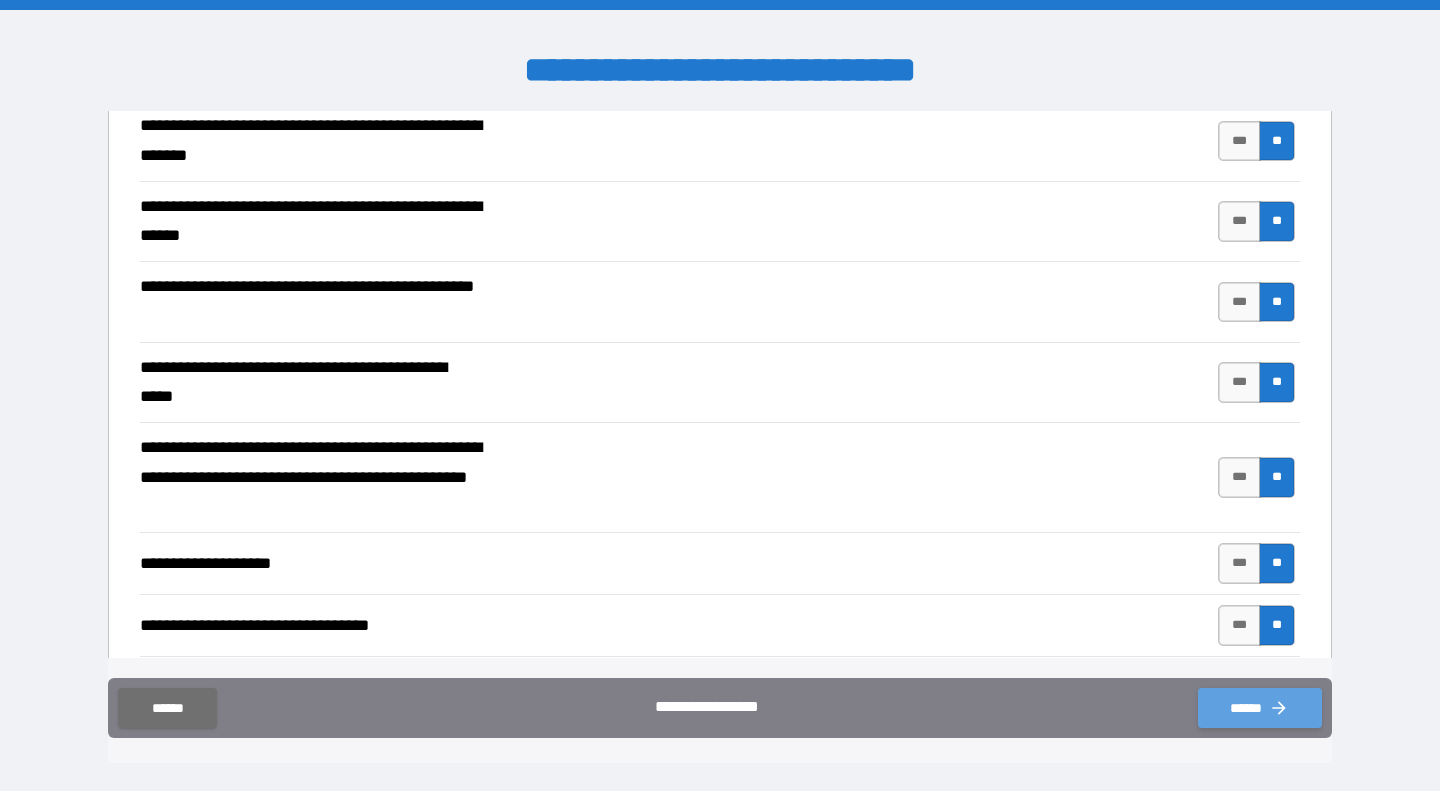 click on "******" at bounding box center [1260, 708] 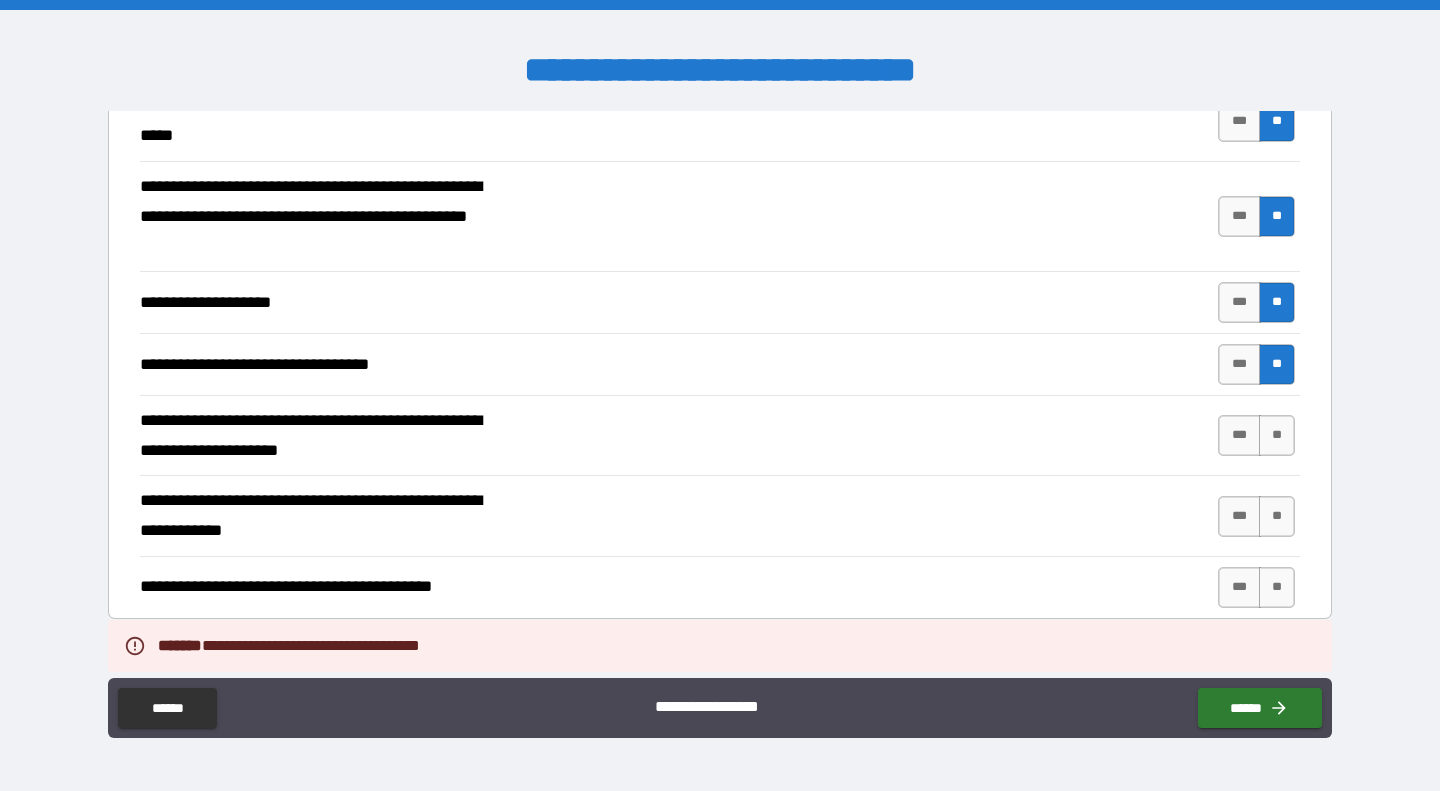 scroll, scrollTop: 933, scrollLeft: 0, axis: vertical 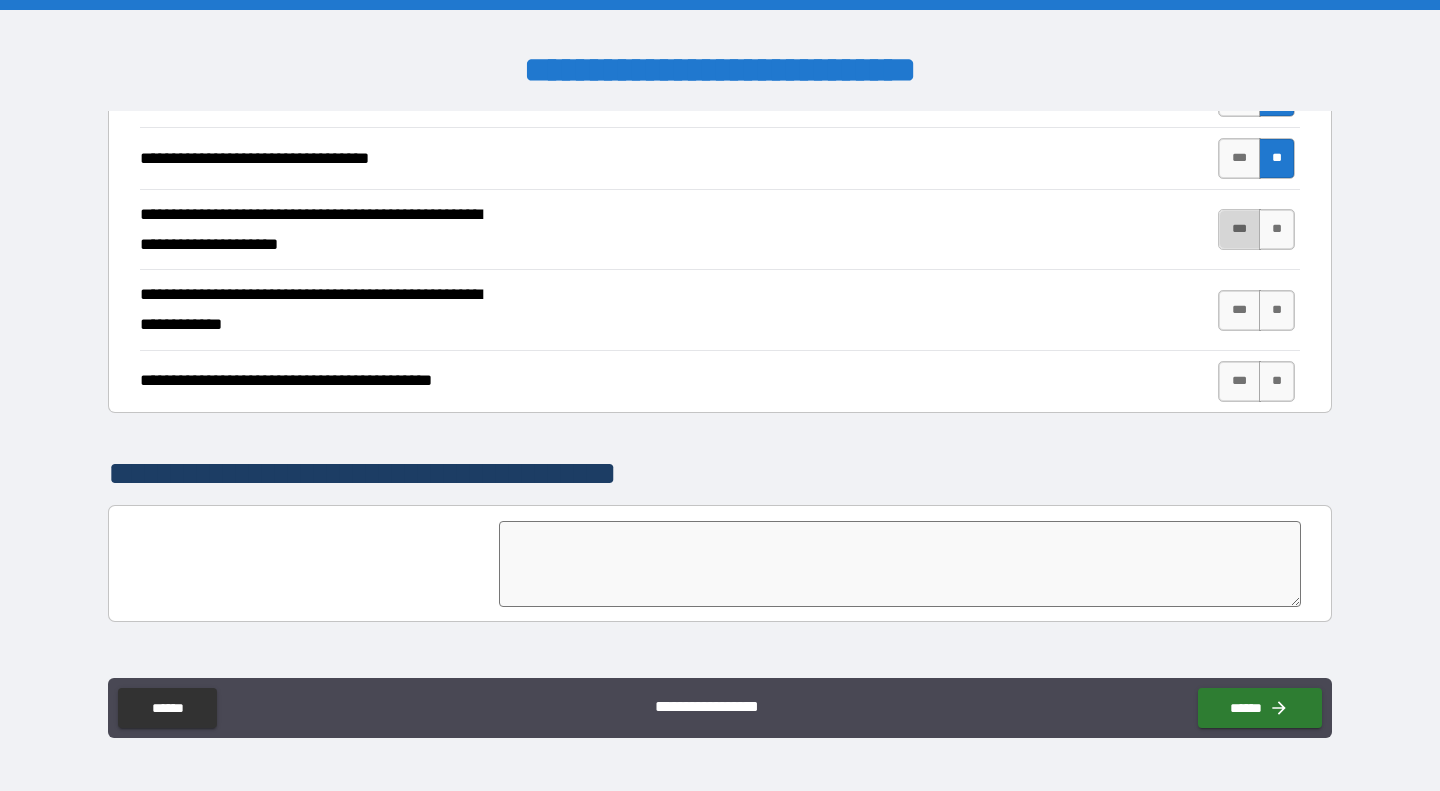 click on "***" at bounding box center [1239, 229] 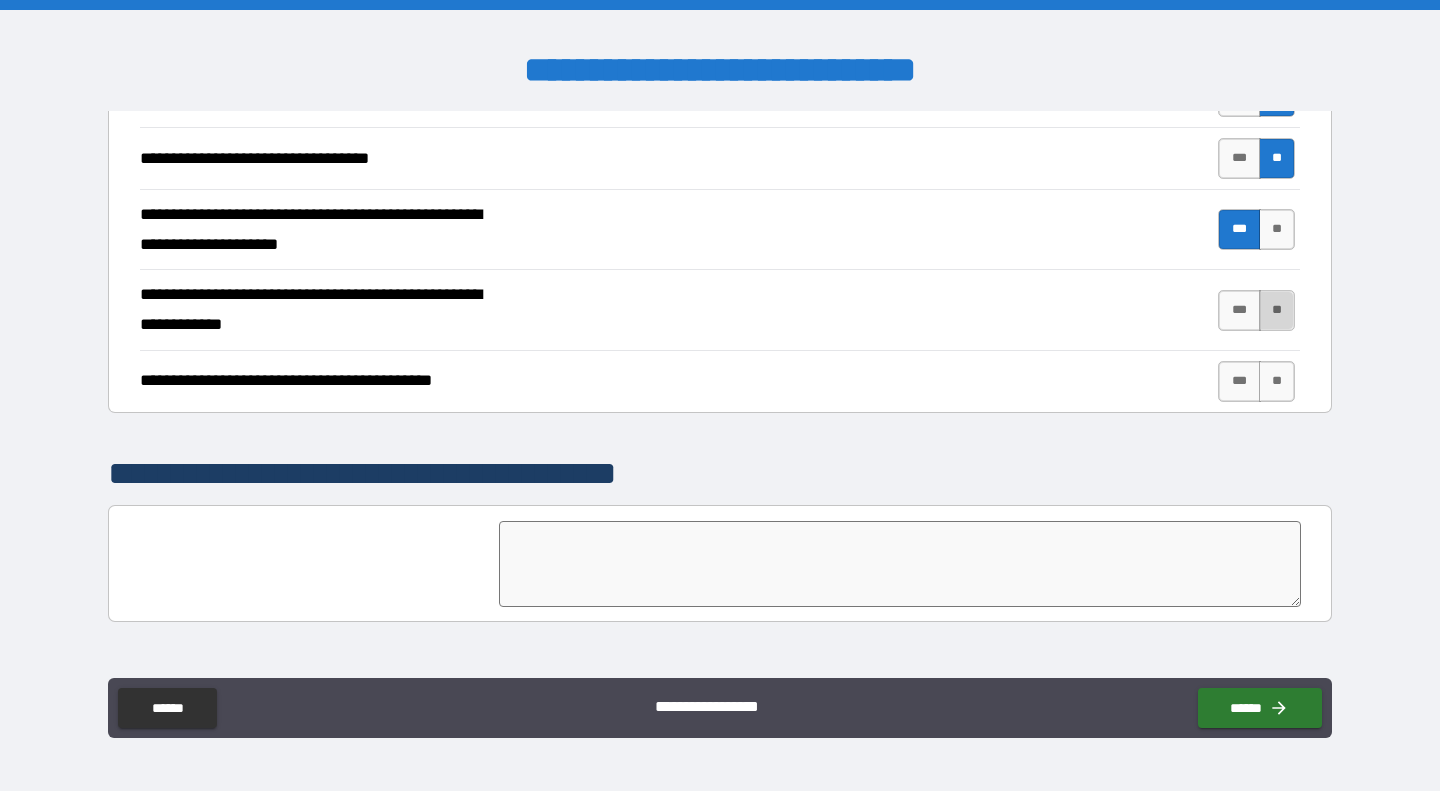 click on "**" at bounding box center [1277, 310] 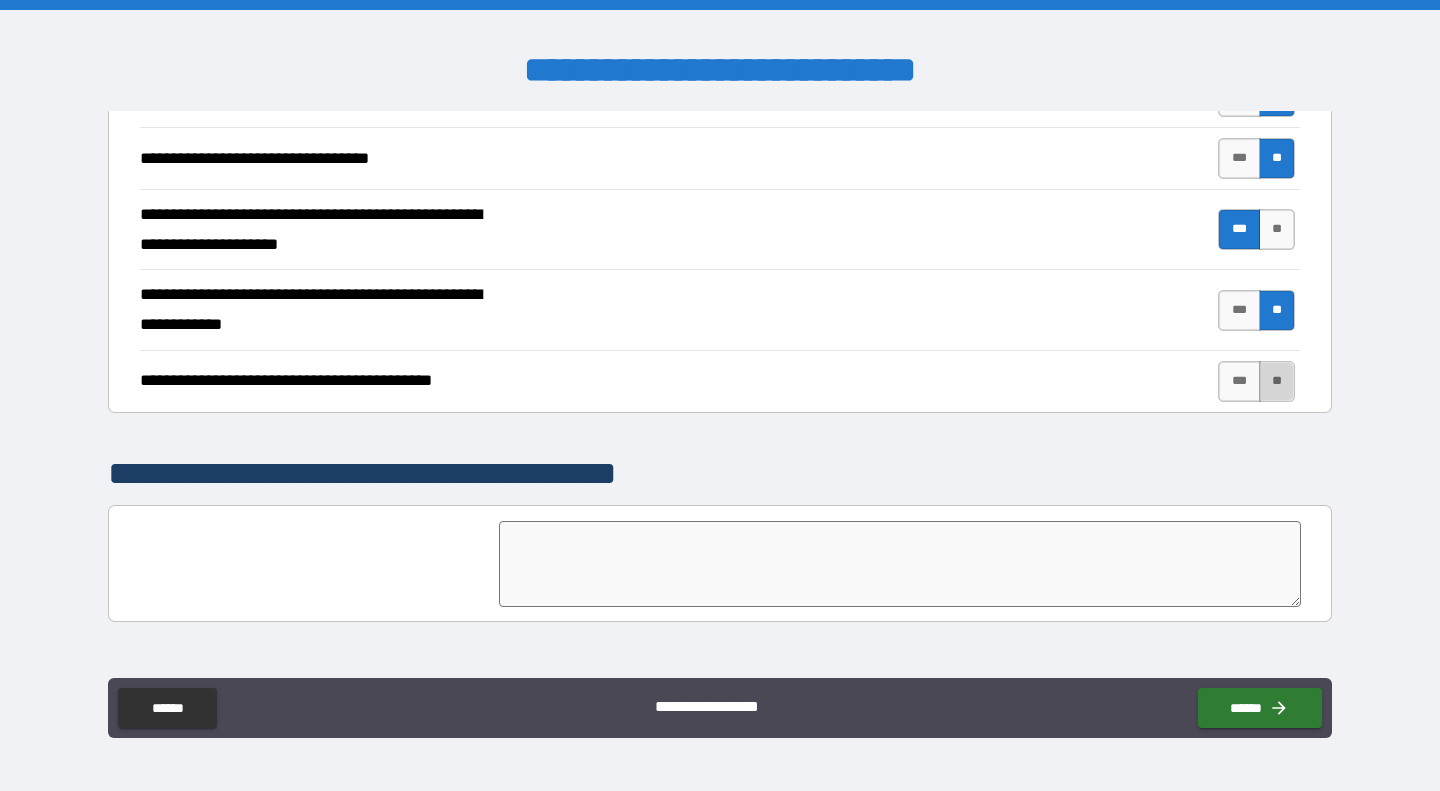 click on "**" at bounding box center (1277, 381) 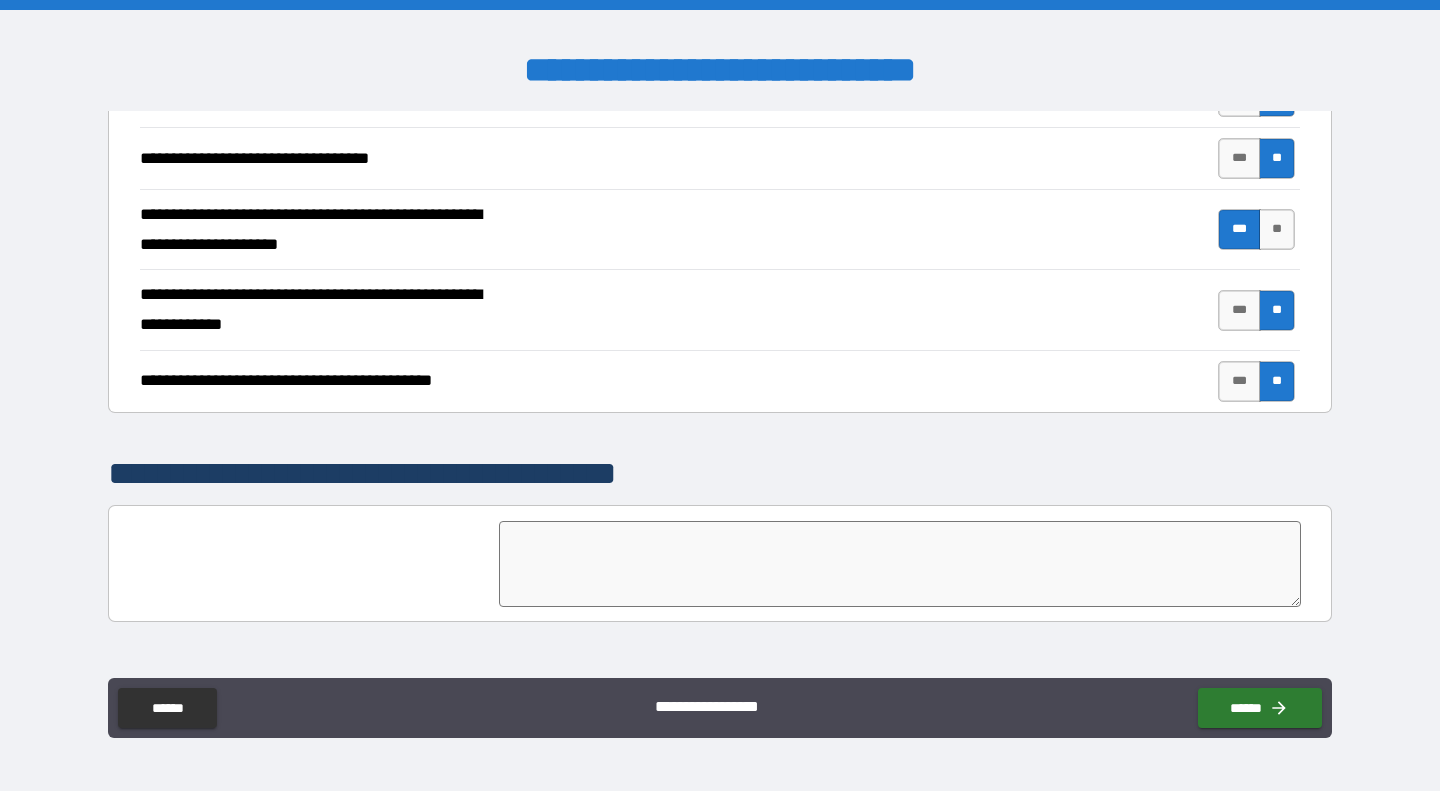 scroll, scrollTop: 1166, scrollLeft: 0, axis: vertical 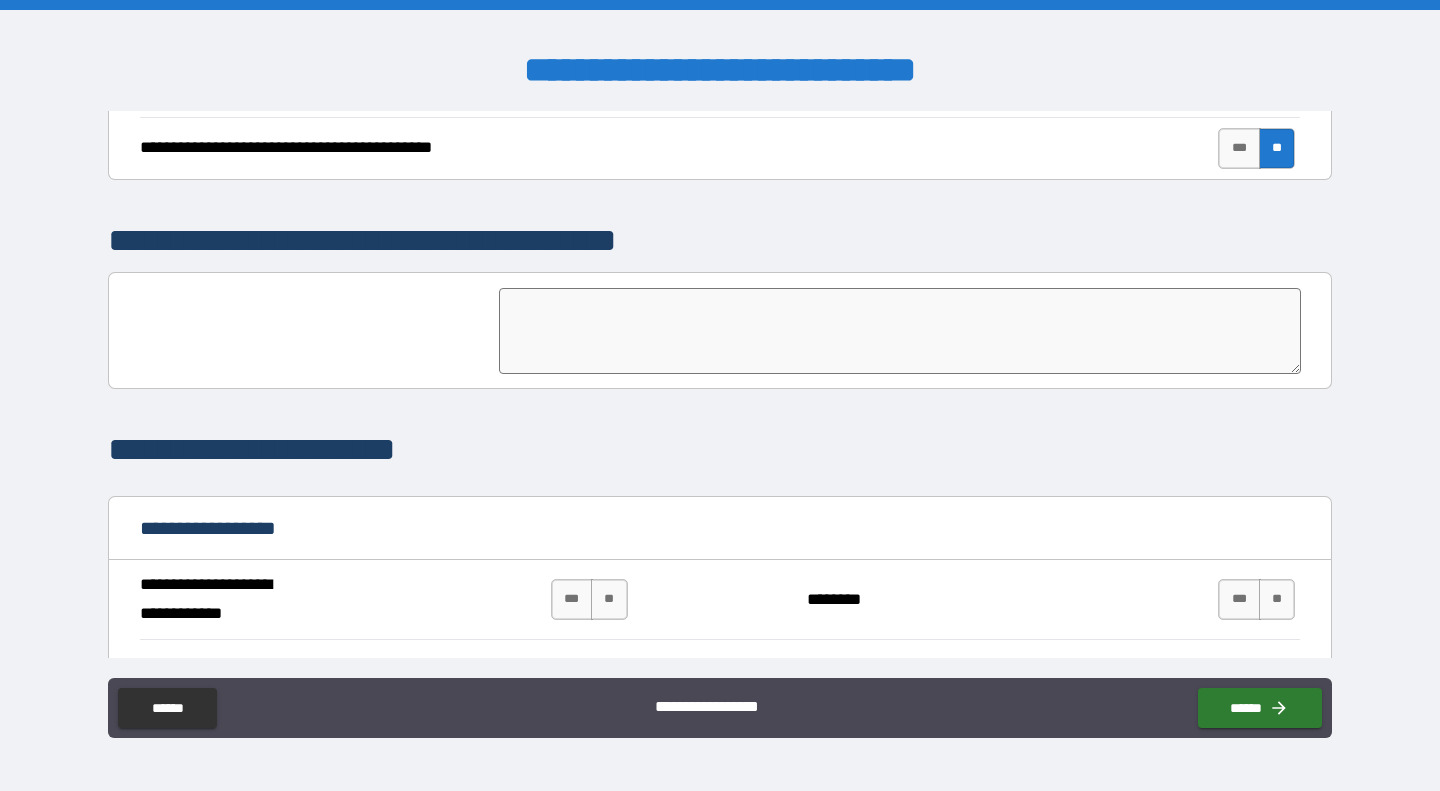 click at bounding box center [900, 331] 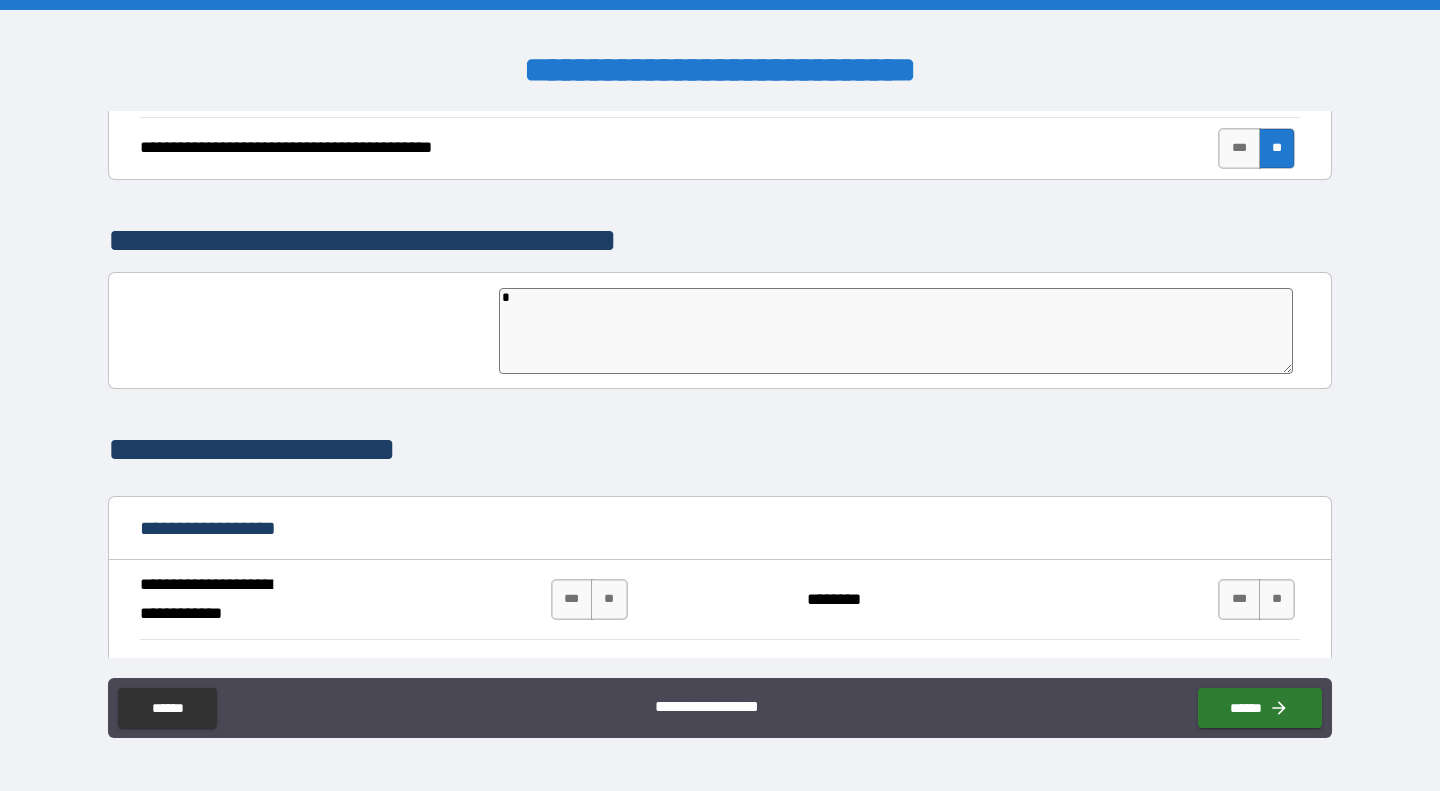 type on "**" 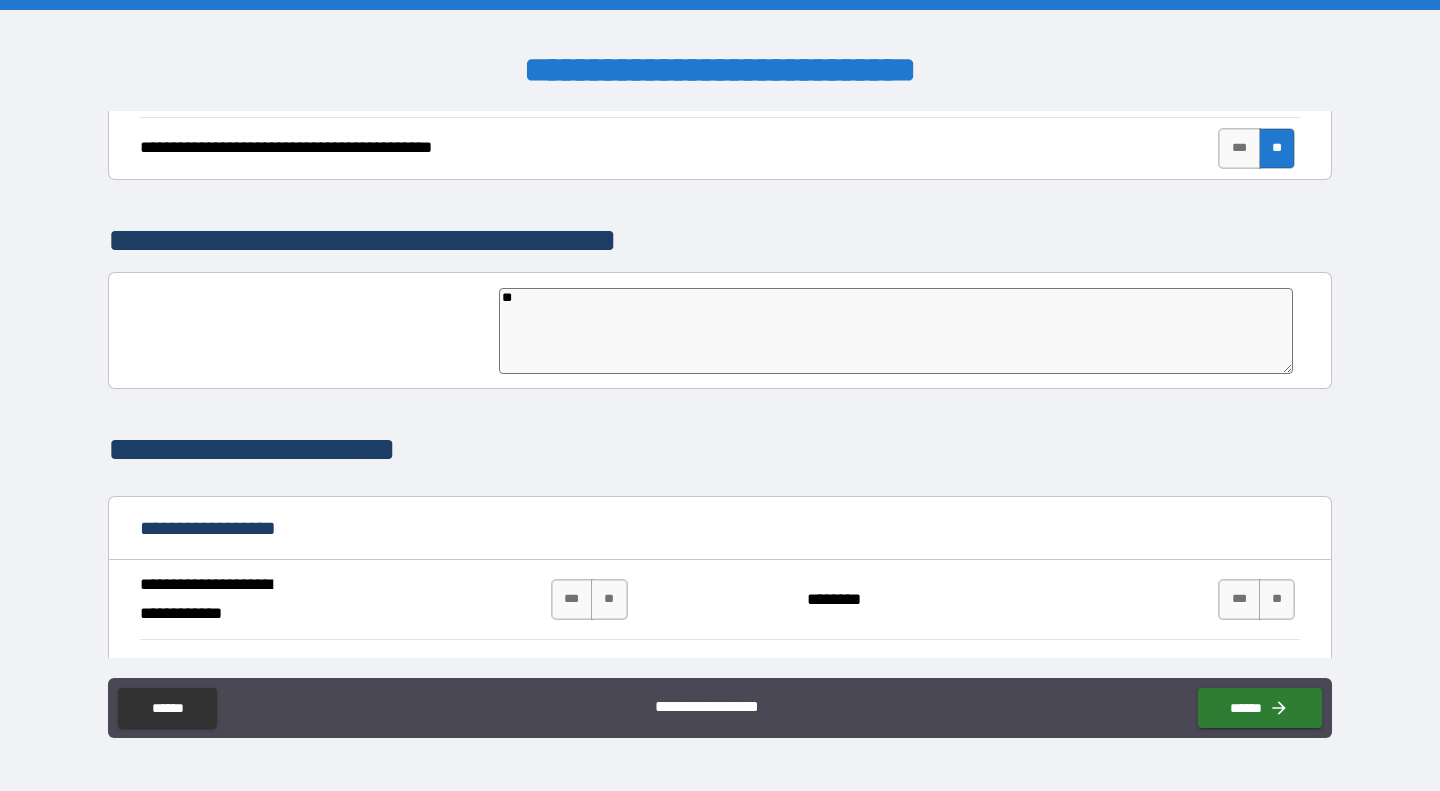 type on "*" 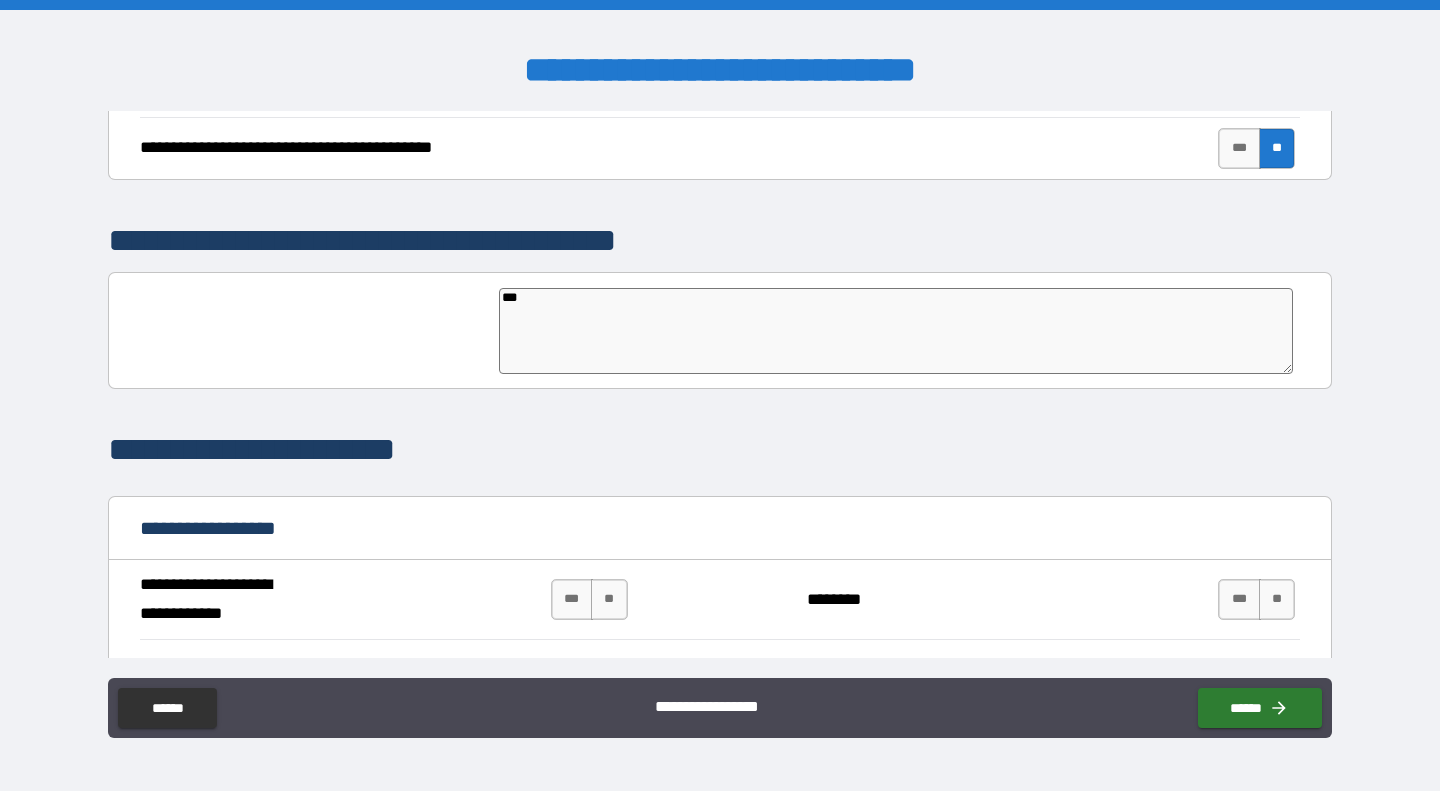 type on "*" 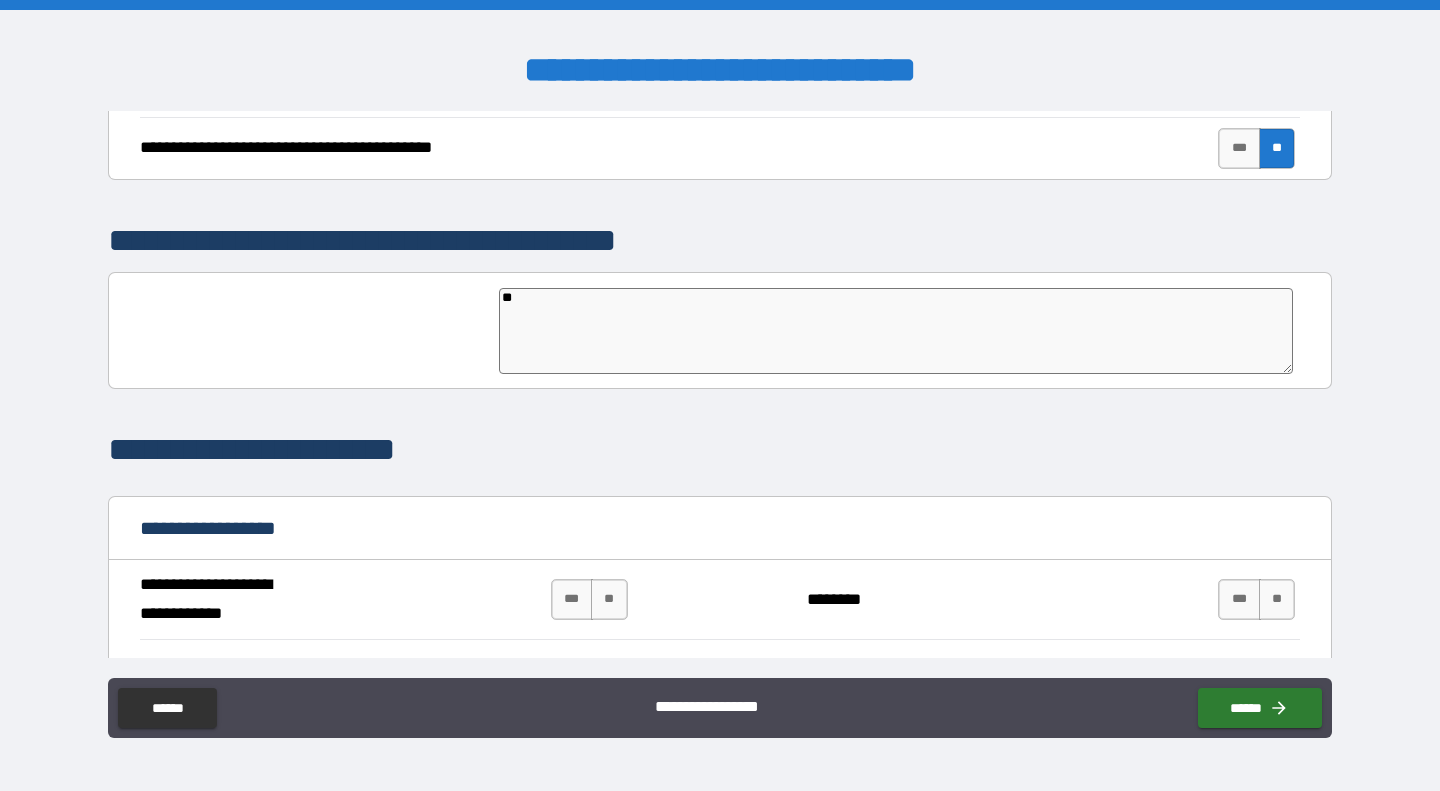 type on "*" 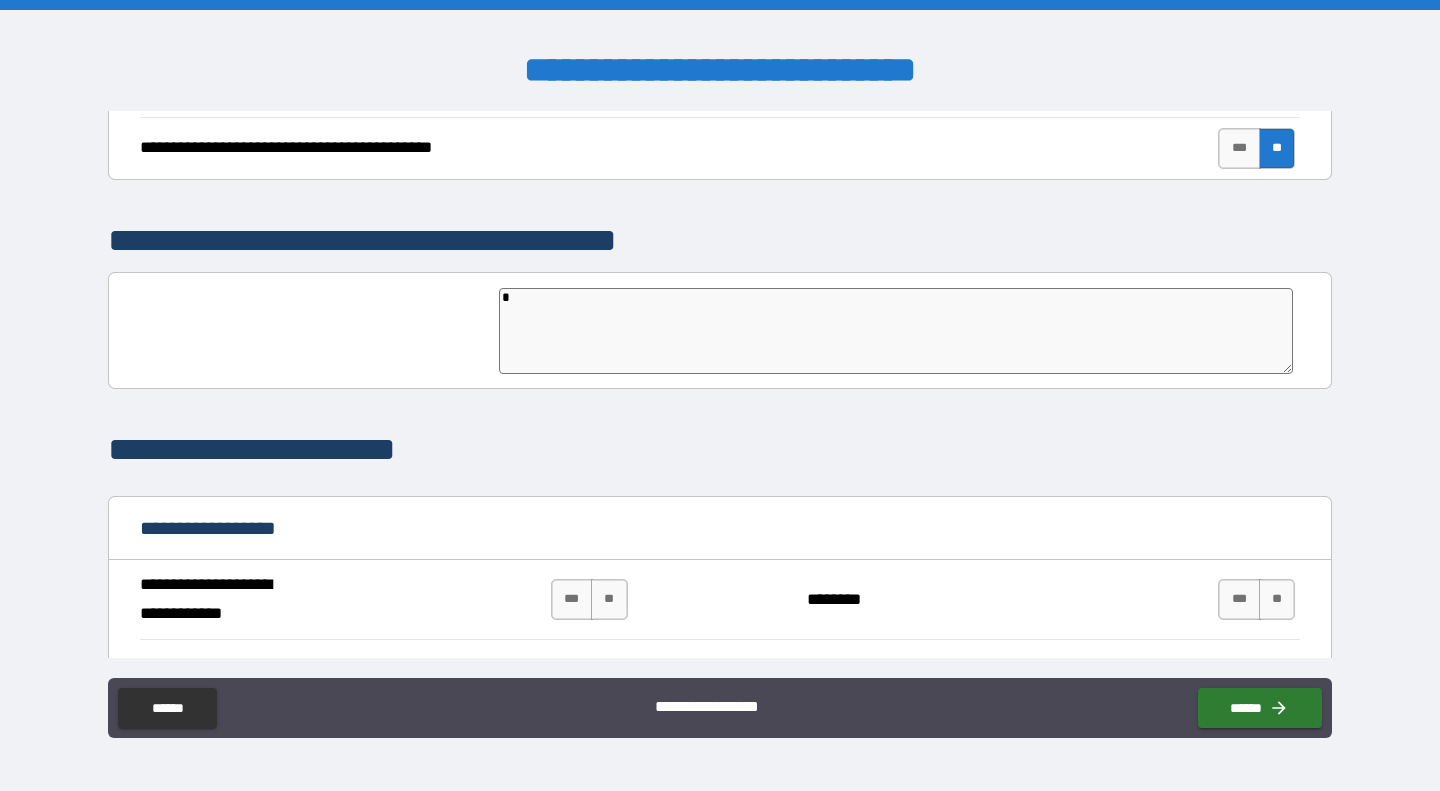 type on "*" 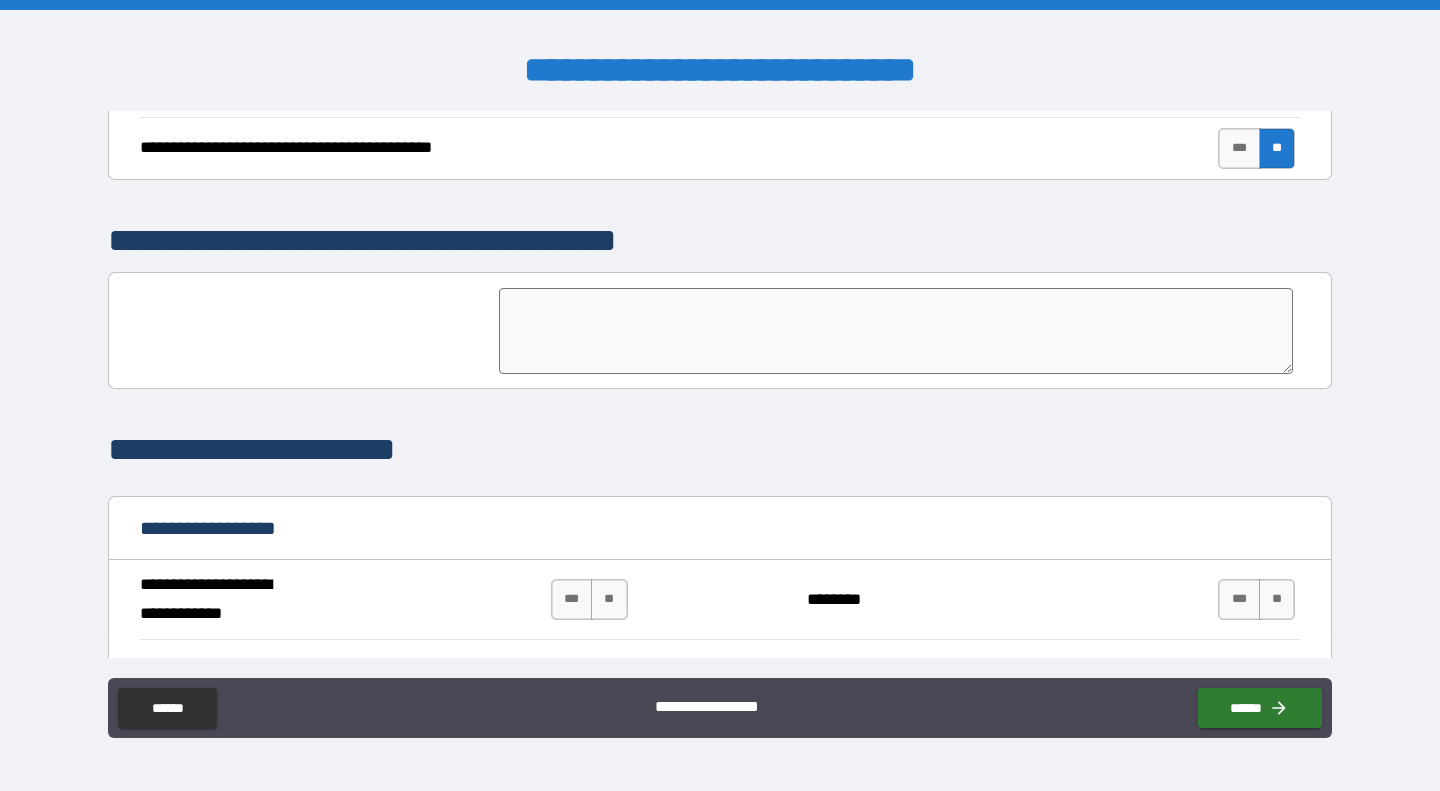 type on "*" 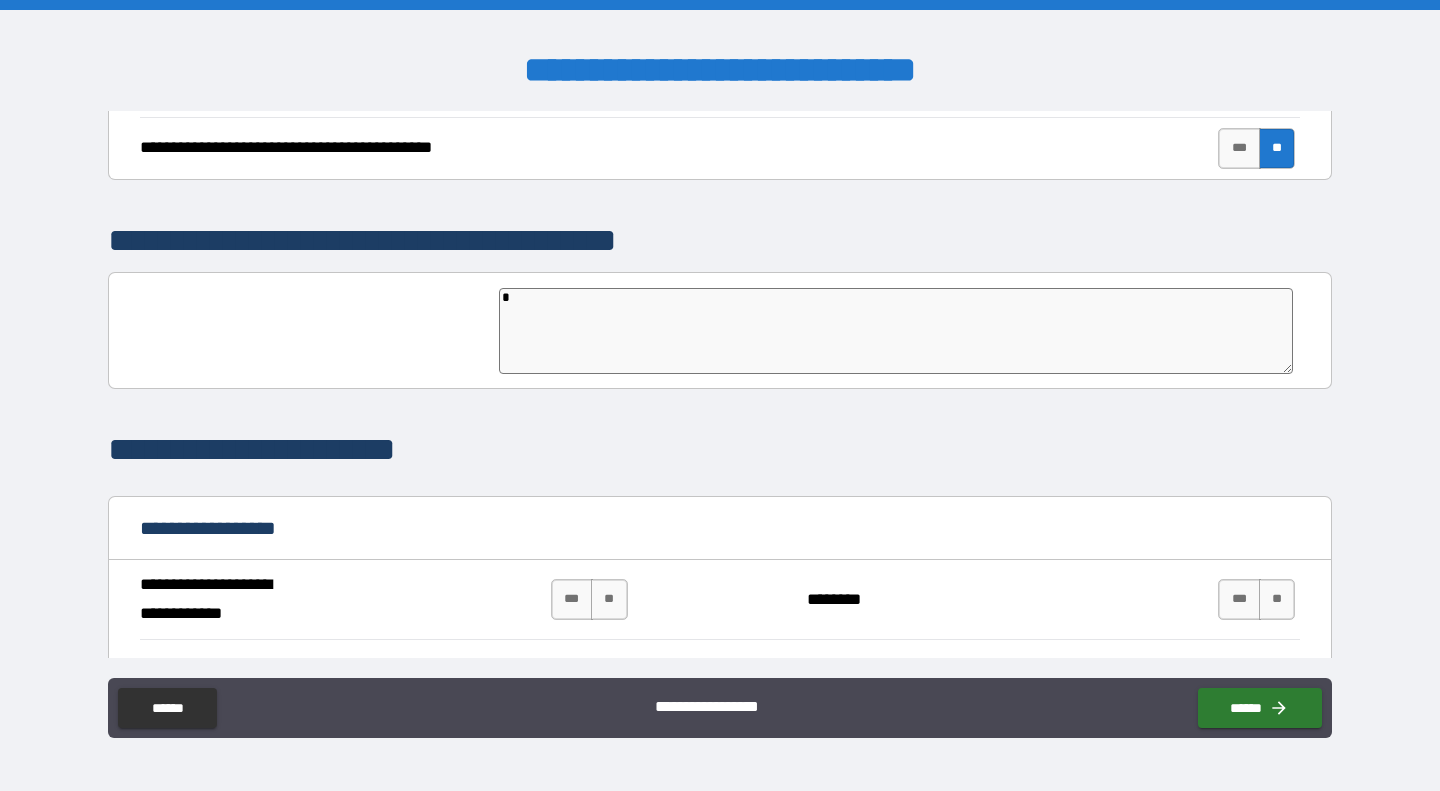 type on "**" 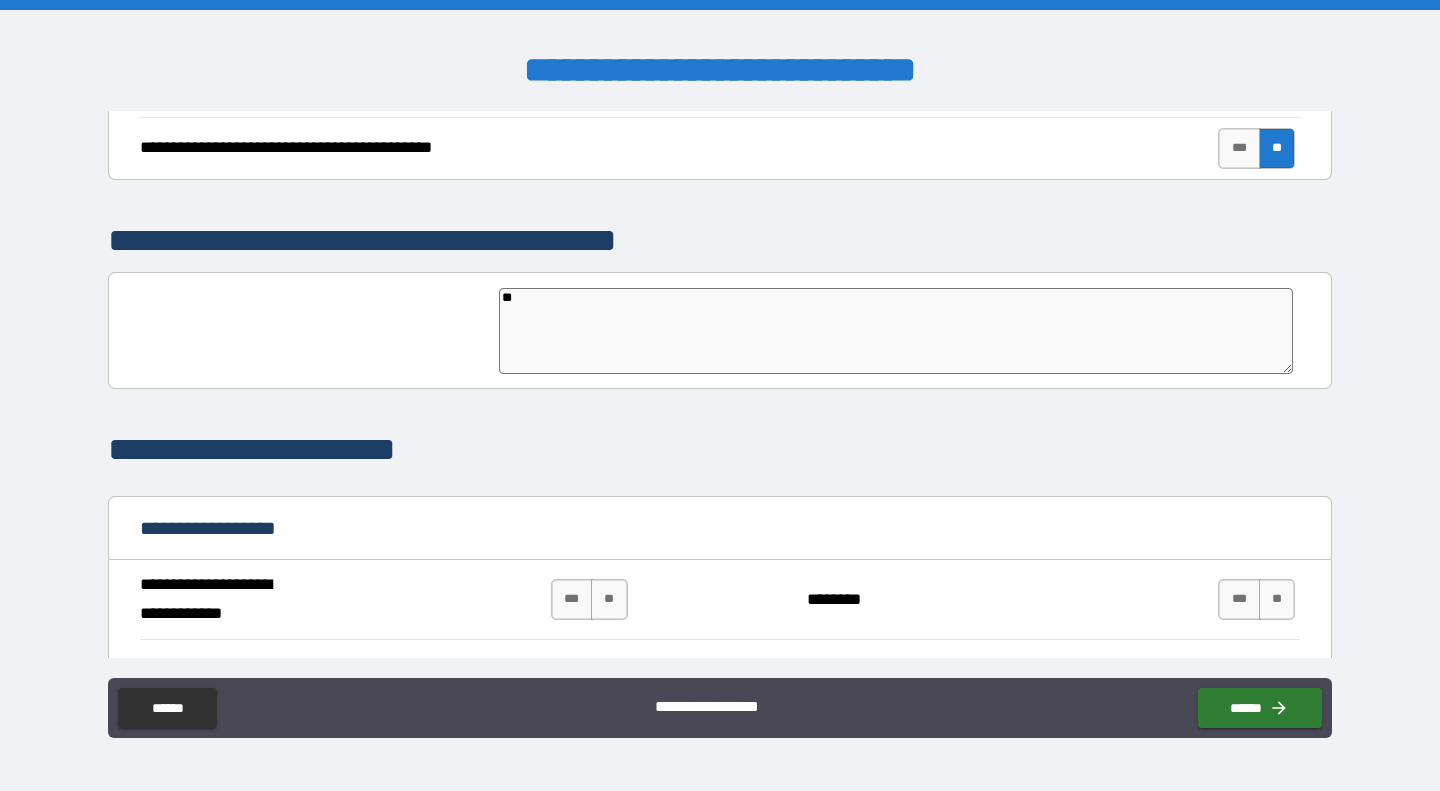 type on "*" 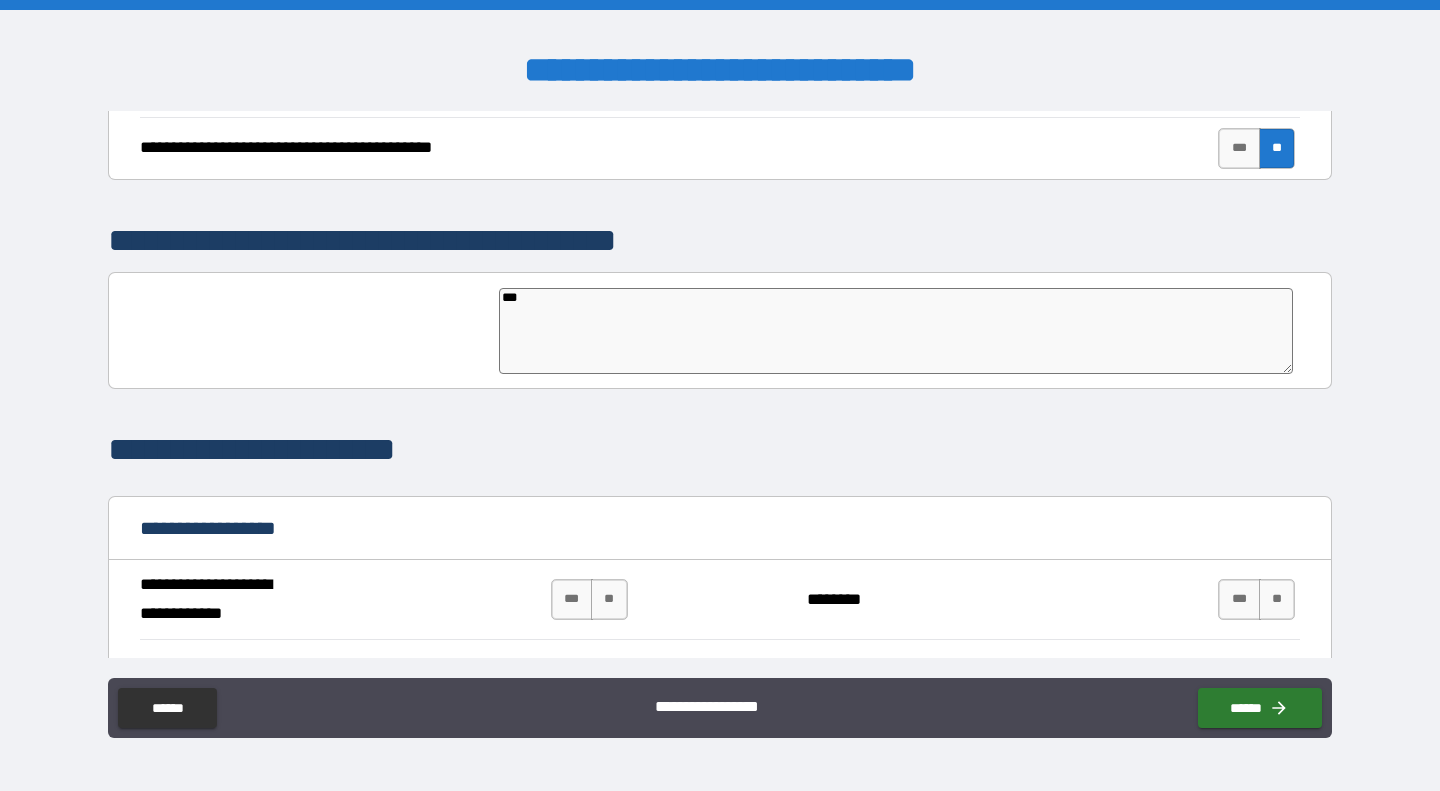 type on "*" 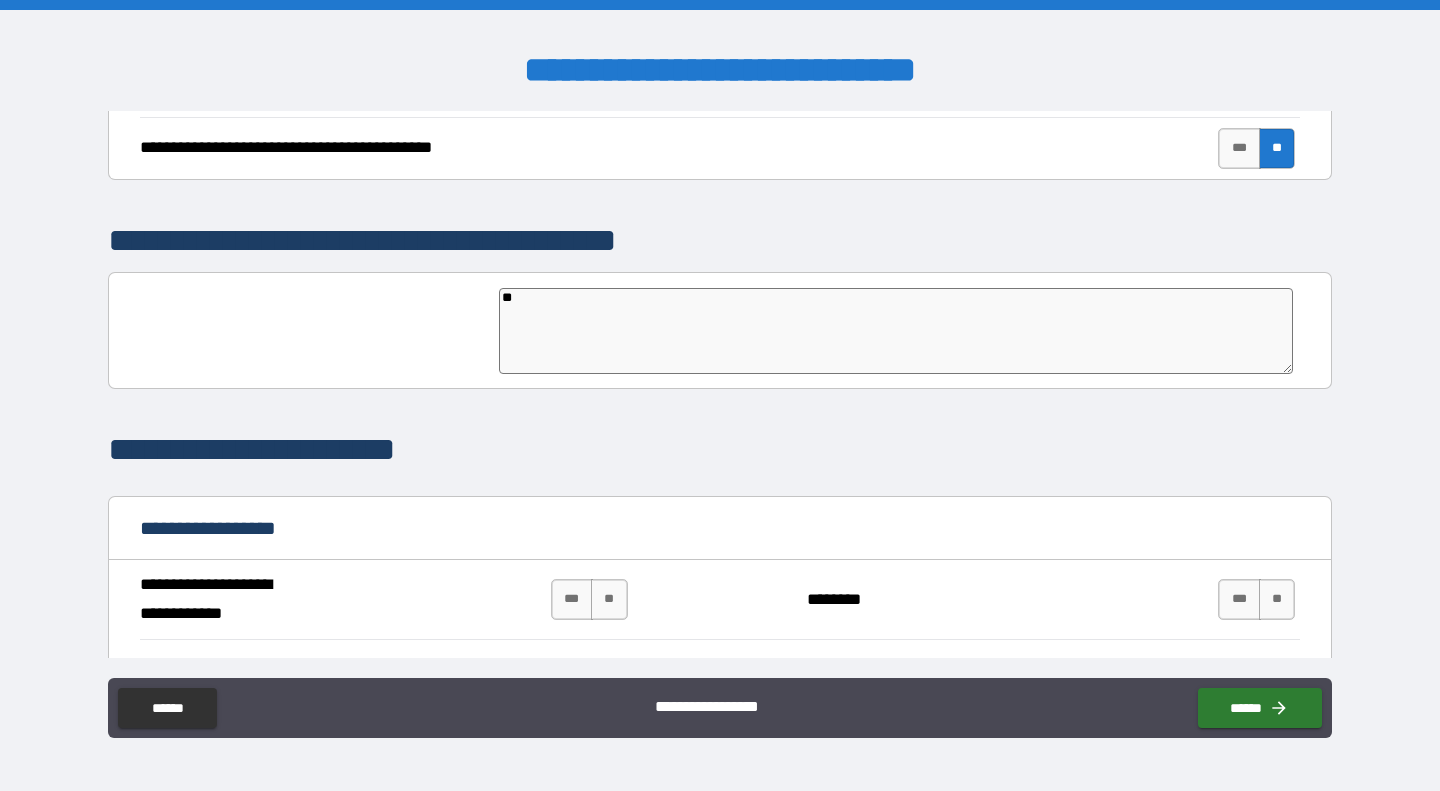 type on "*" 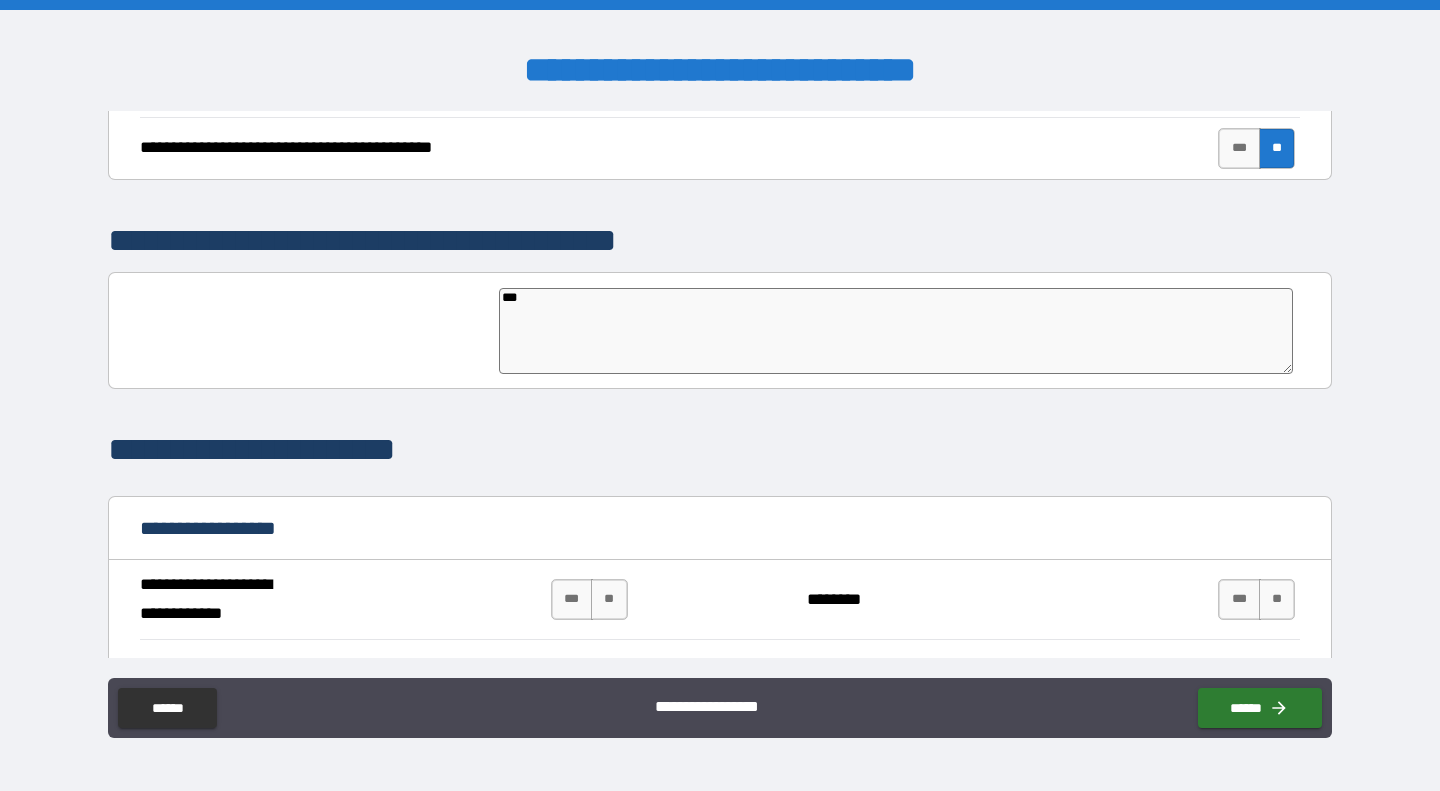 type on "****" 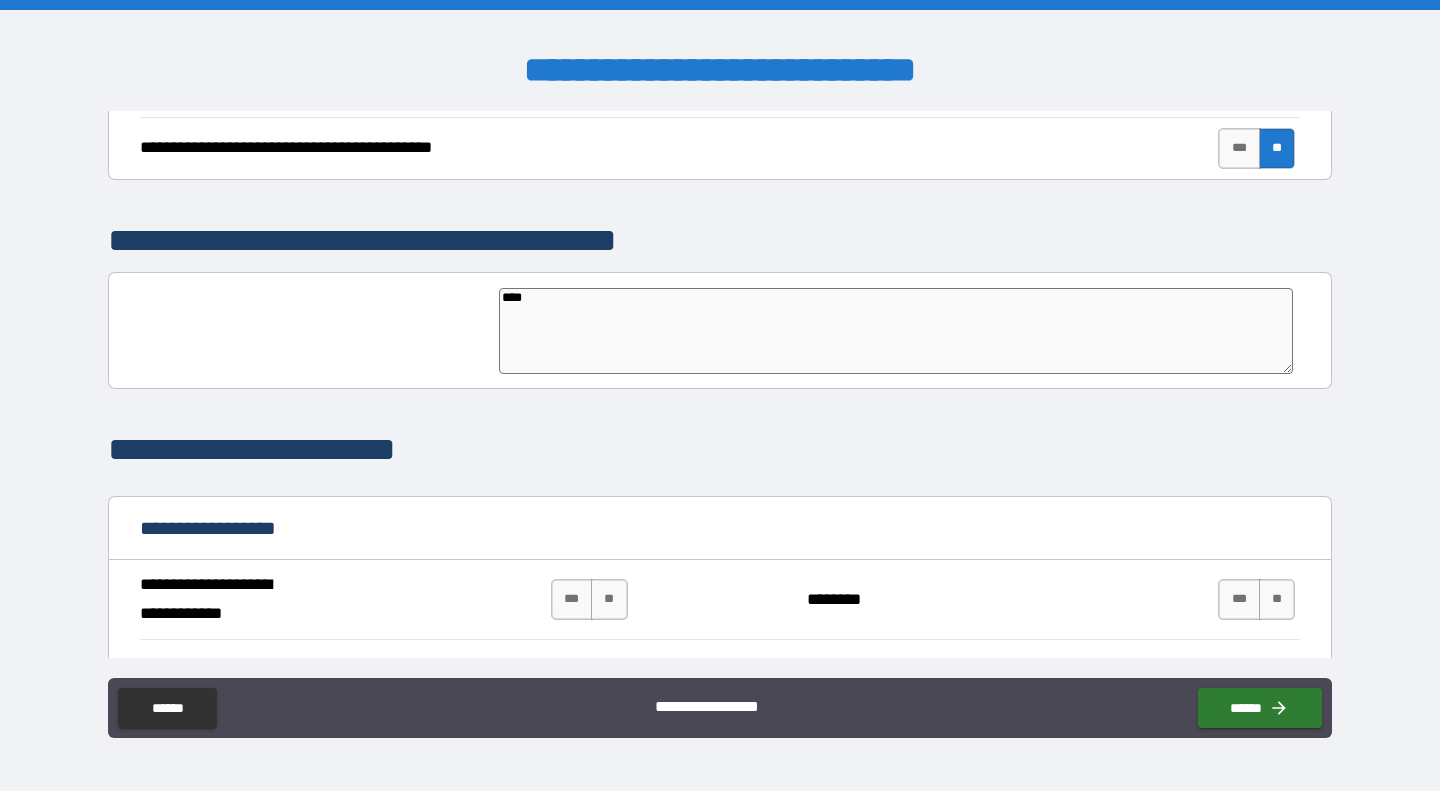 type on "*****" 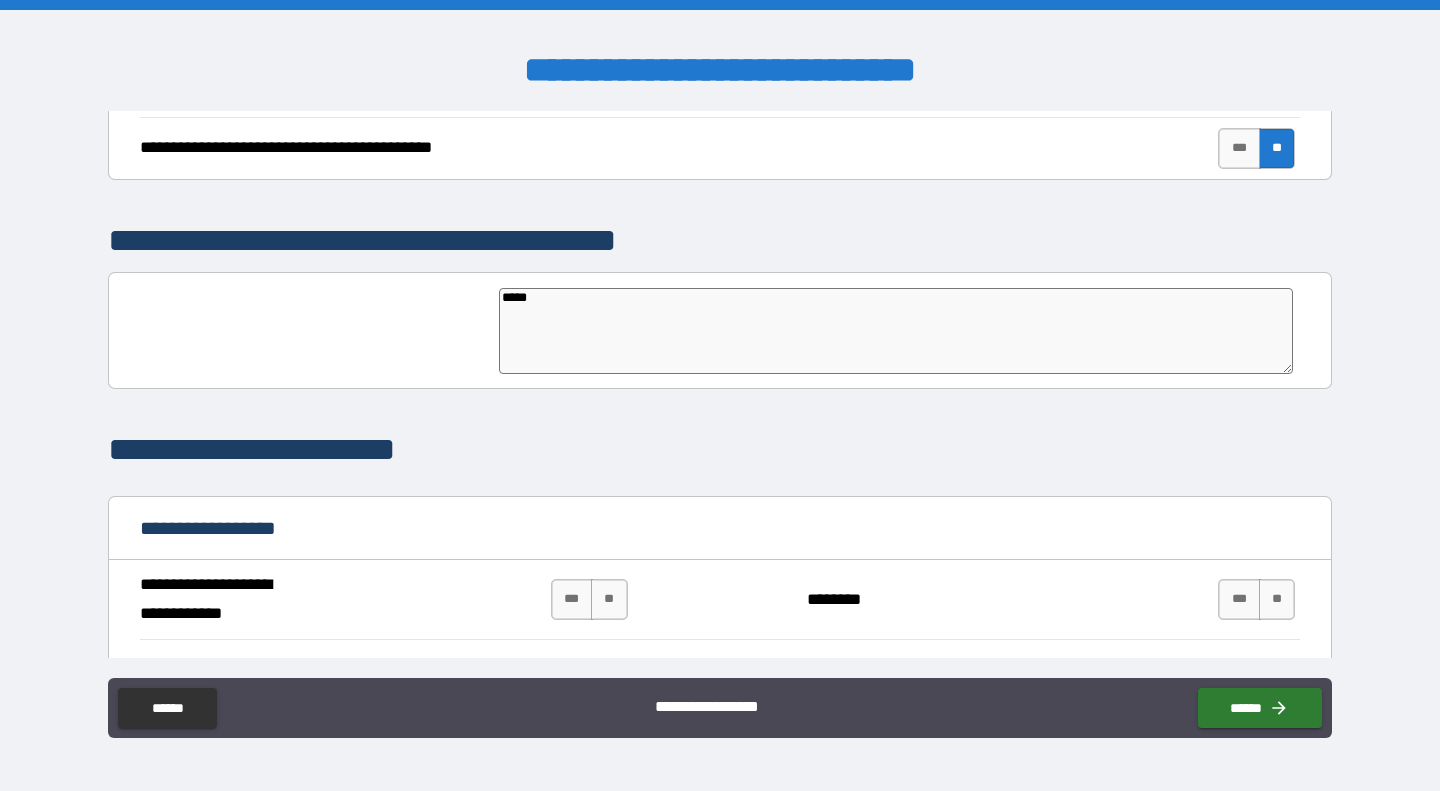 type on "*" 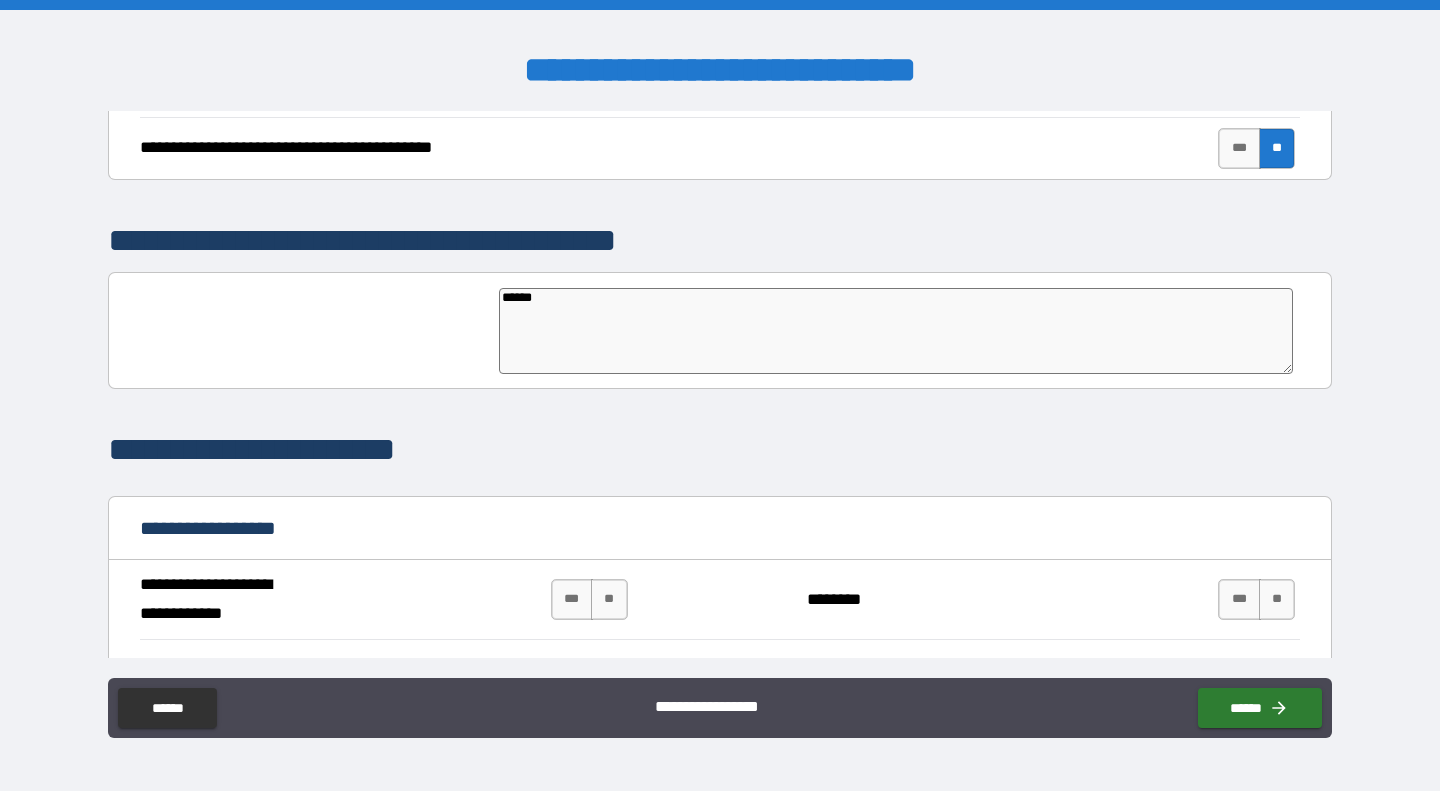 type on "******" 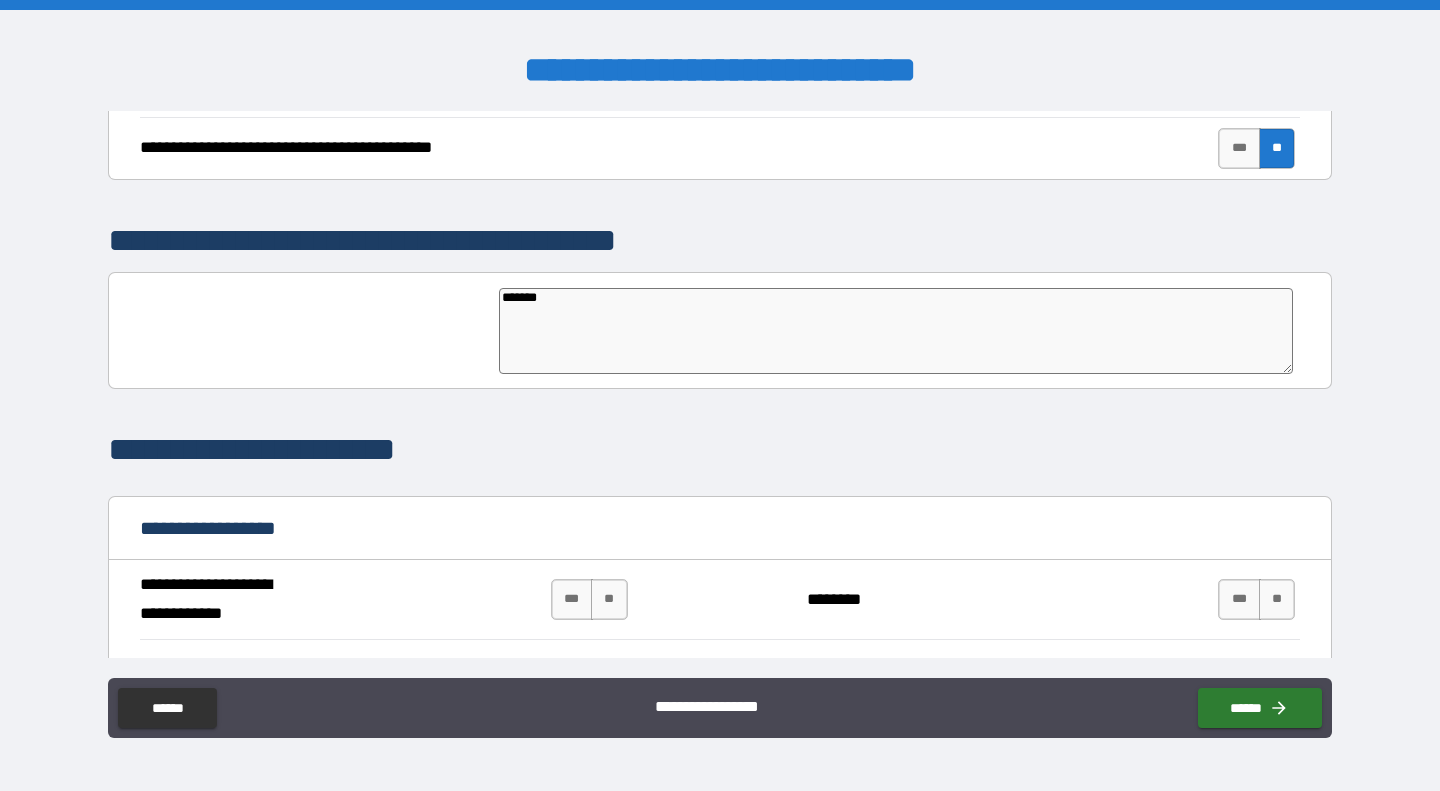 type on "*" 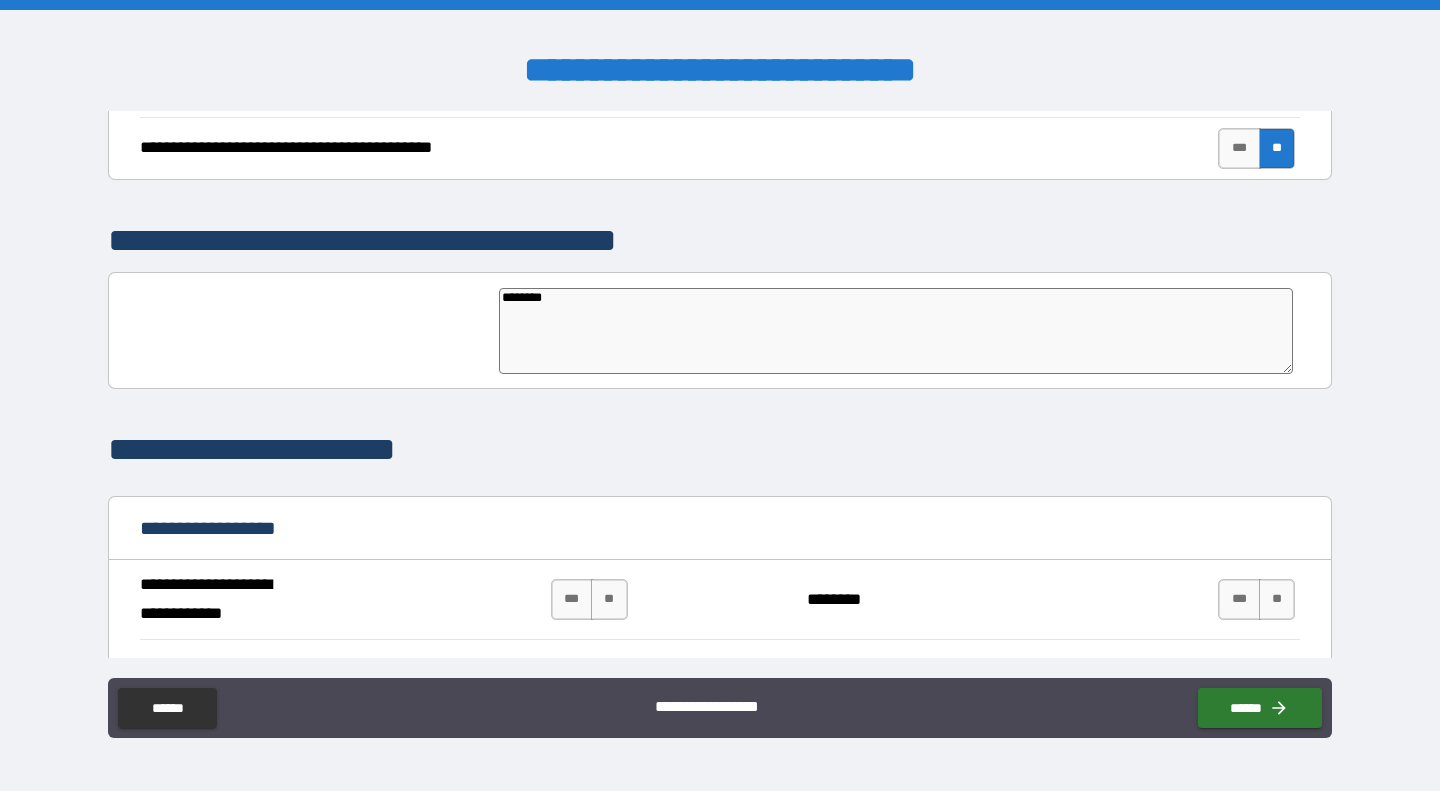 type on "*" 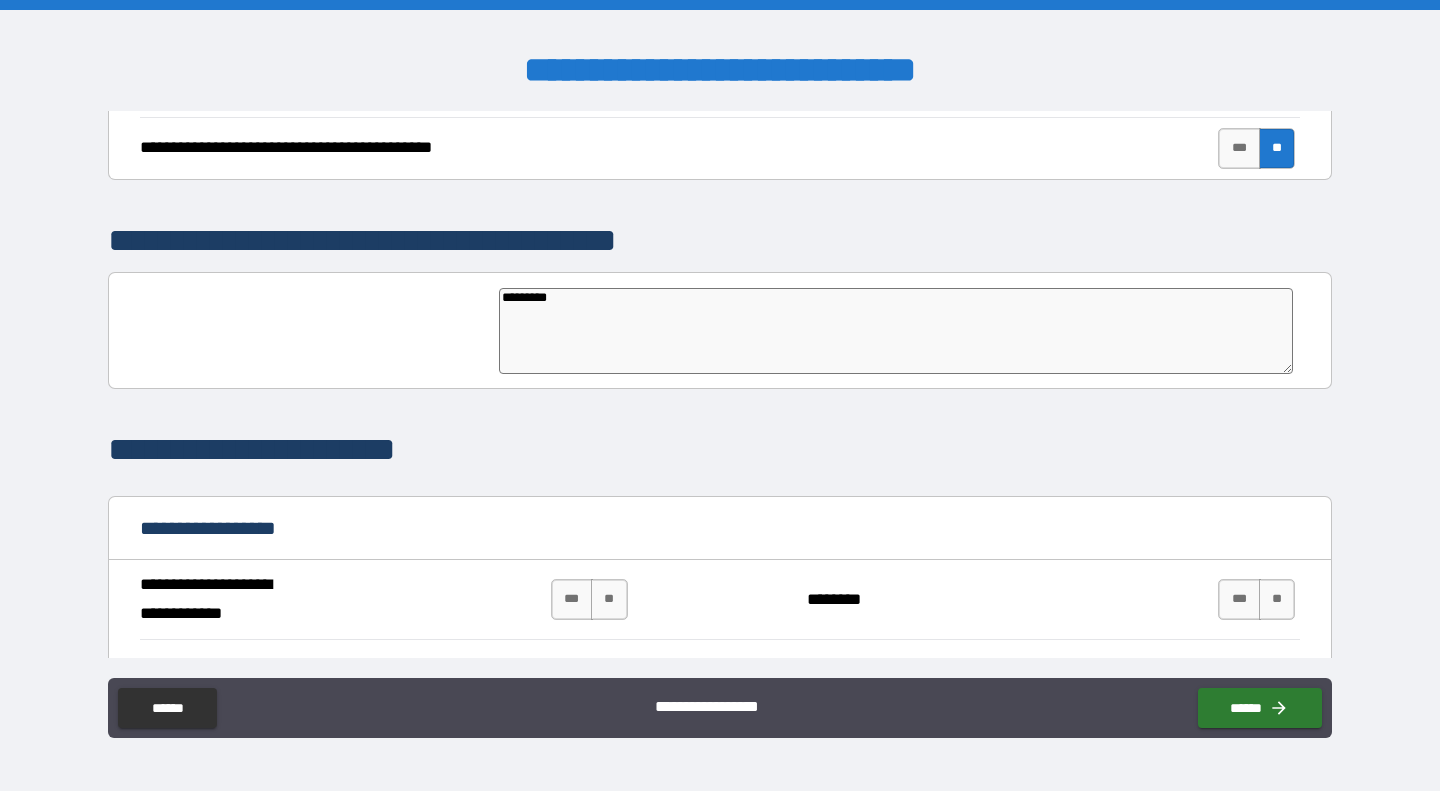 type on "**********" 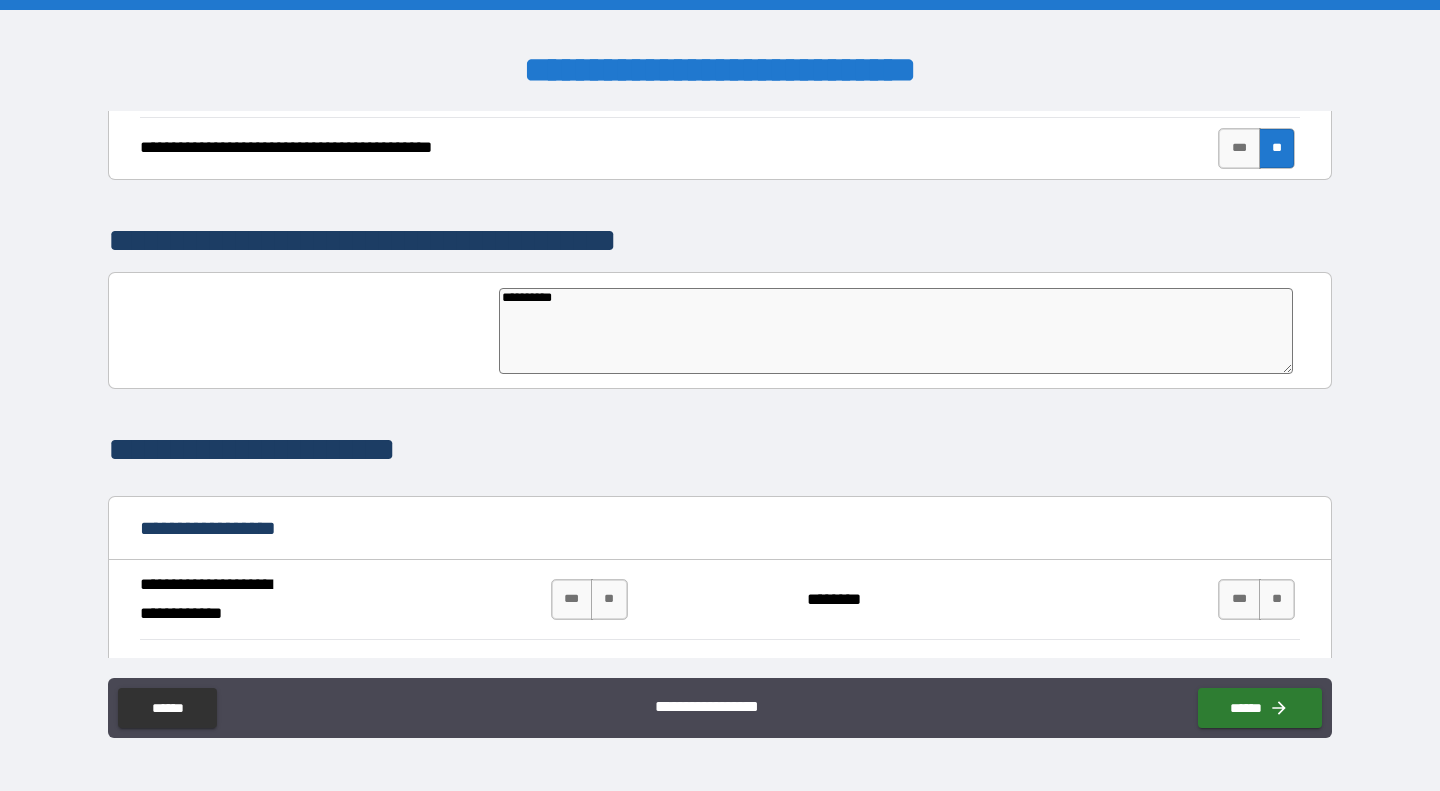 type on "*" 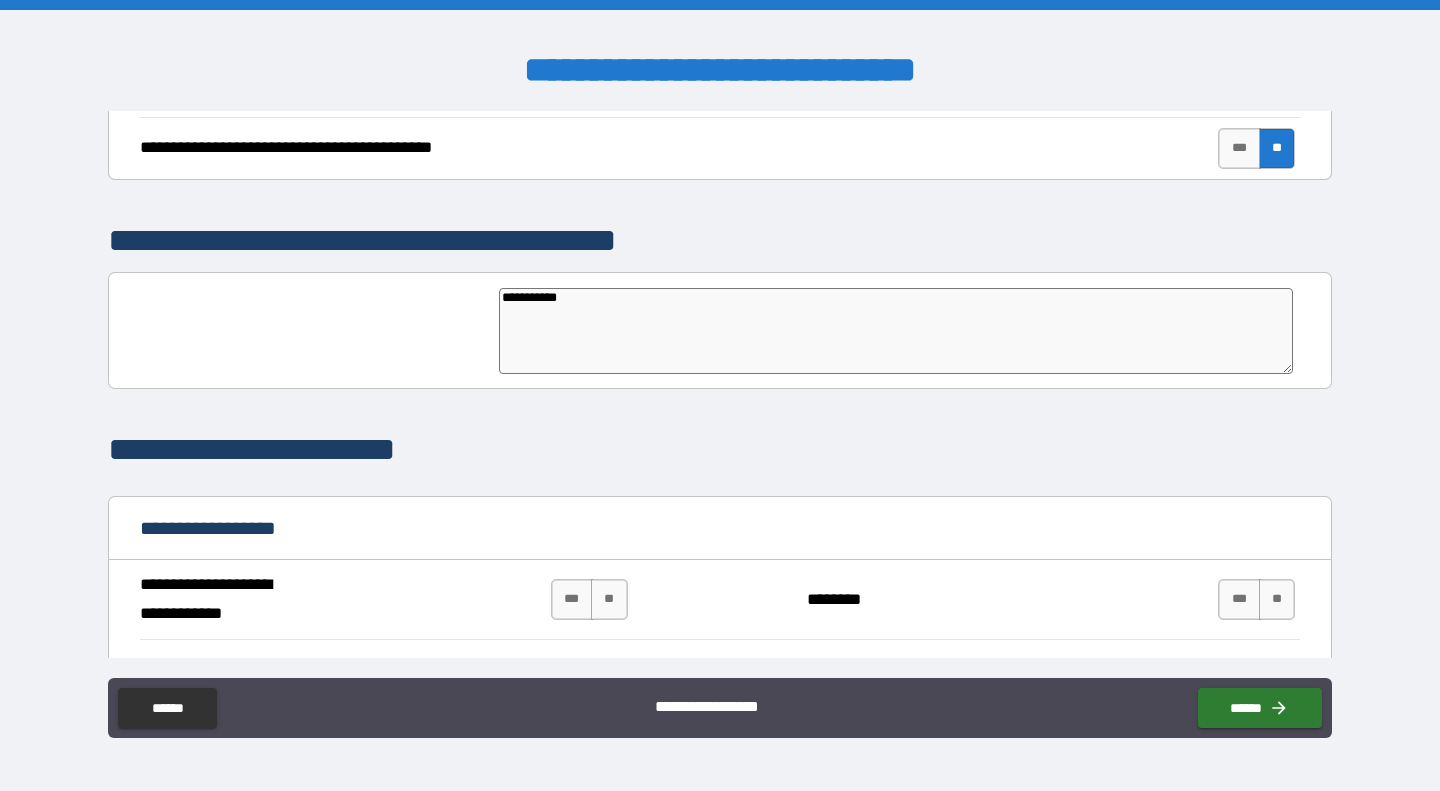 type on "**********" 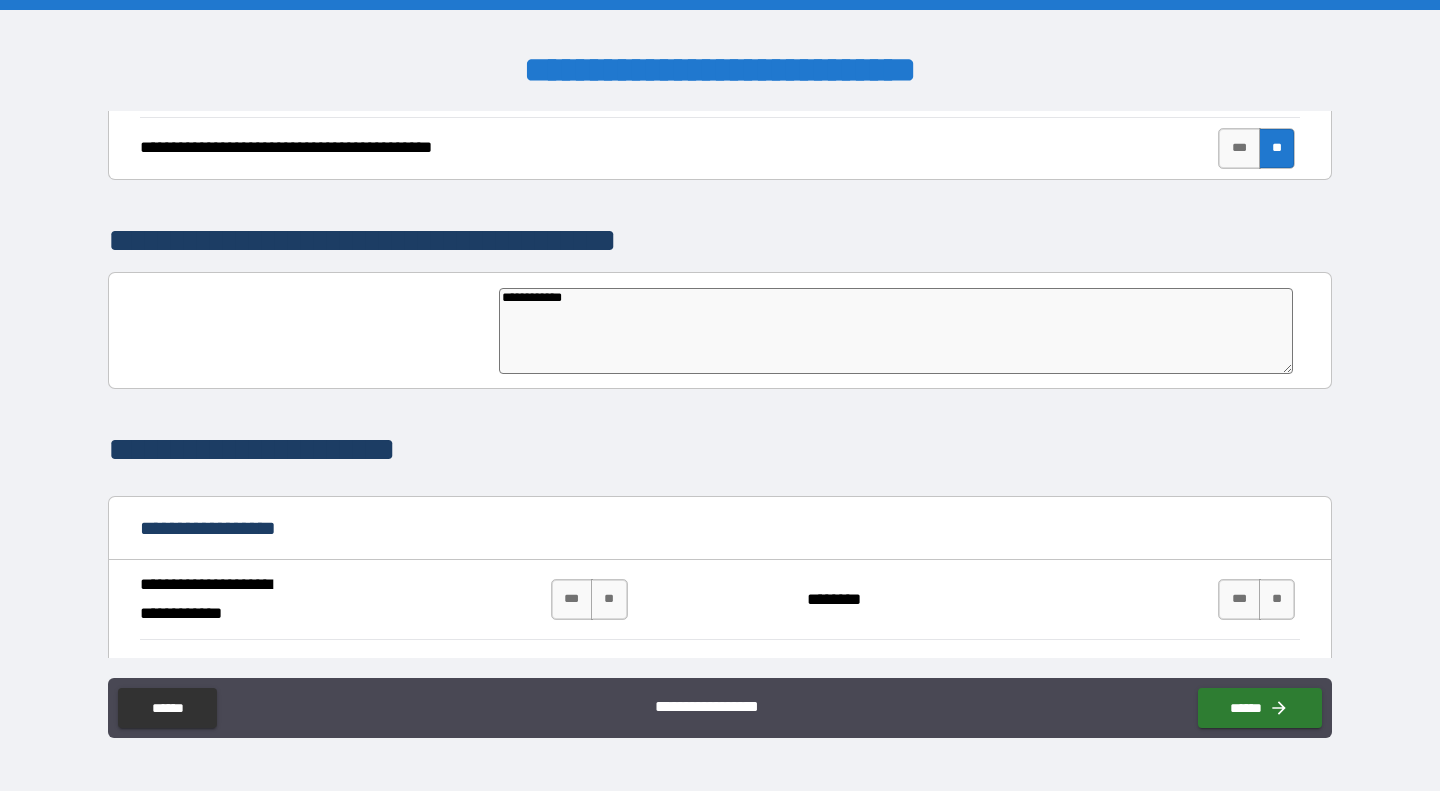 type on "*" 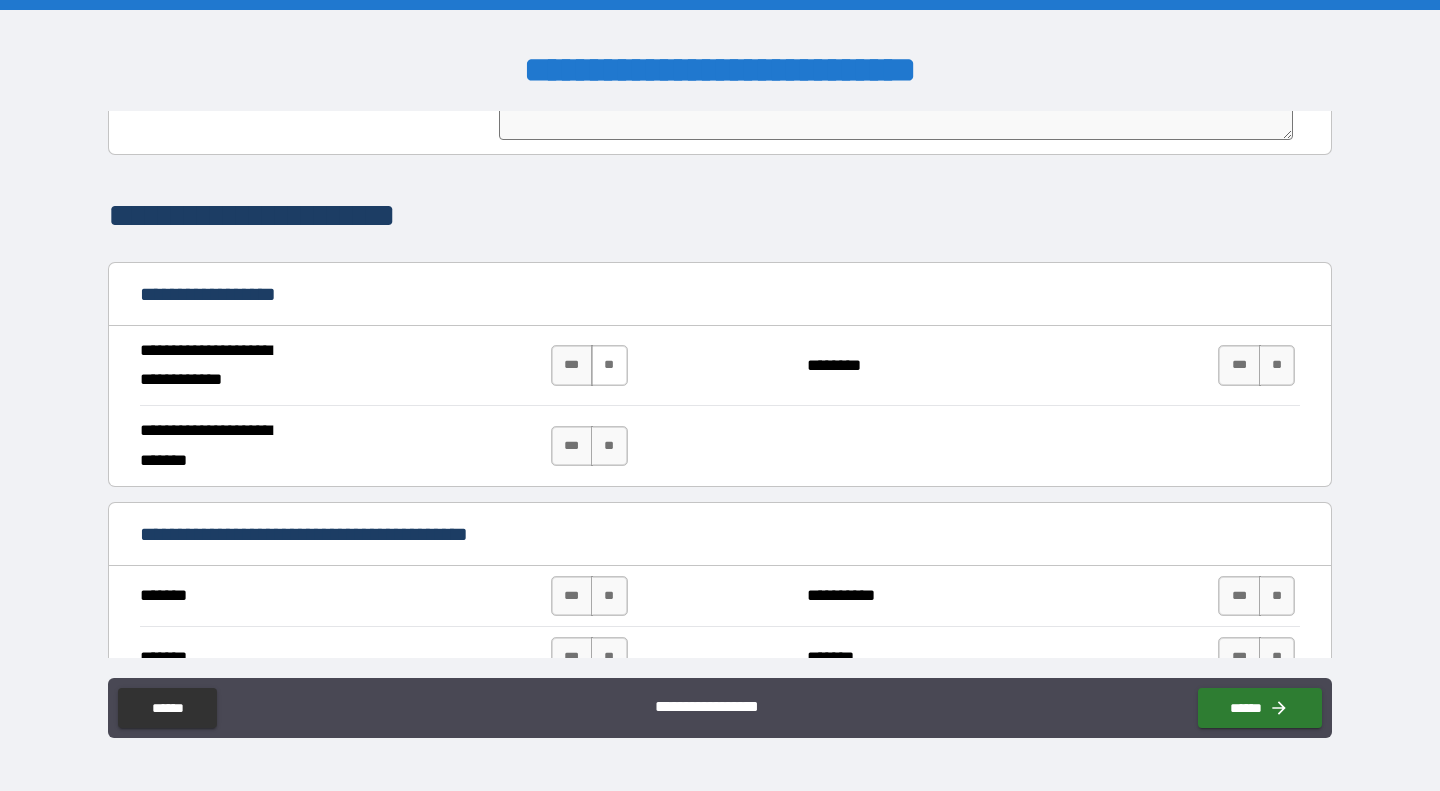type on "**********" 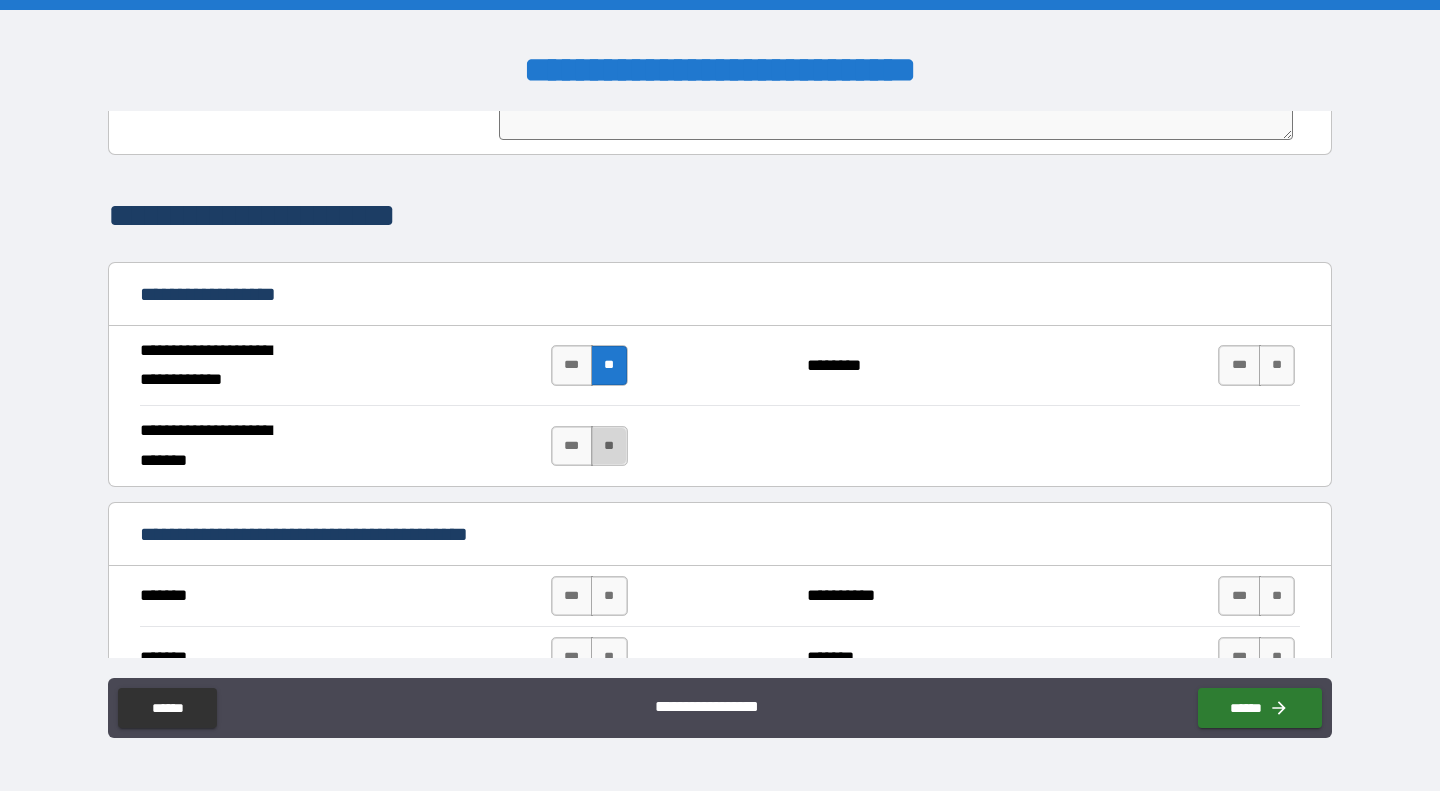 click on "**" at bounding box center (609, 446) 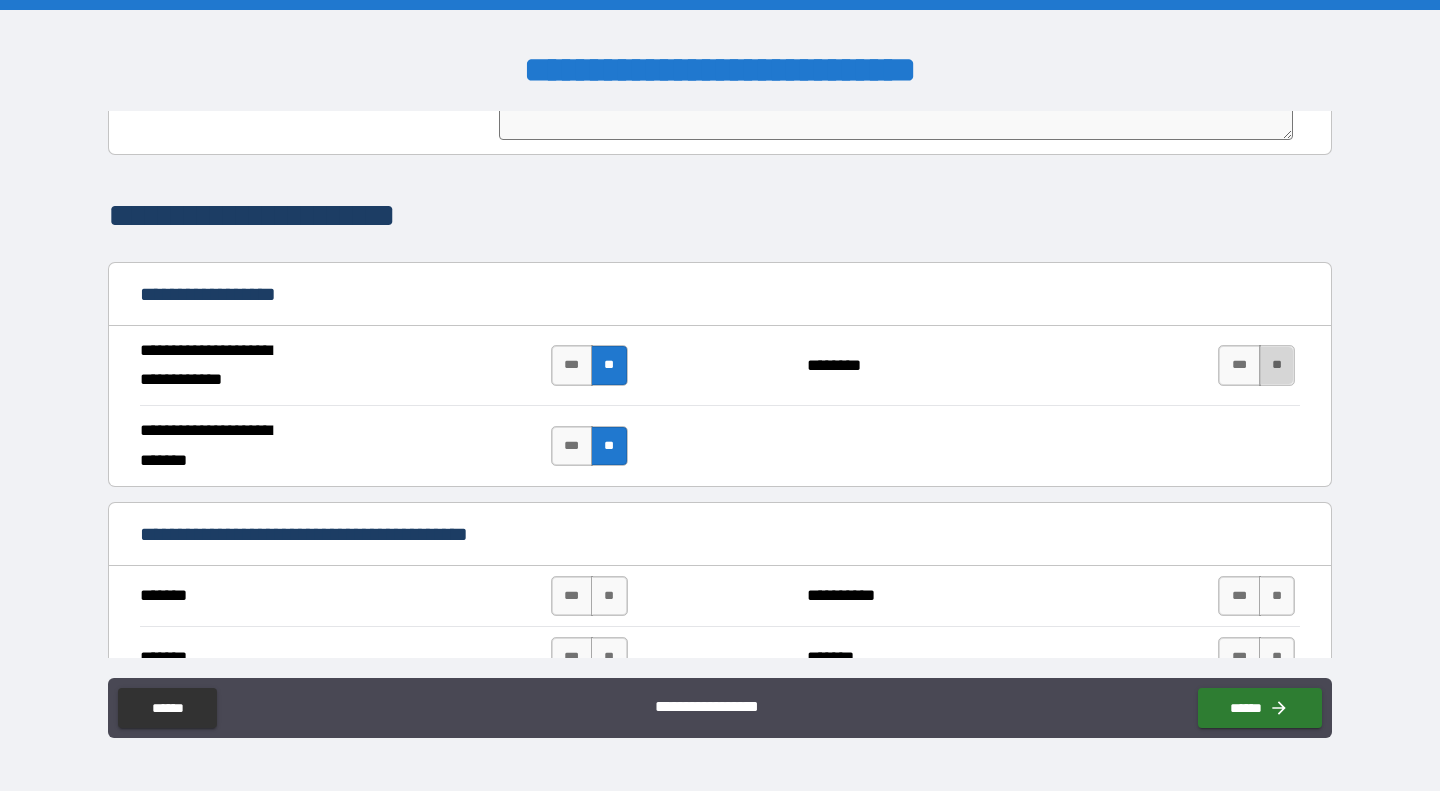 click on "**" at bounding box center (1277, 365) 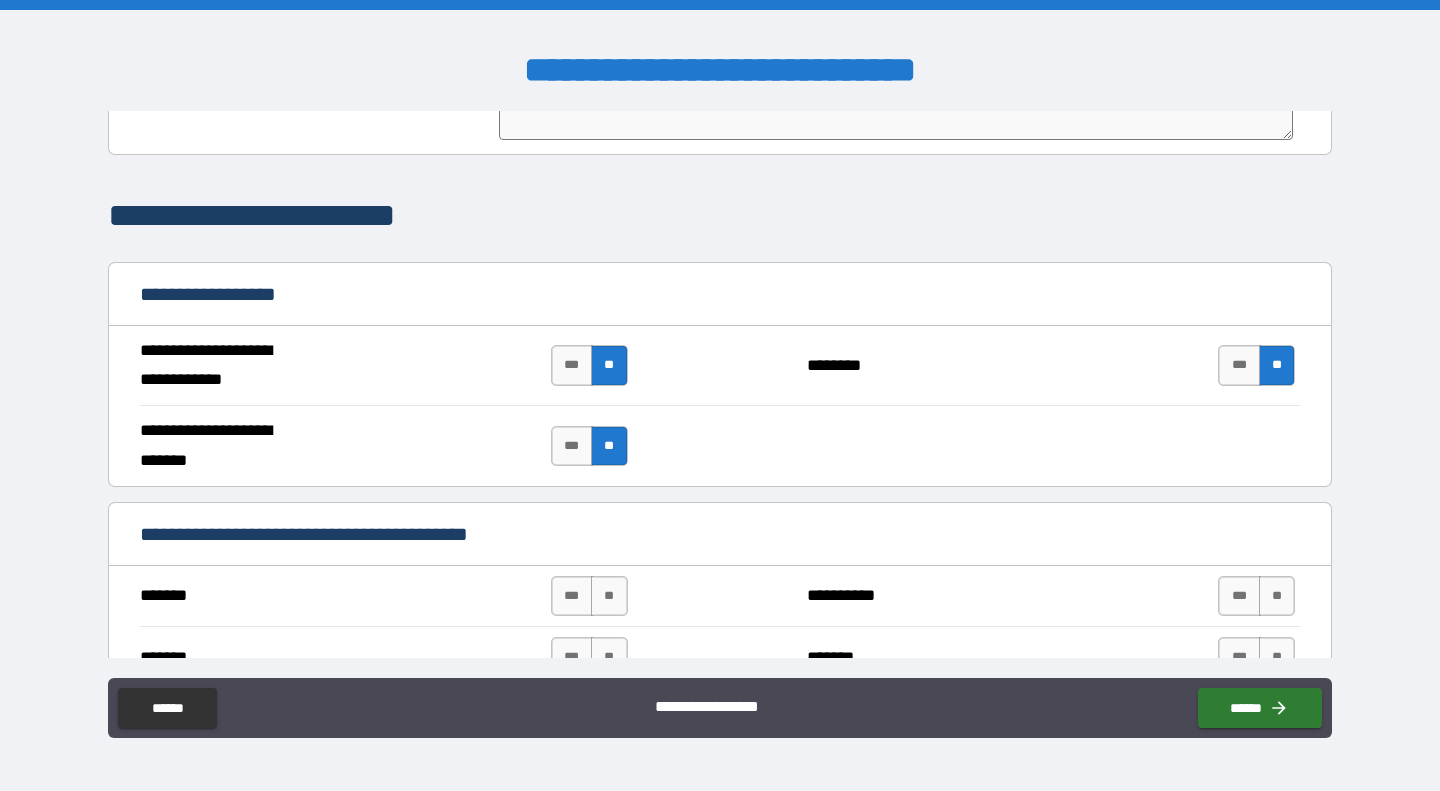 scroll, scrollTop: 1633, scrollLeft: 0, axis: vertical 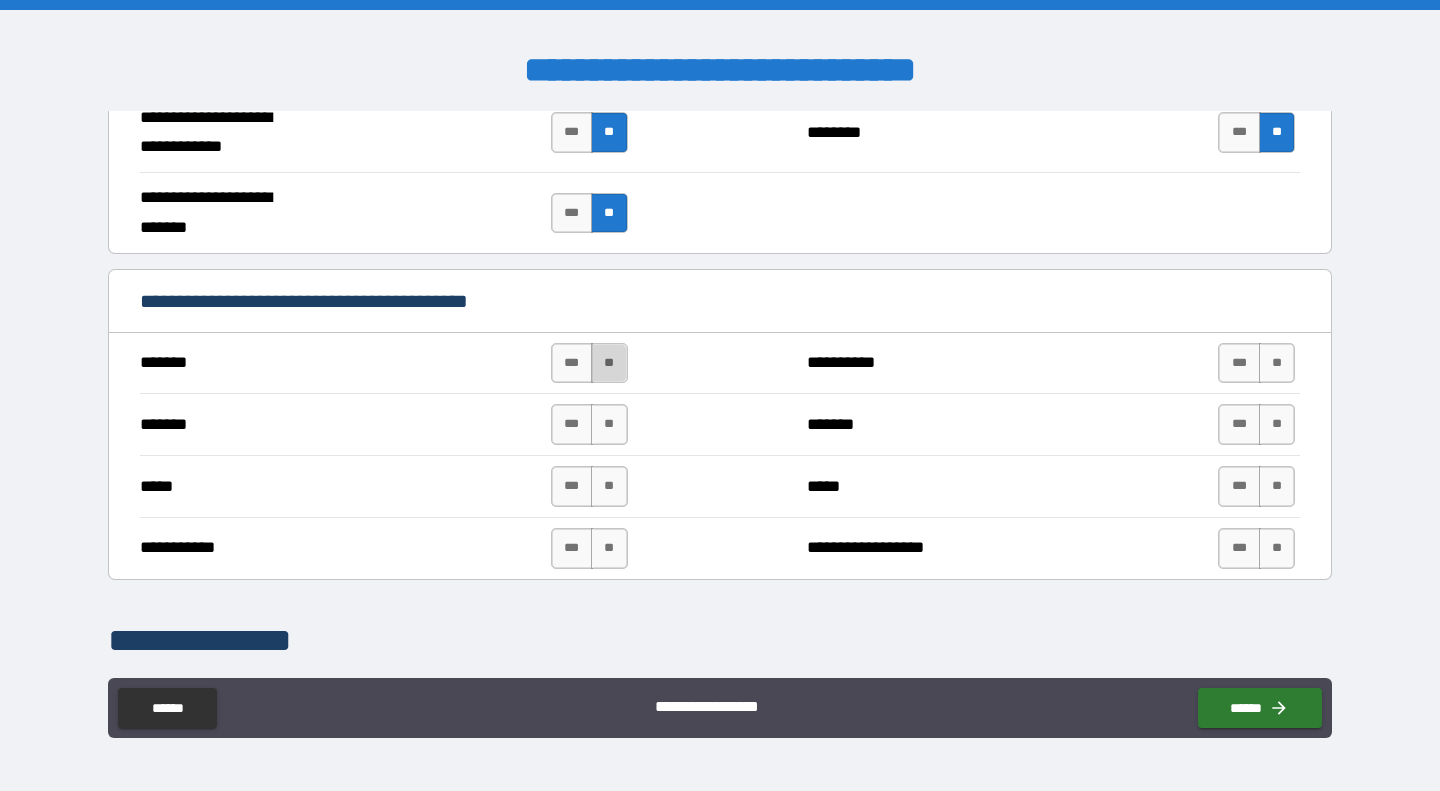 click on "**" at bounding box center (609, 363) 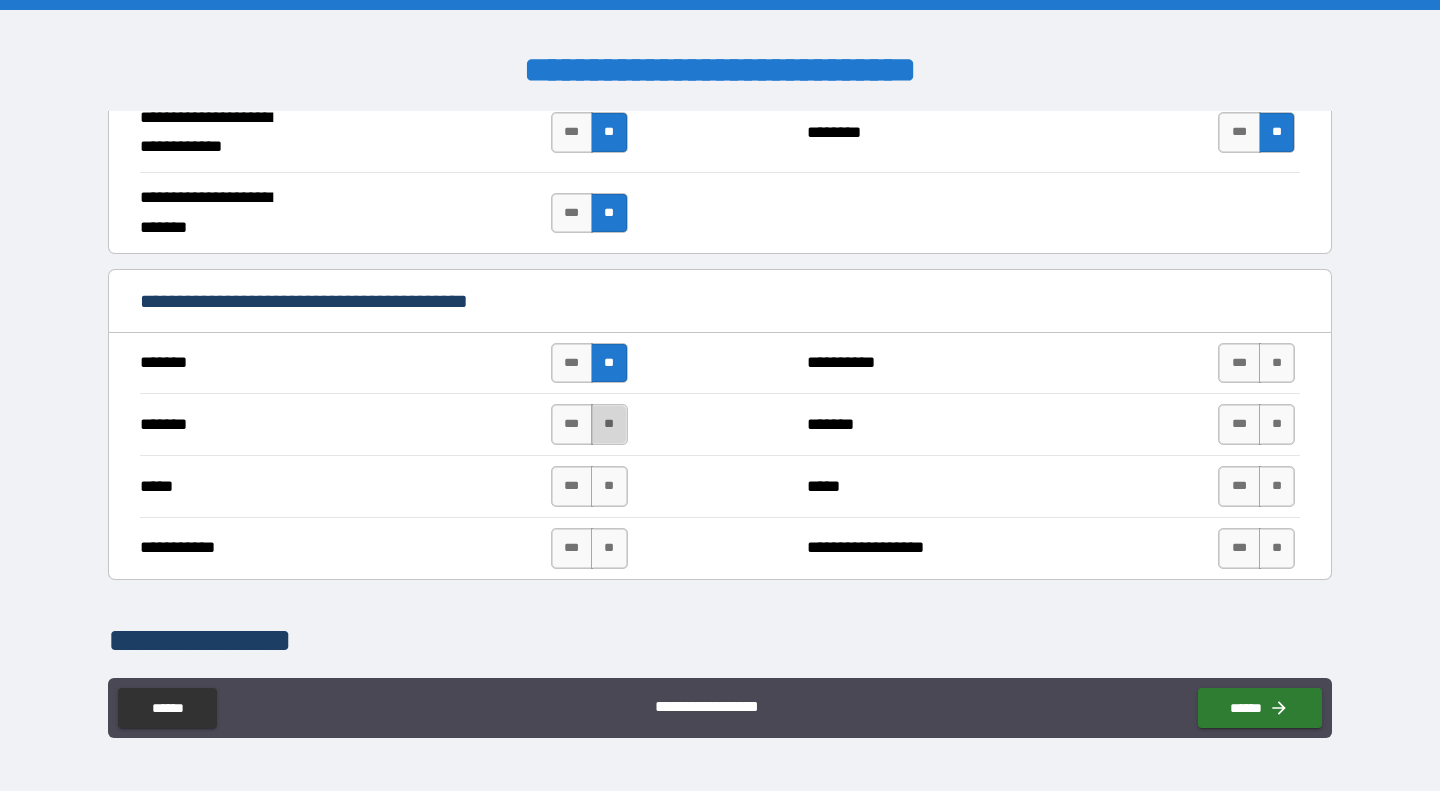 click on "**" at bounding box center (609, 424) 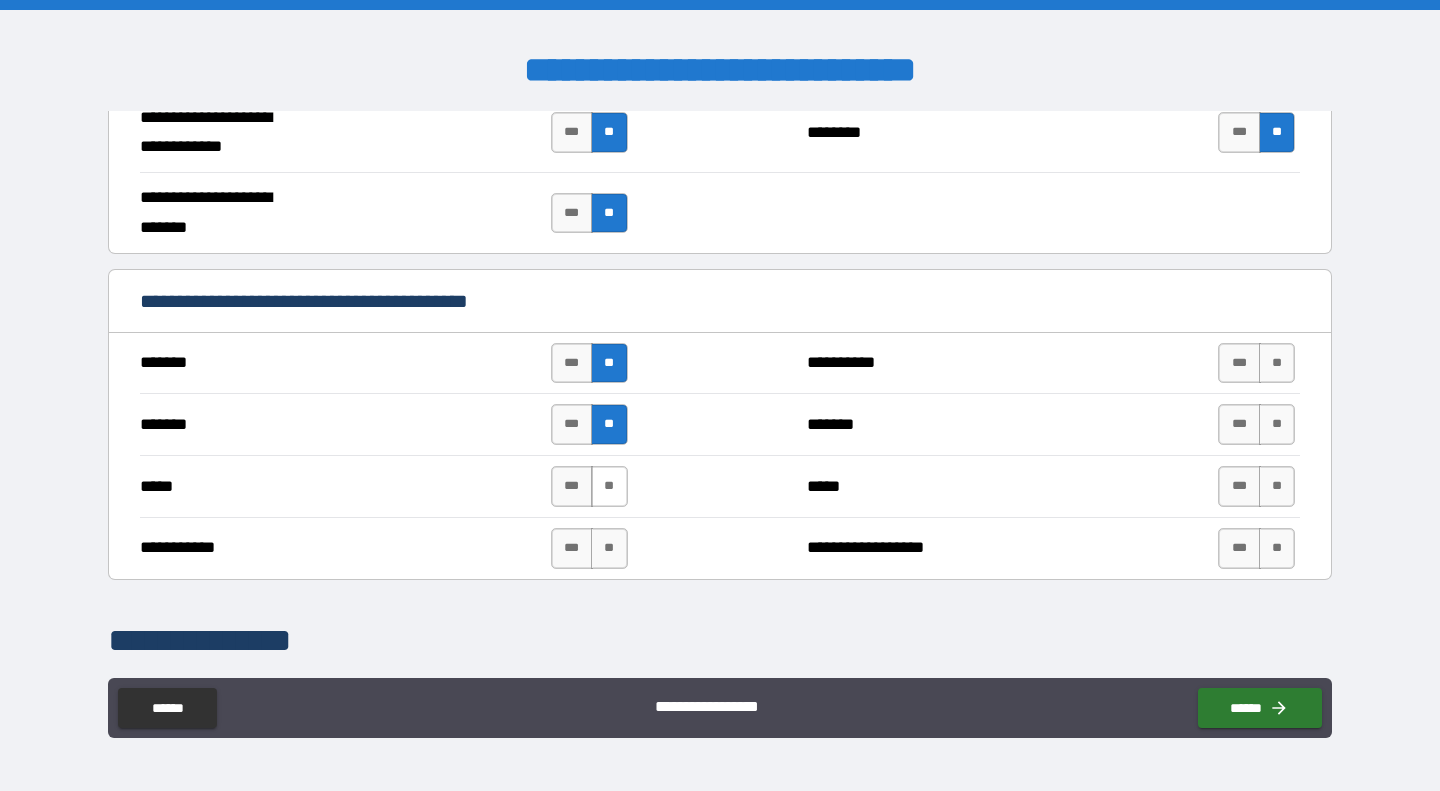 click on "**" at bounding box center [609, 486] 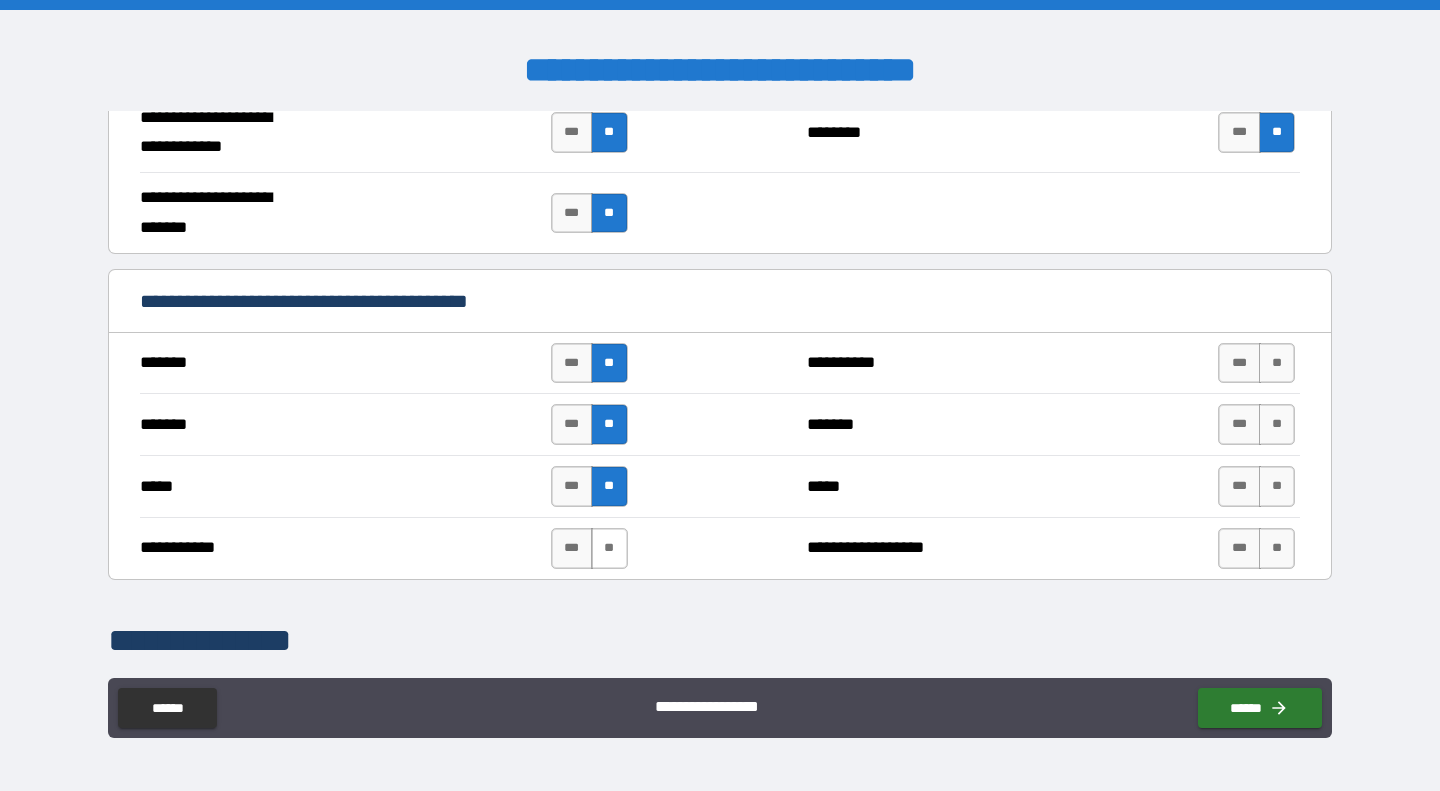 click on "**" at bounding box center (609, 548) 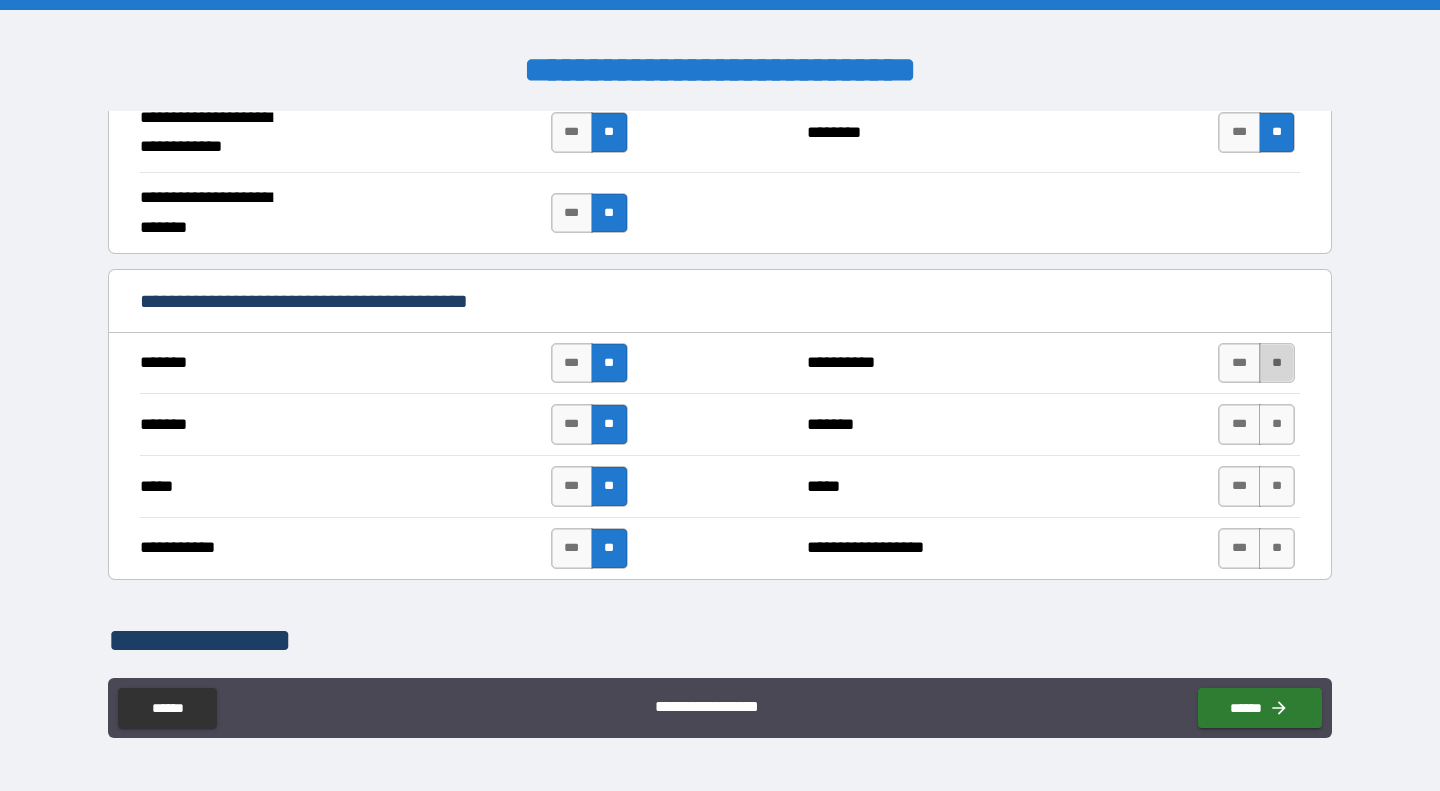 click on "**" at bounding box center (1277, 363) 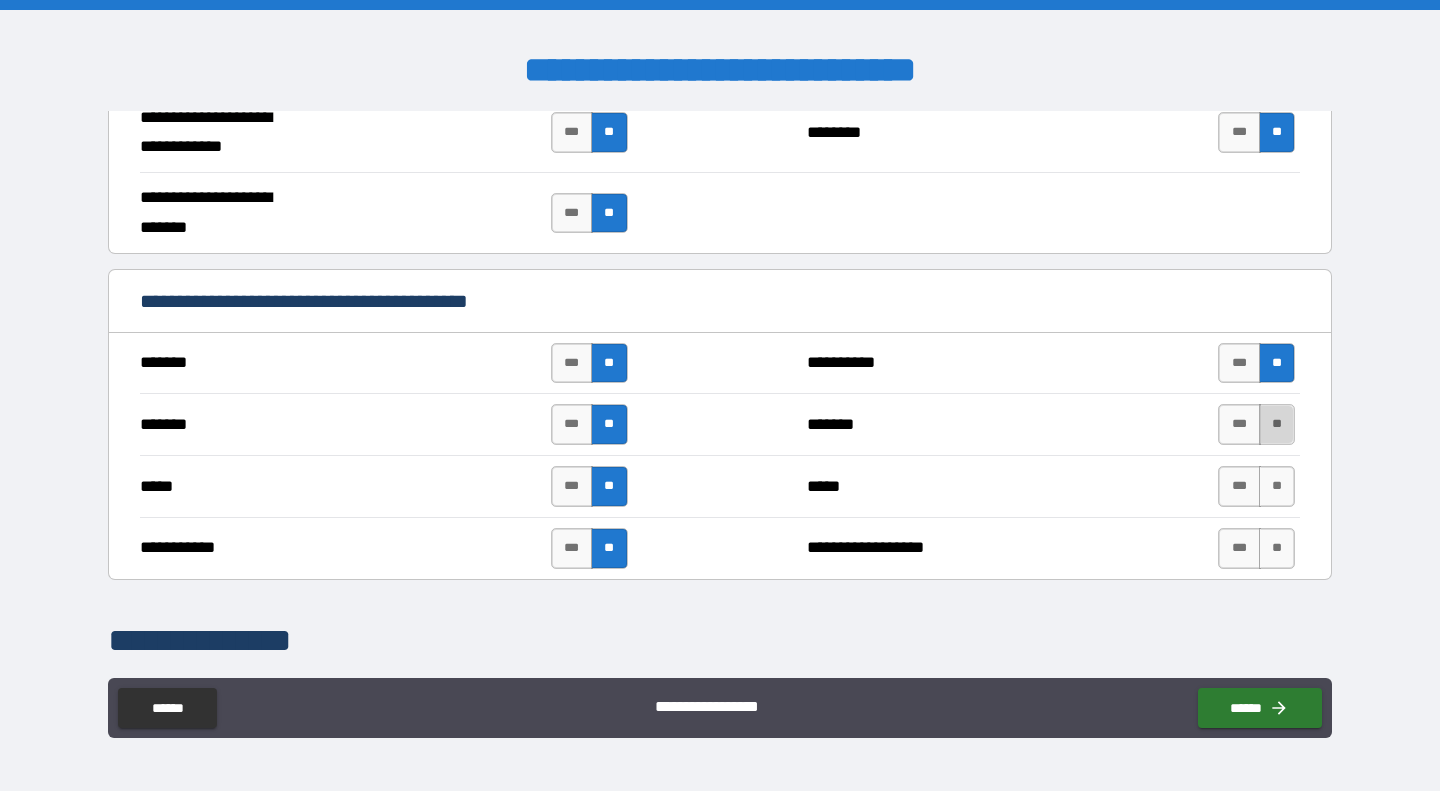 click on "**" at bounding box center [1277, 424] 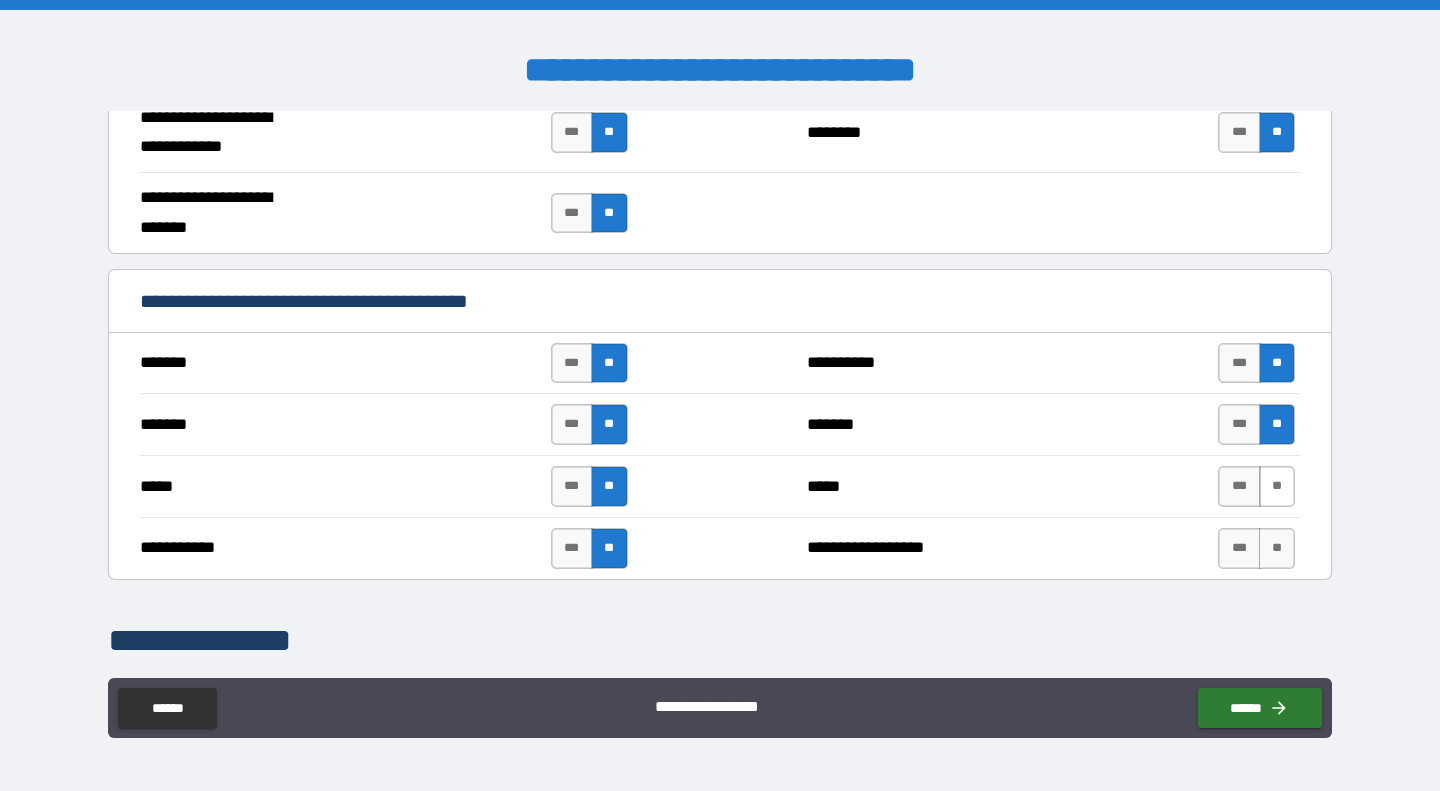 click on "**" at bounding box center [1277, 486] 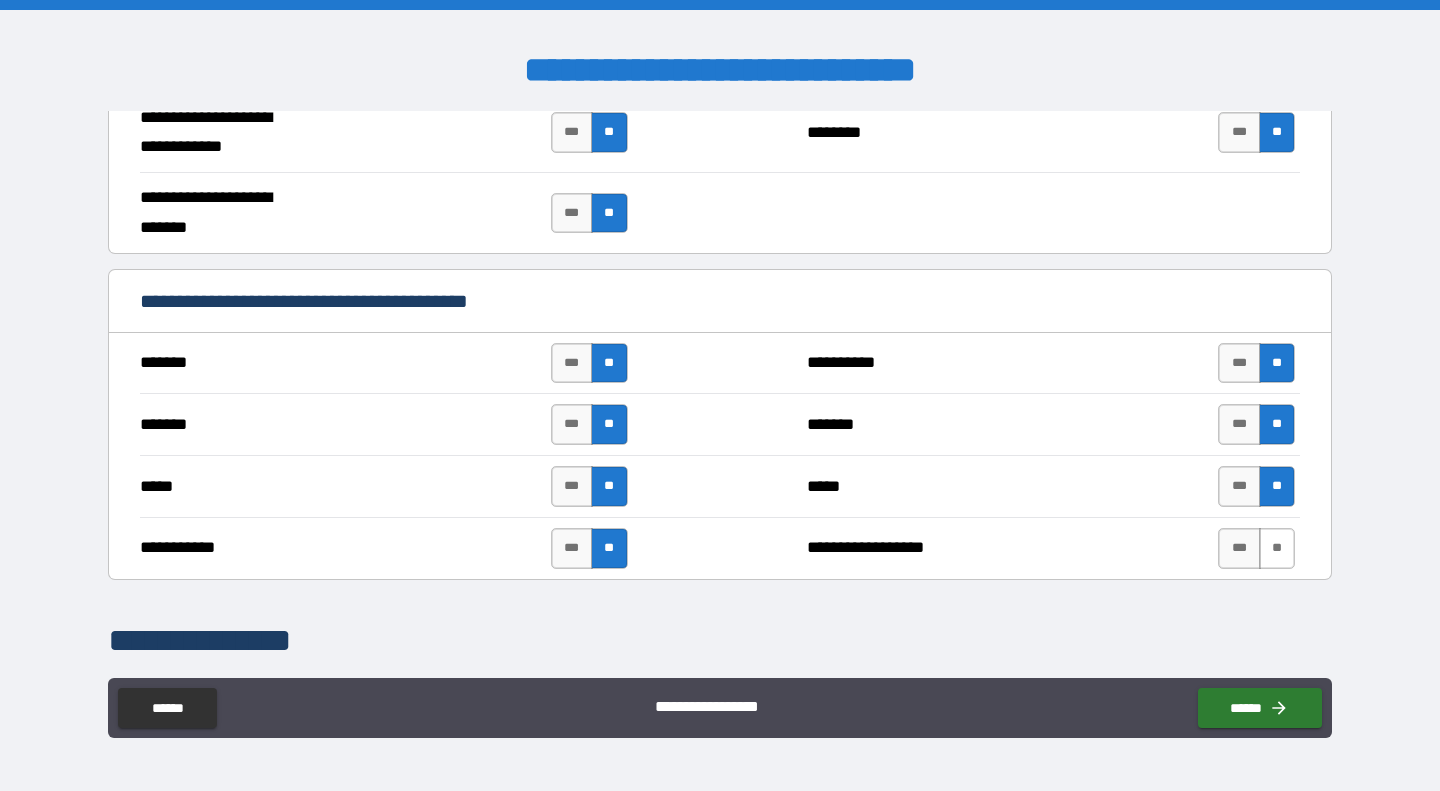 click on "**" at bounding box center (1277, 548) 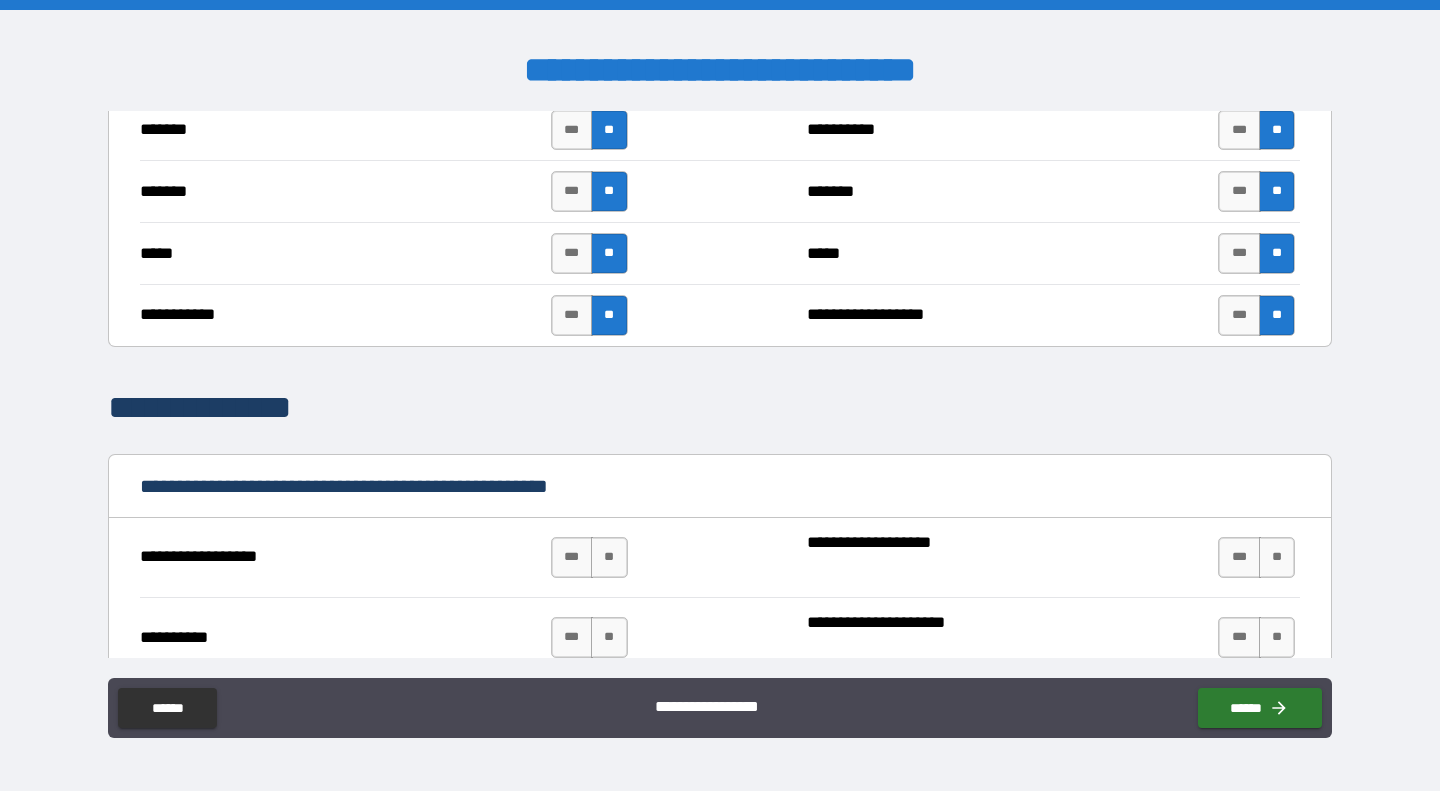 scroll, scrollTop: 2100, scrollLeft: 0, axis: vertical 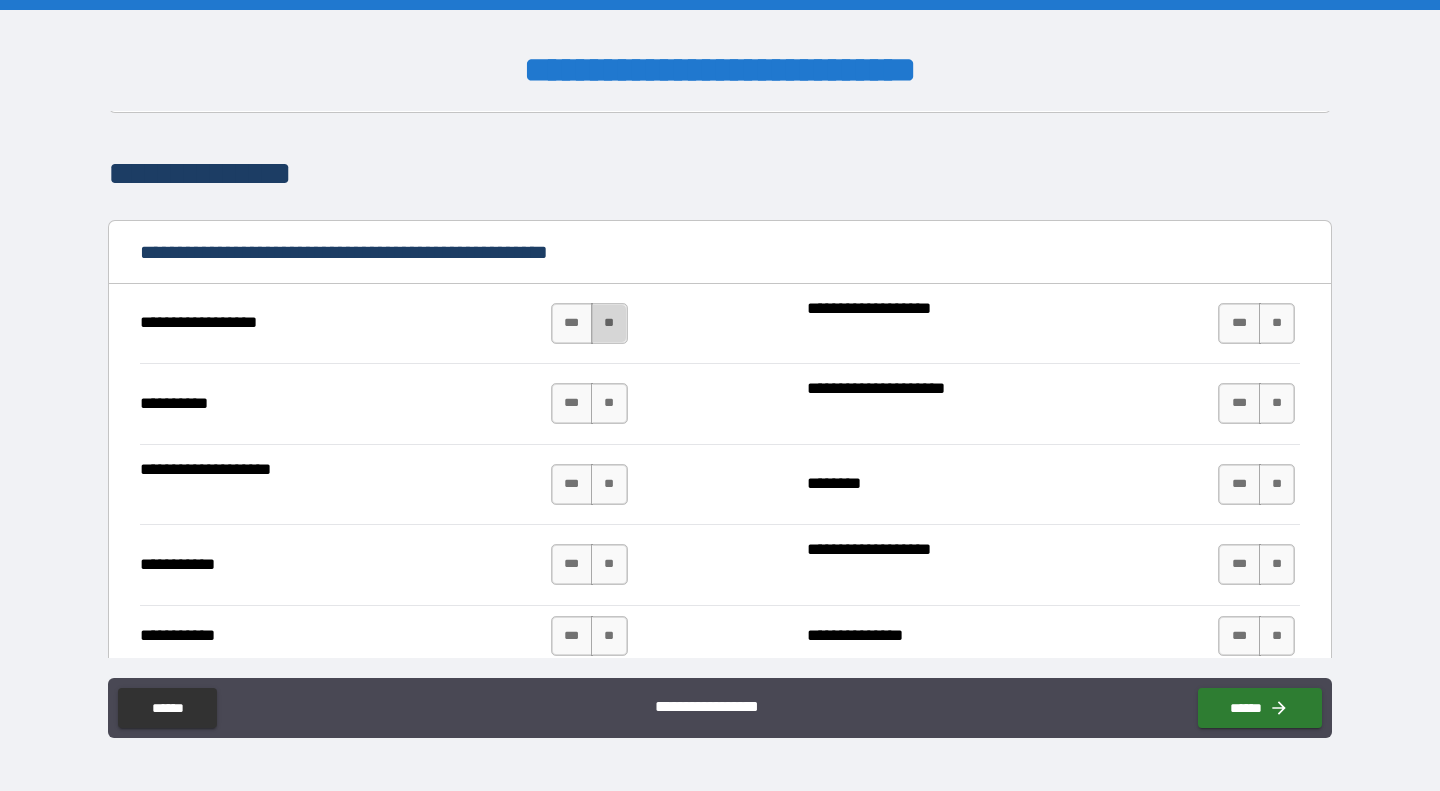 click on "**" at bounding box center (609, 323) 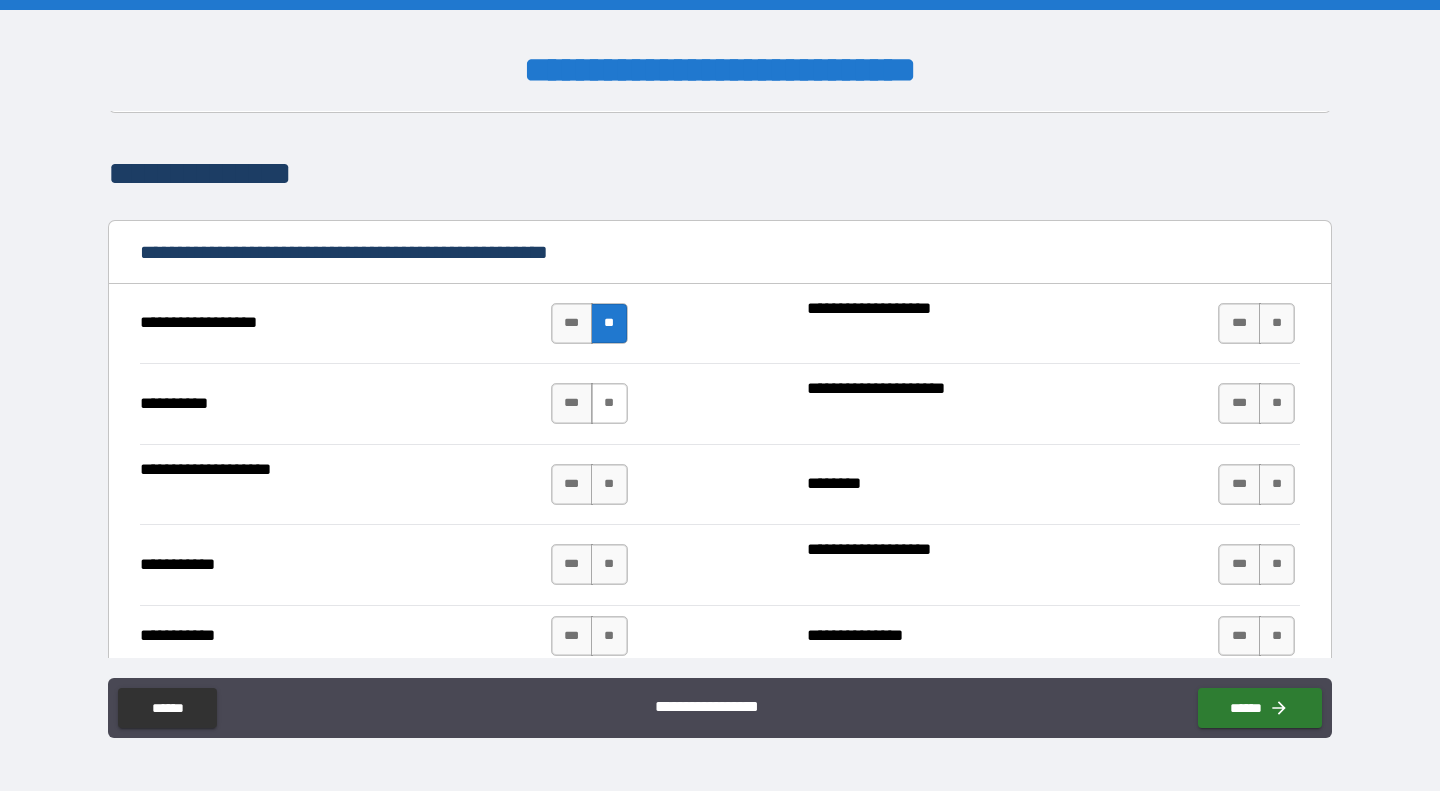 click on "**" at bounding box center (609, 403) 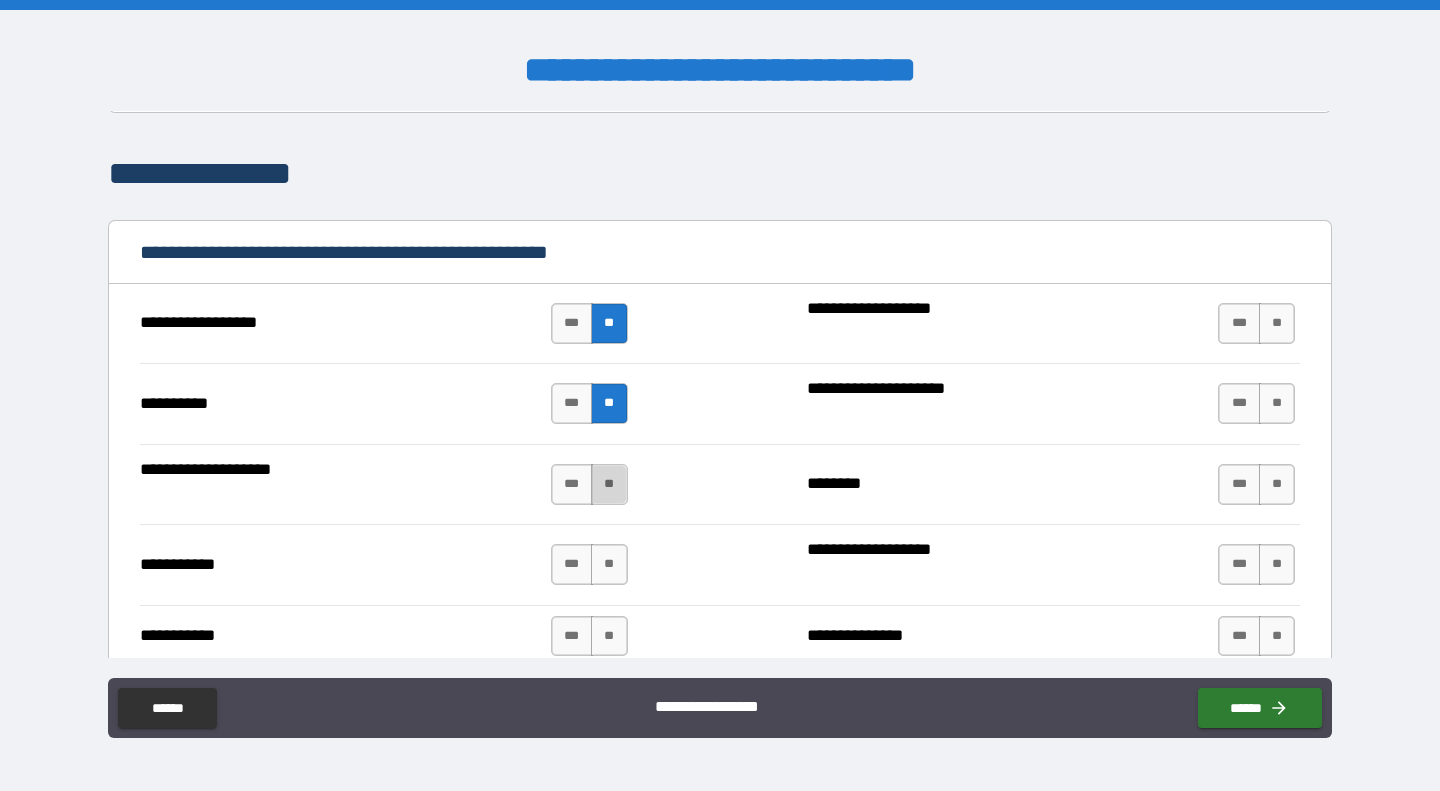 click on "**" at bounding box center [609, 484] 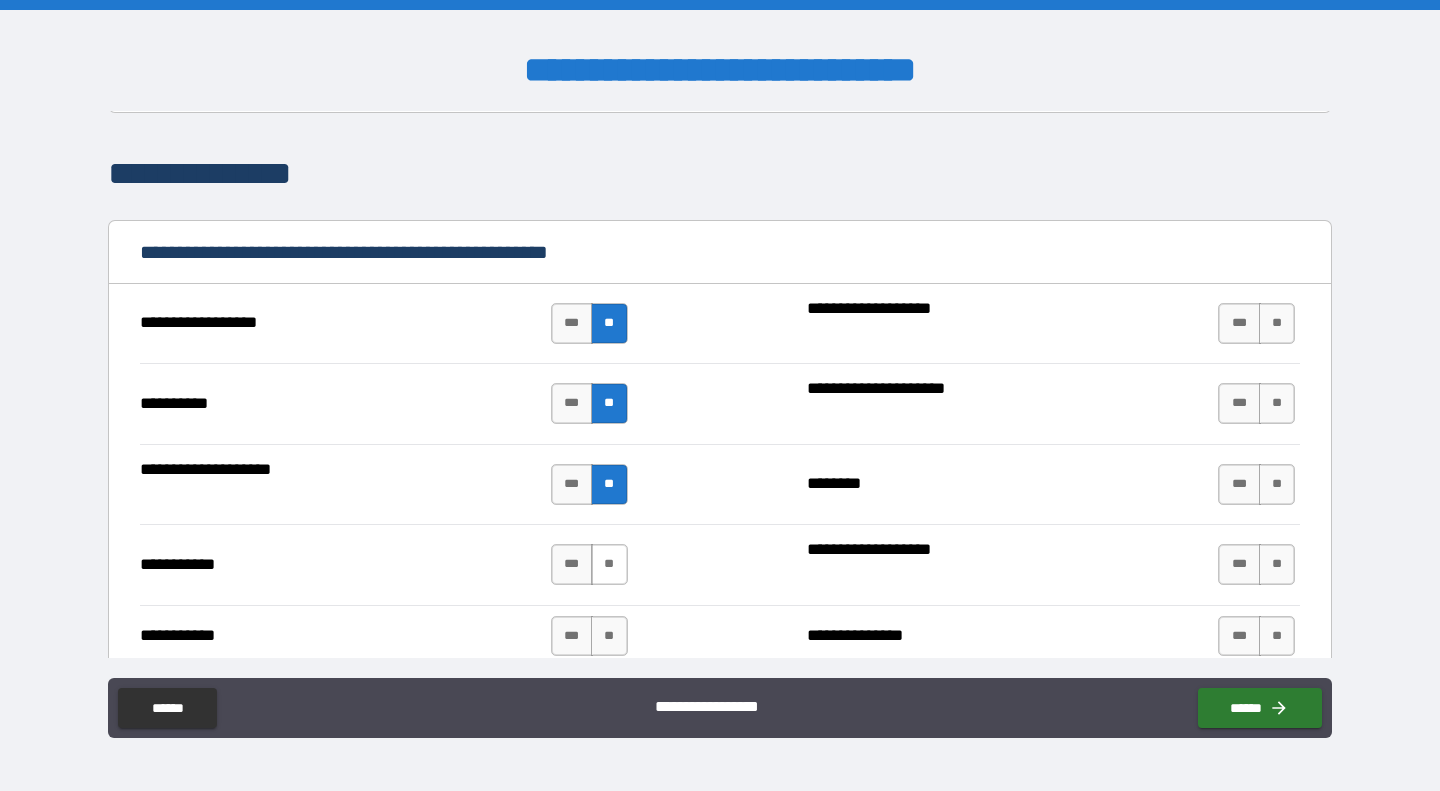 click on "**" at bounding box center (609, 564) 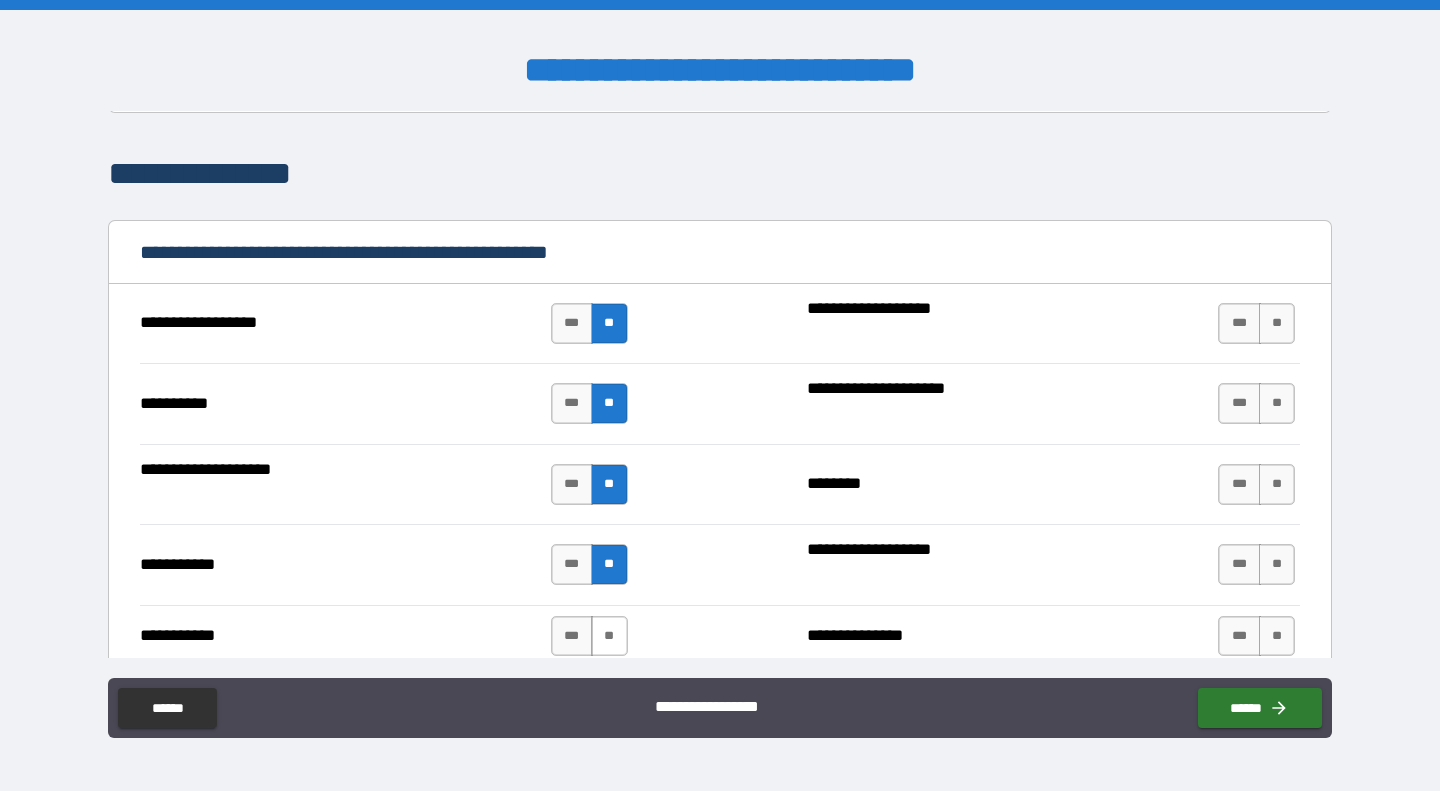 click on "**" at bounding box center (609, 636) 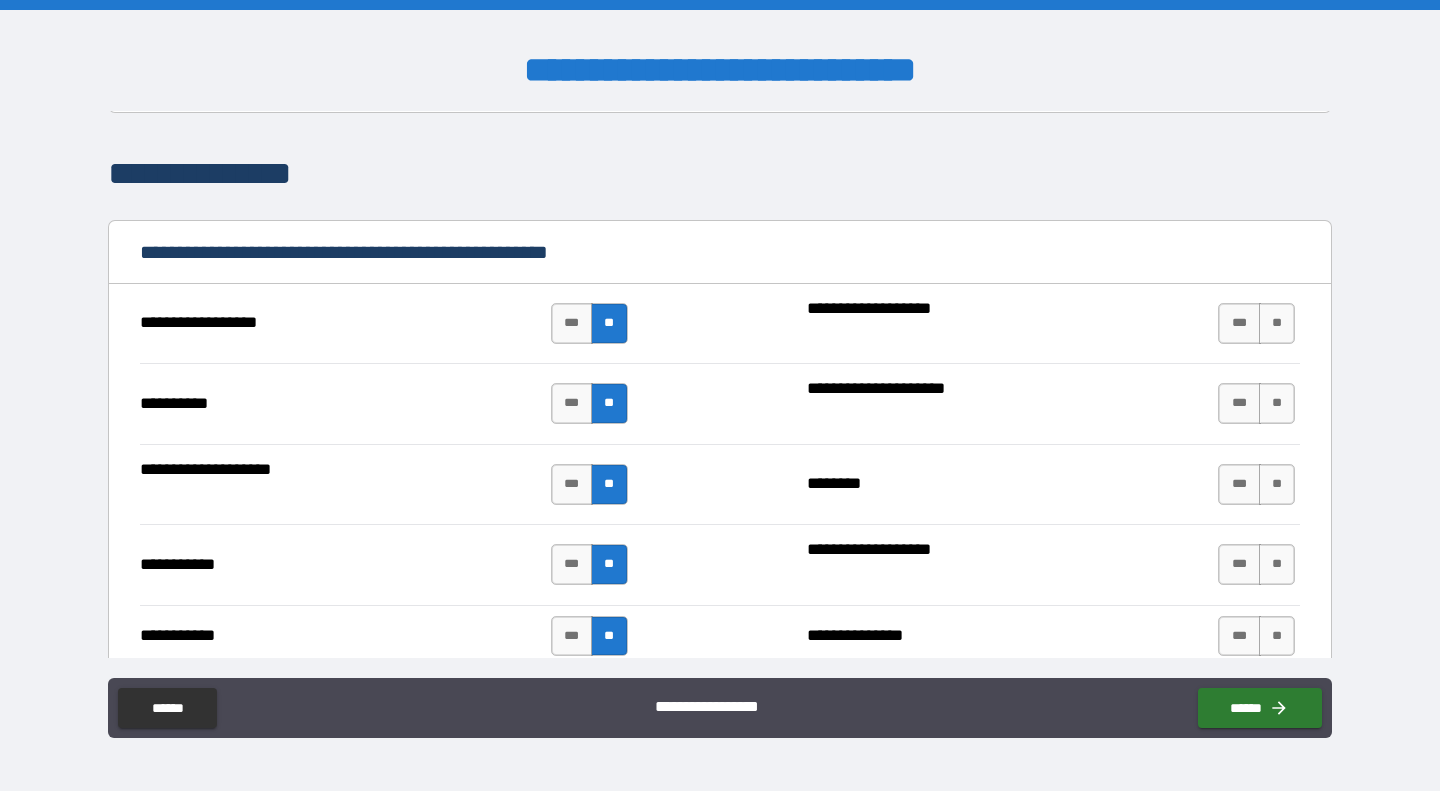 scroll, scrollTop: 2333, scrollLeft: 0, axis: vertical 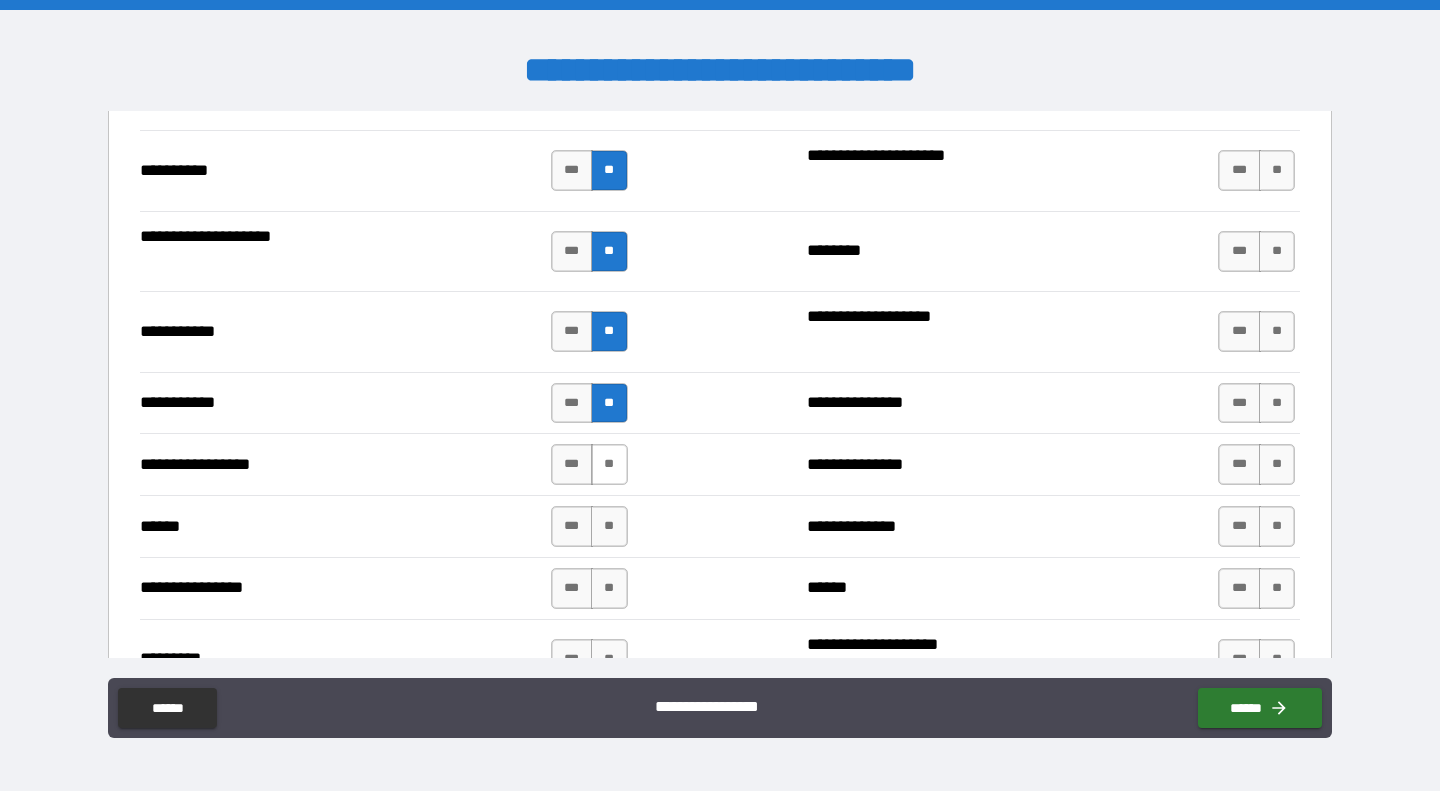 click on "**" at bounding box center [609, 464] 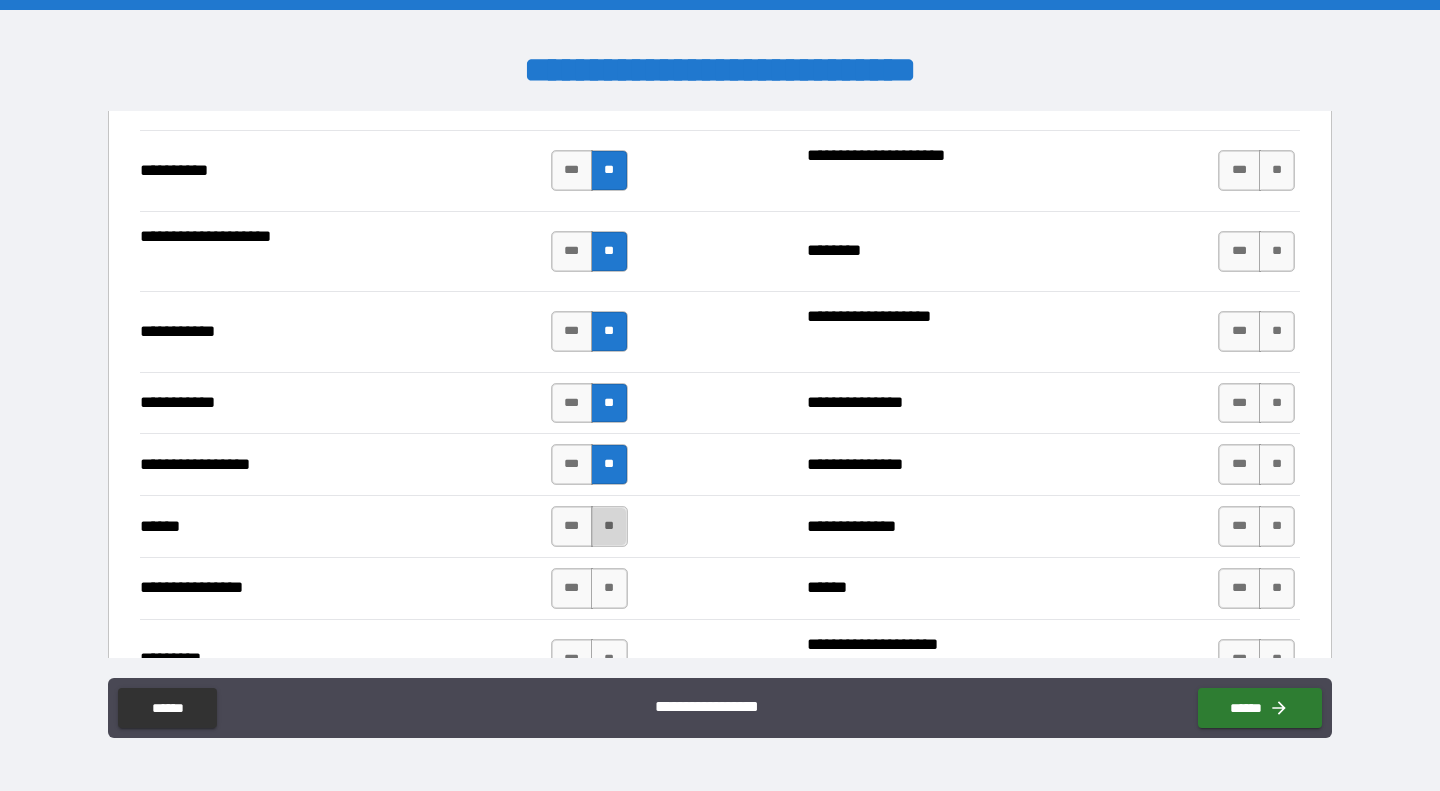 click on "**" at bounding box center [609, 526] 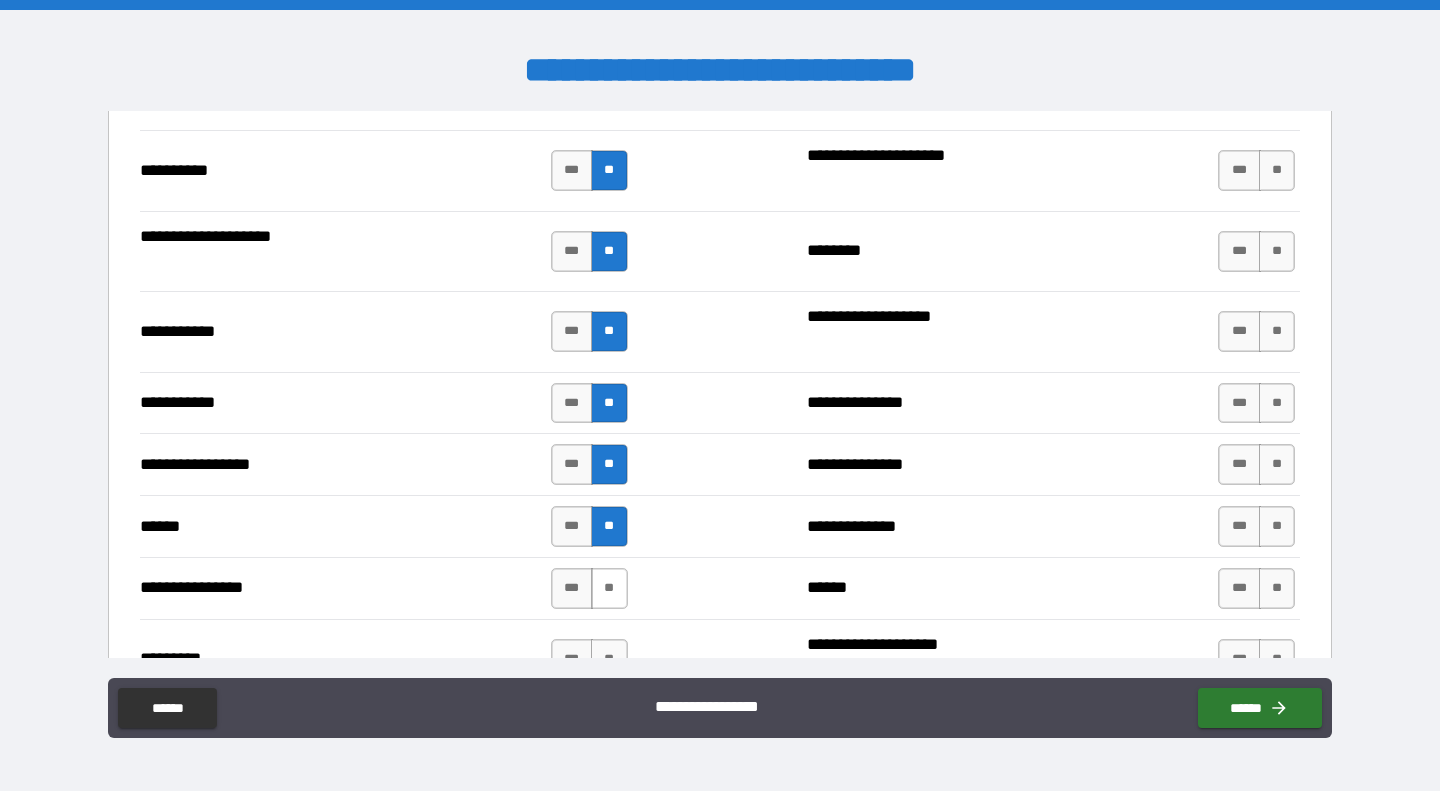 click on "**" at bounding box center (609, 588) 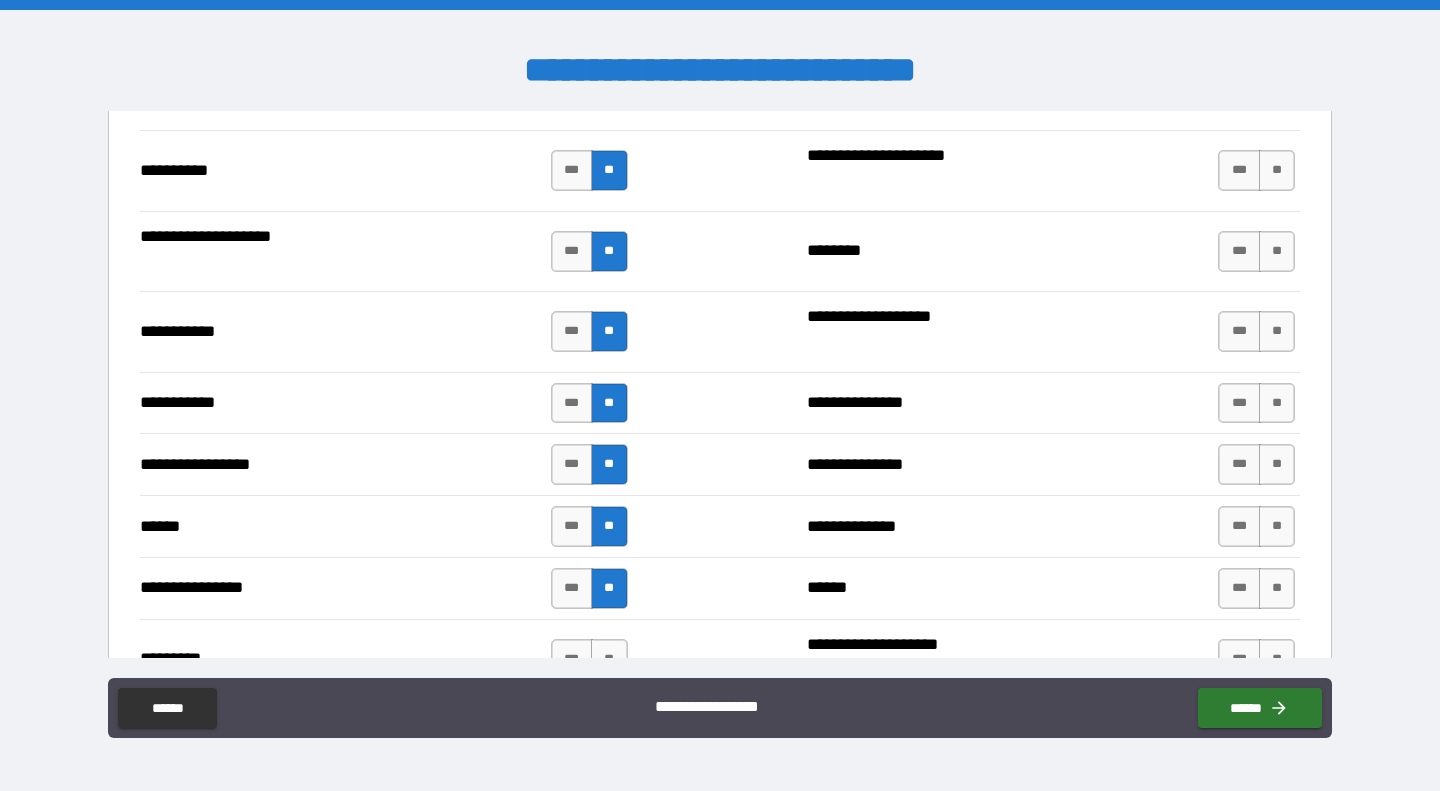 scroll, scrollTop: 2566, scrollLeft: 0, axis: vertical 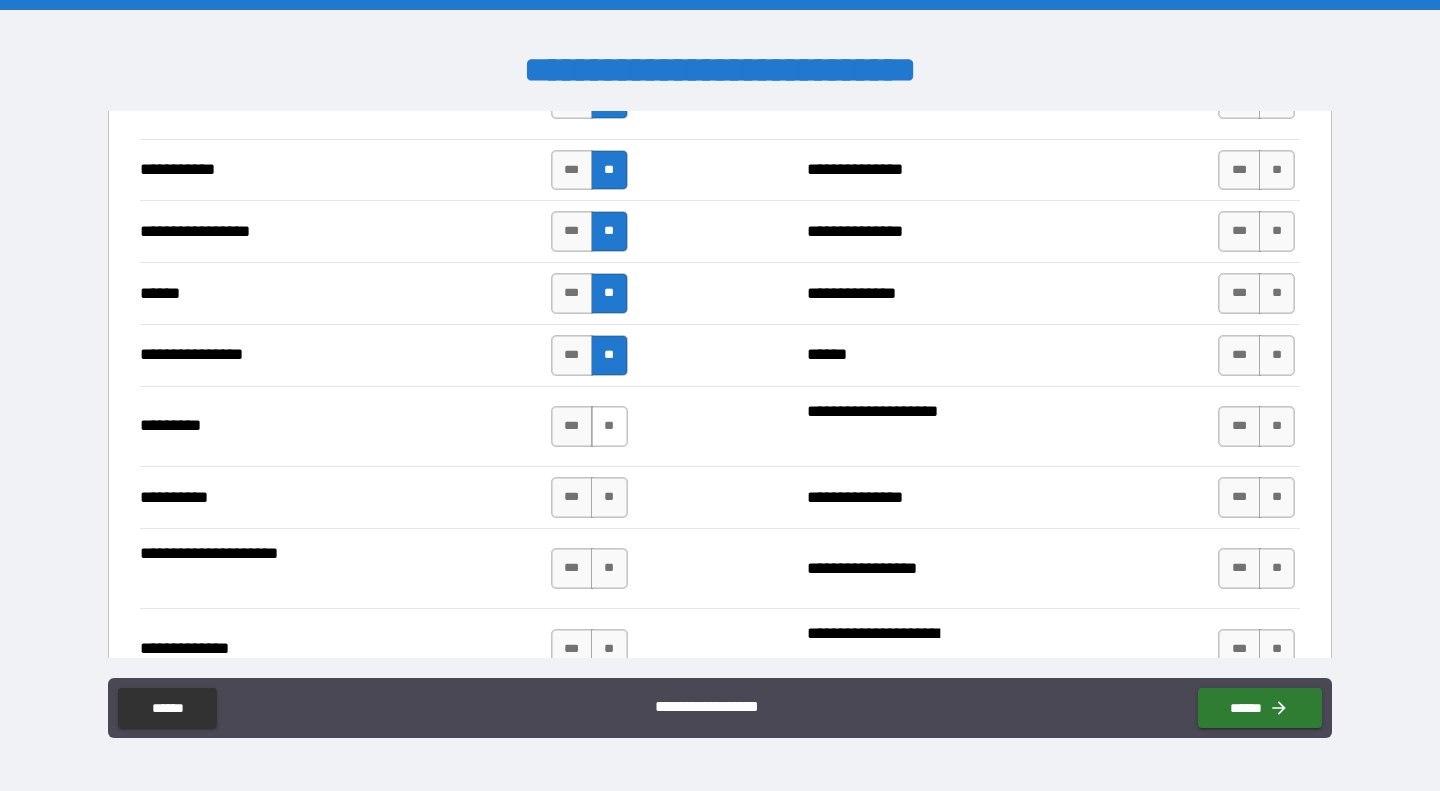 click on "**" at bounding box center [609, 426] 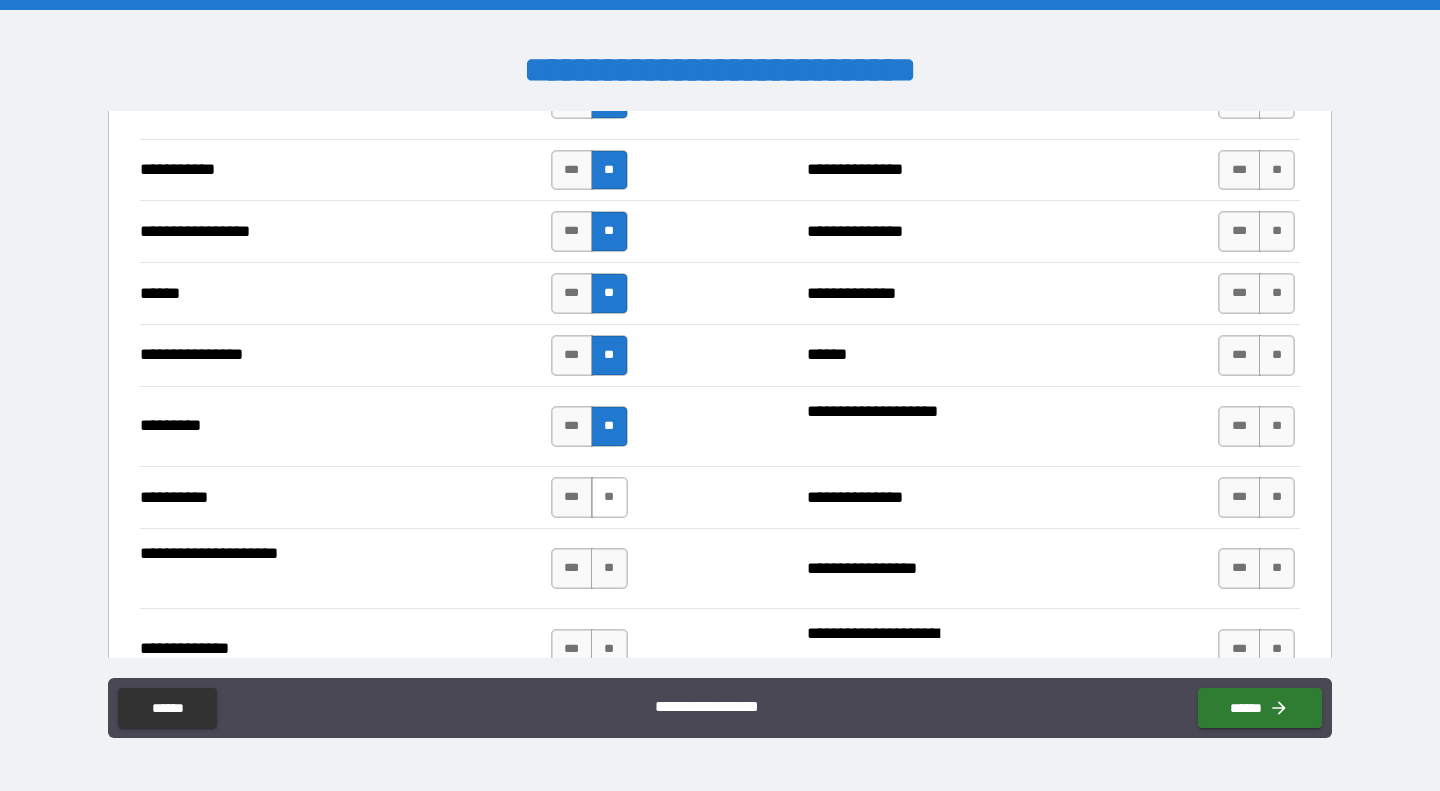 click on "**" at bounding box center [609, 497] 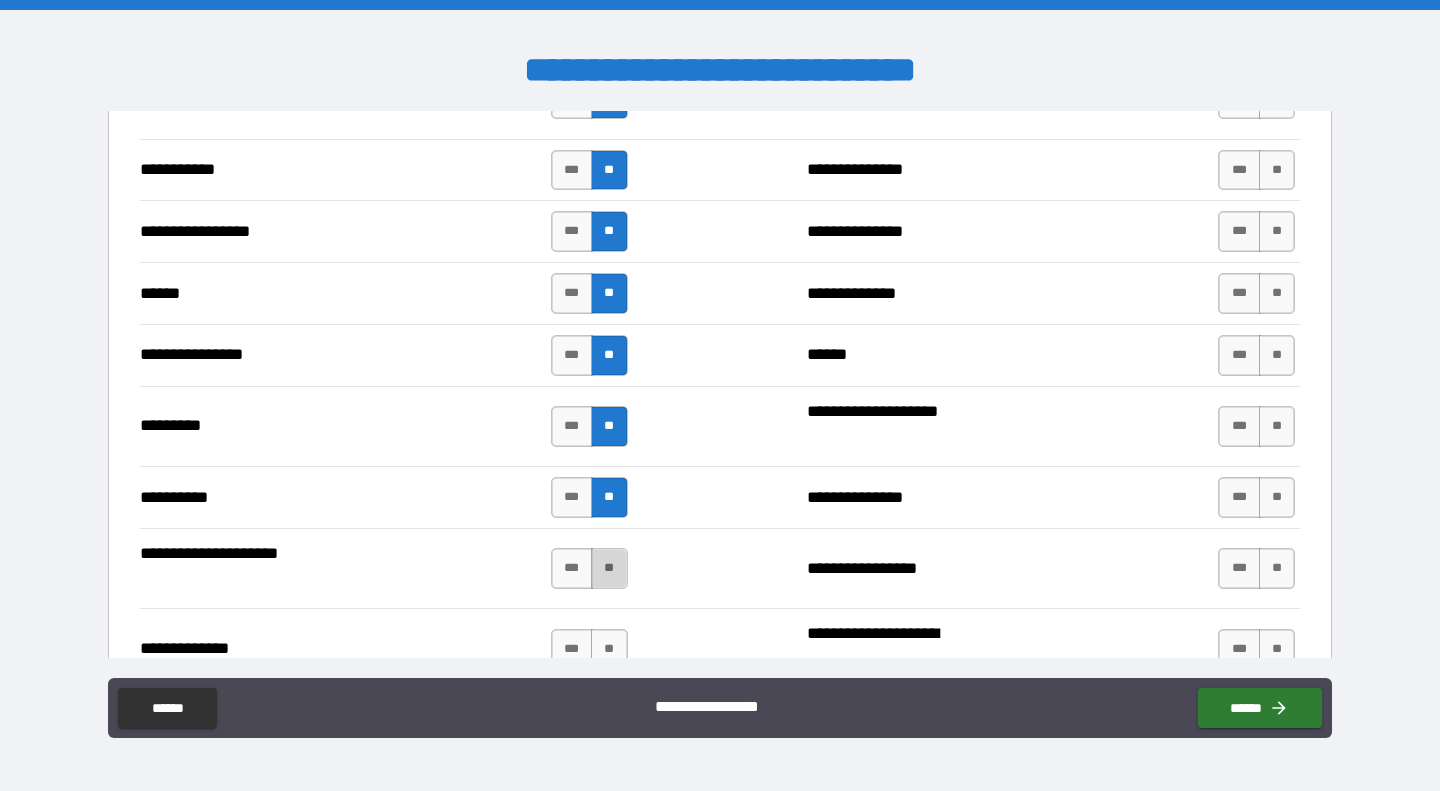 click on "**" at bounding box center (609, 568) 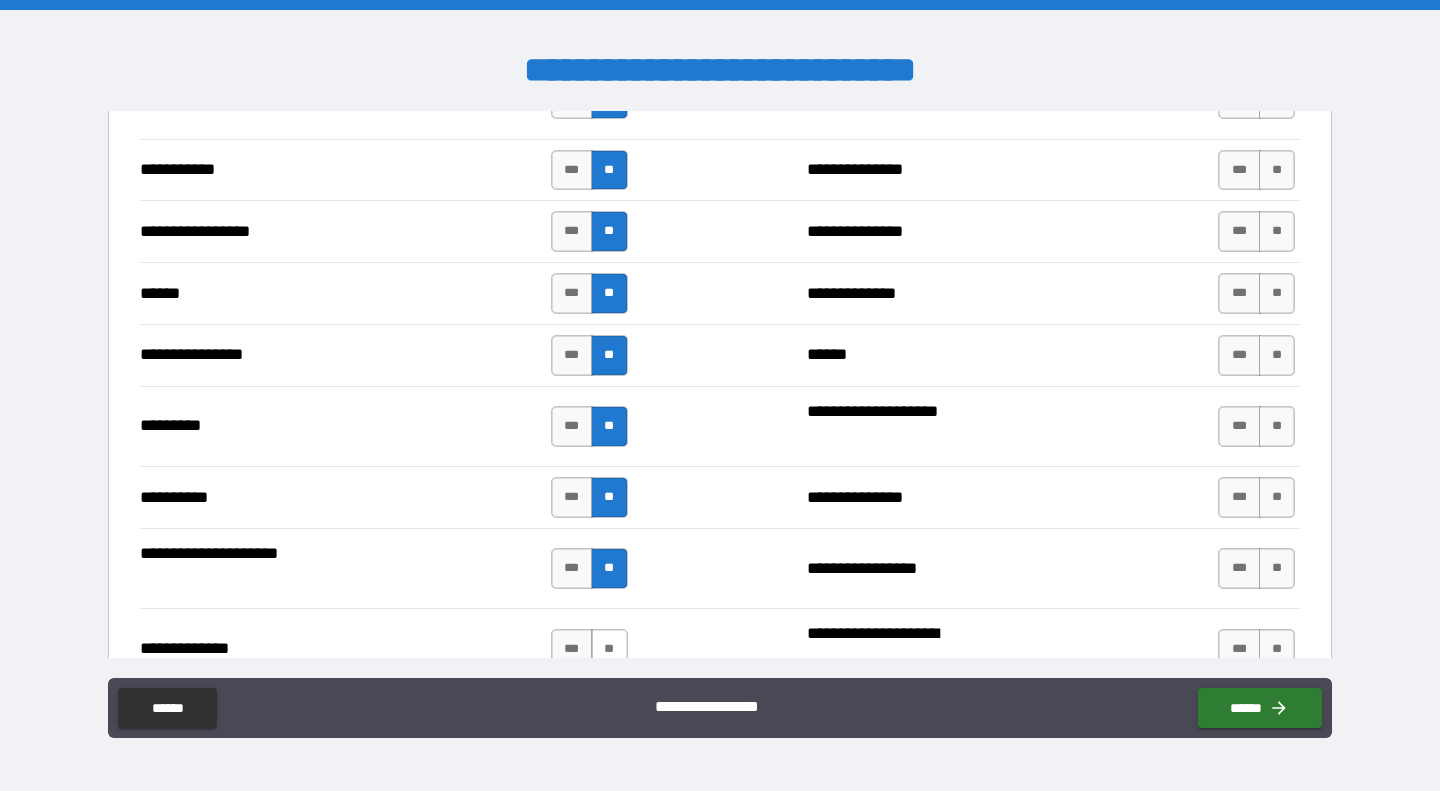 click on "**" at bounding box center (609, 649) 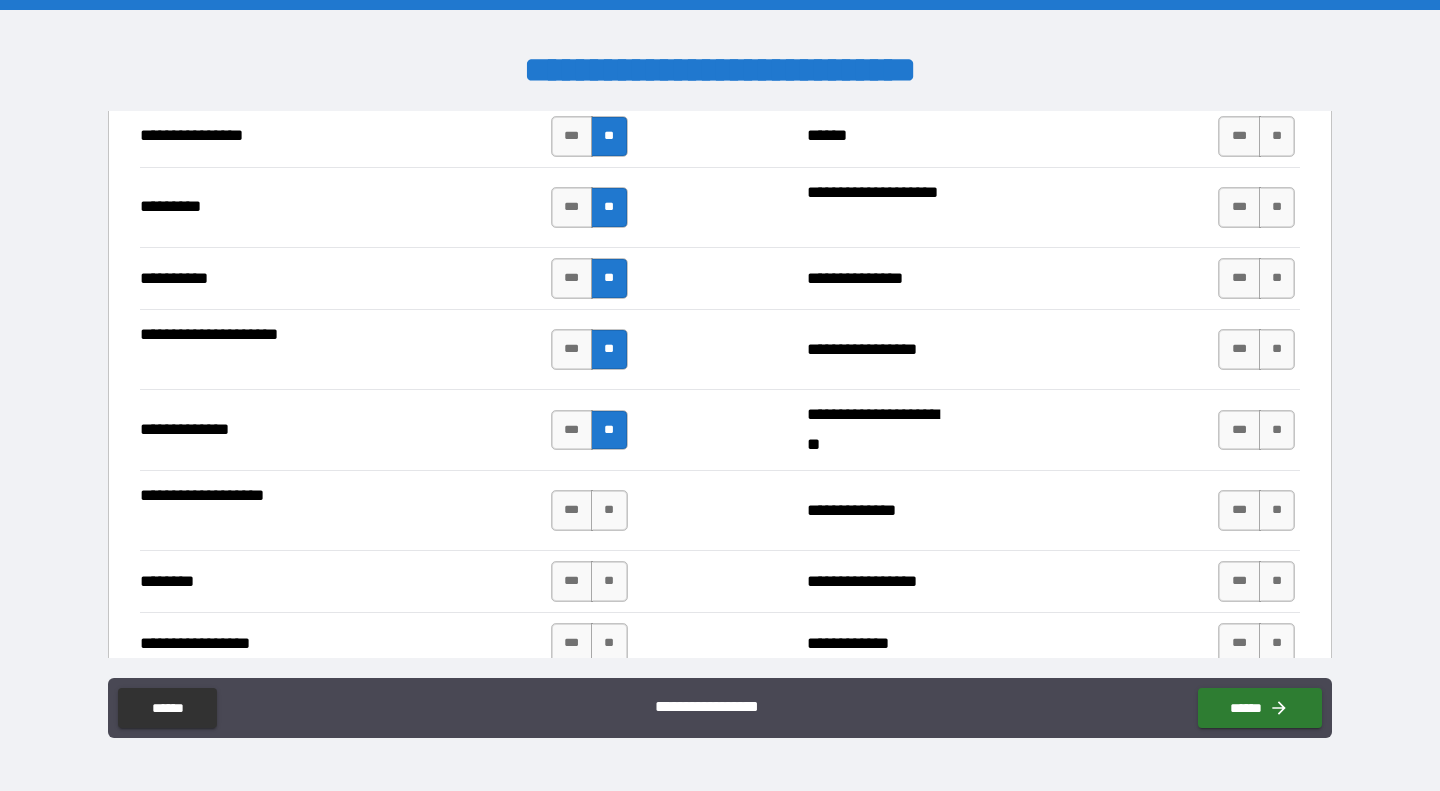 scroll, scrollTop: 2800, scrollLeft: 0, axis: vertical 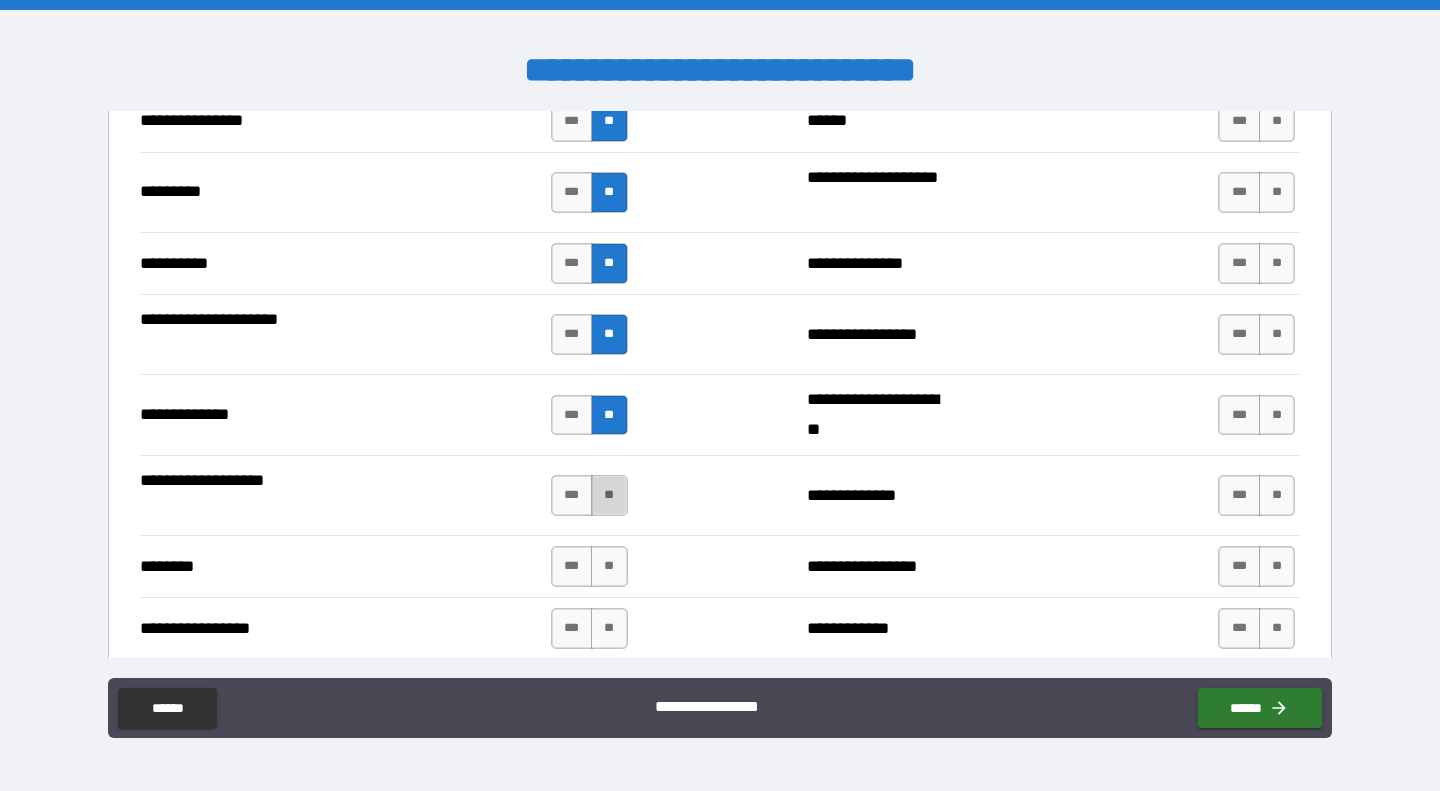 click on "**" at bounding box center [609, 495] 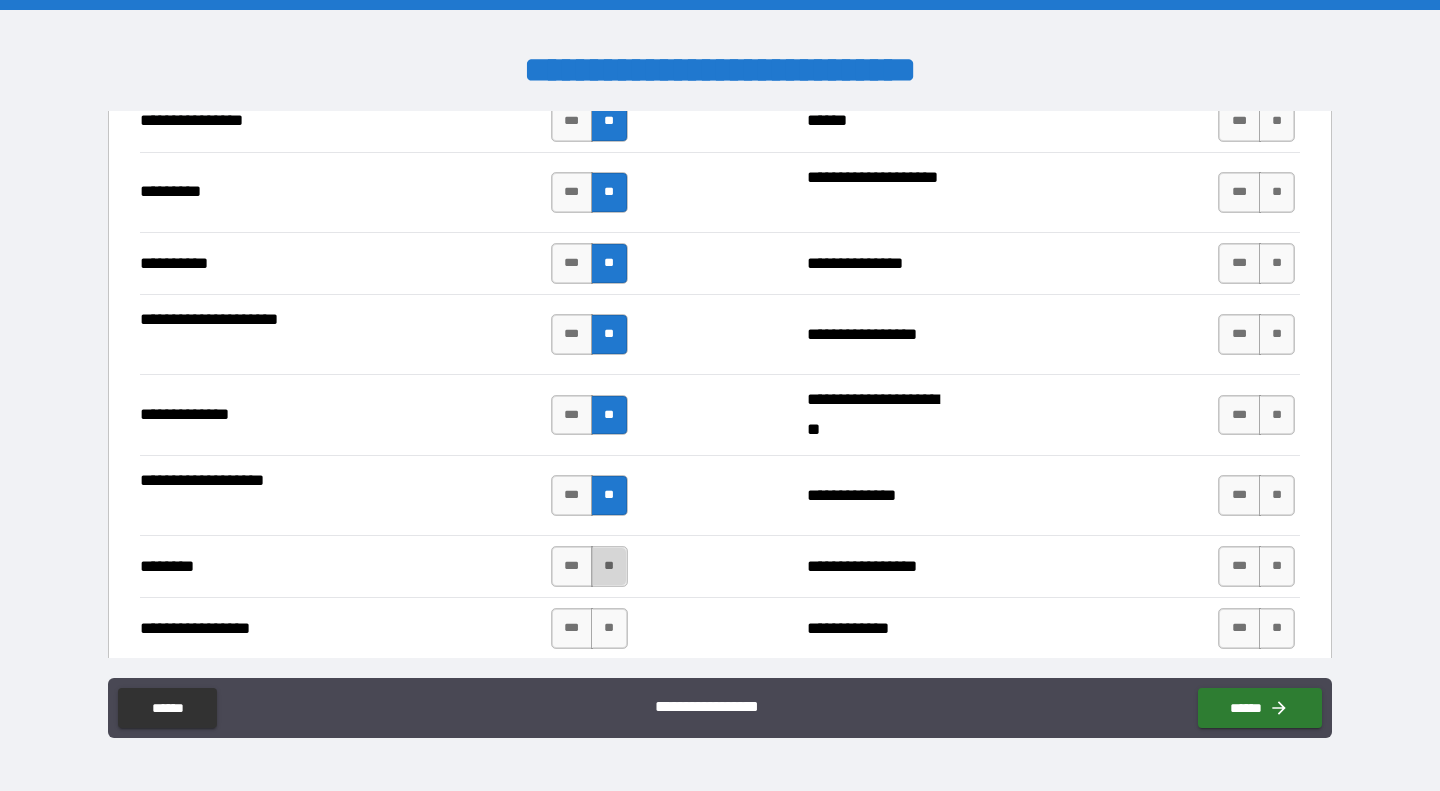 click on "**" at bounding box center [609, 566] 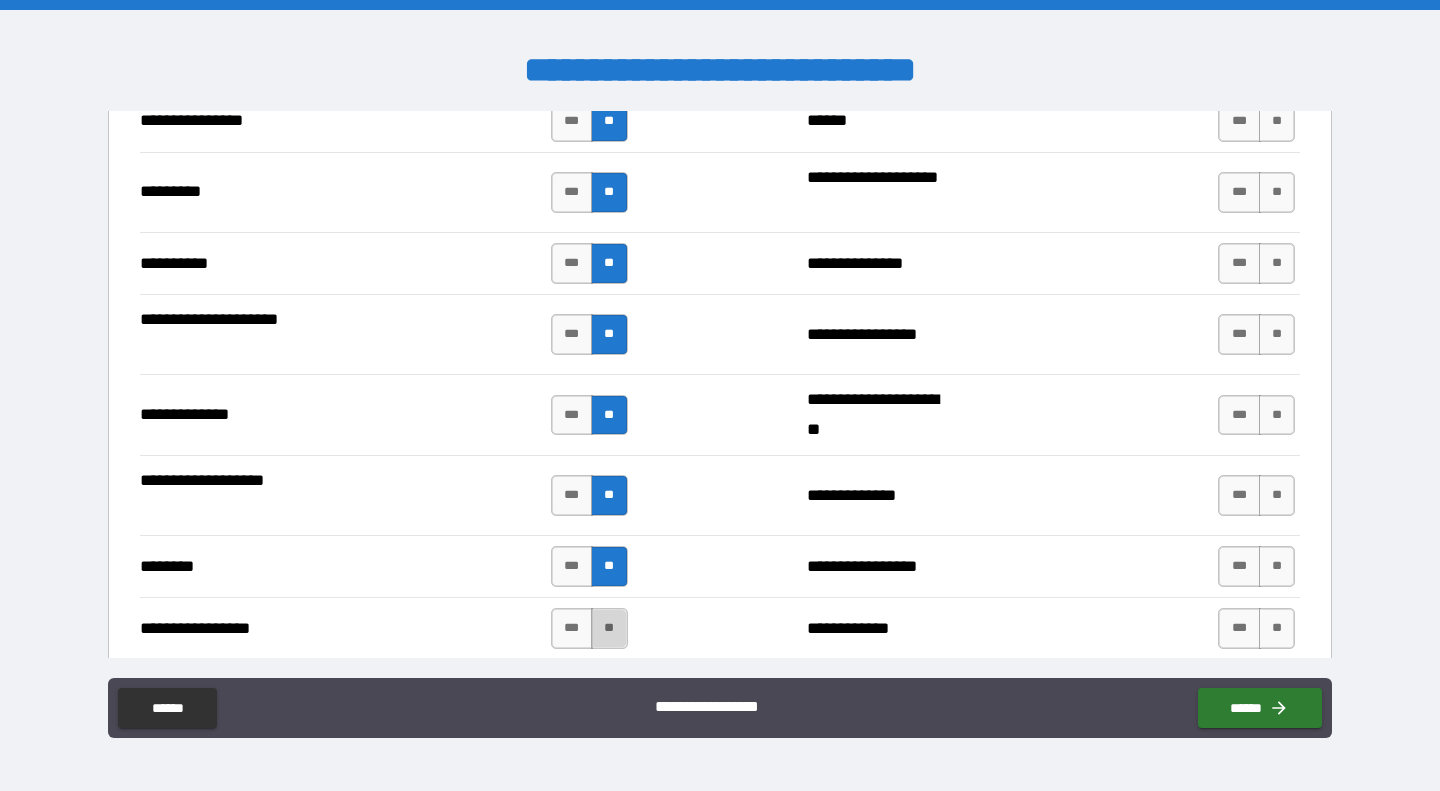 click on "**" at bounding box center (609, 628) 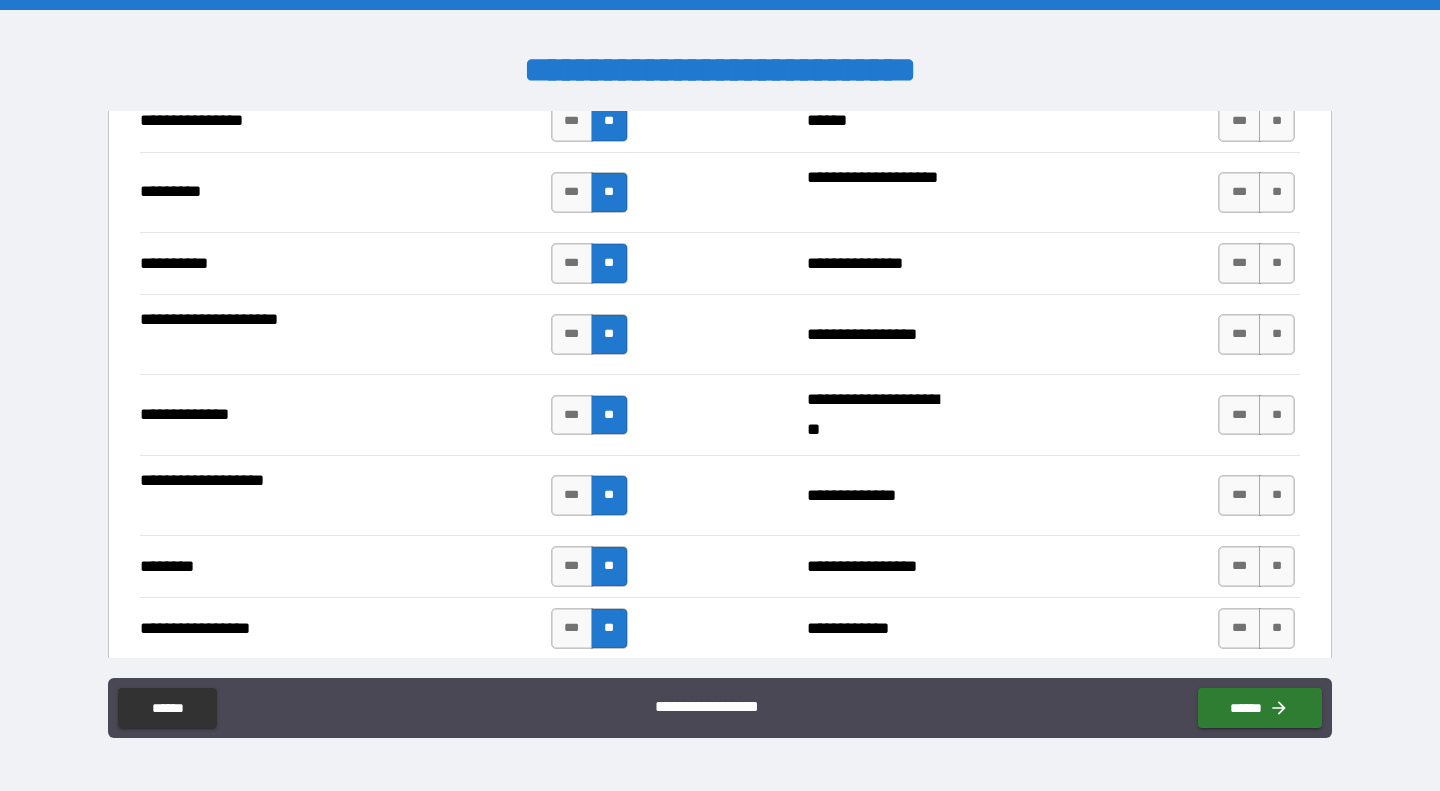 scroll, scrollTop: 3033, scrollLeft: 0, axis: vertical 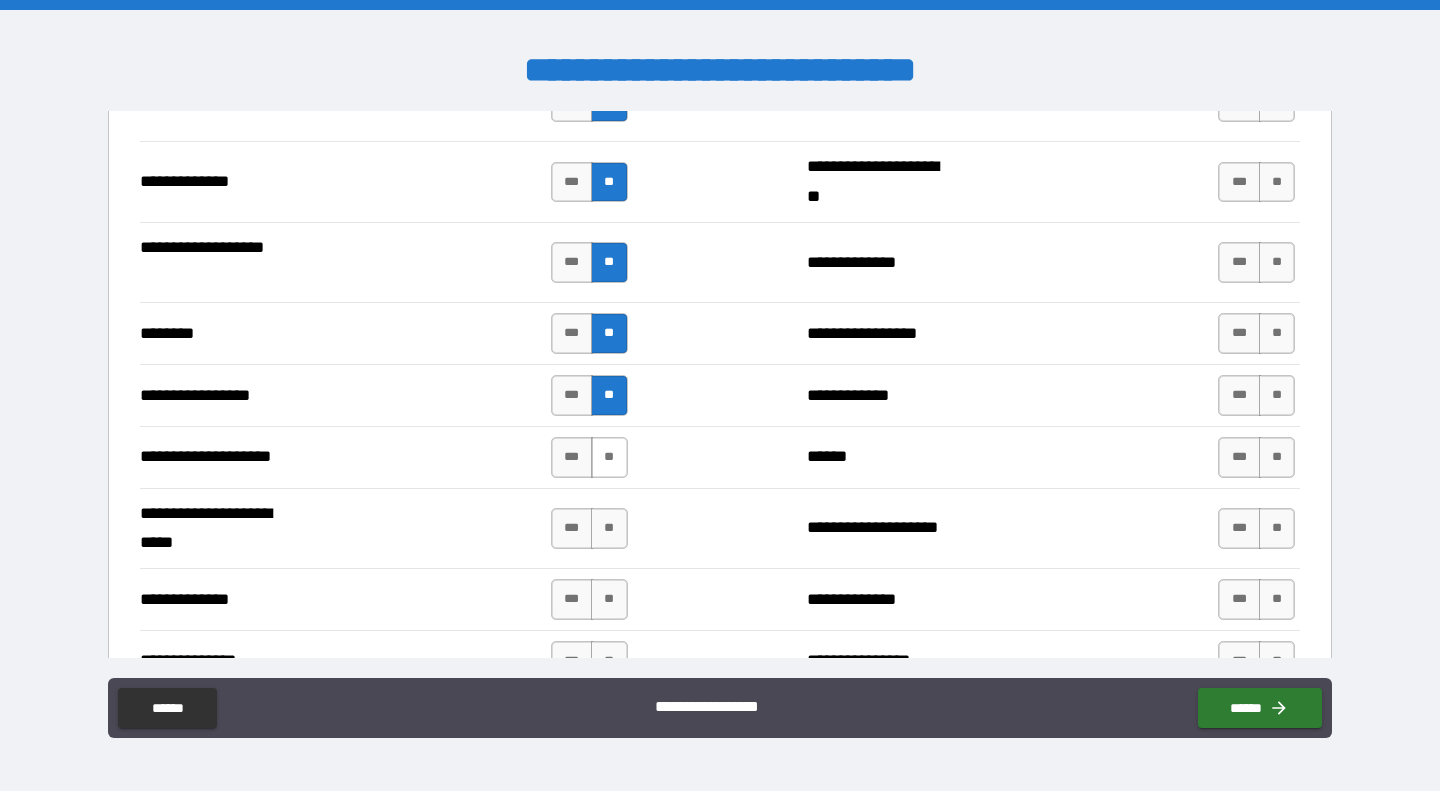 click on "**" at bounding box center (609, 457) 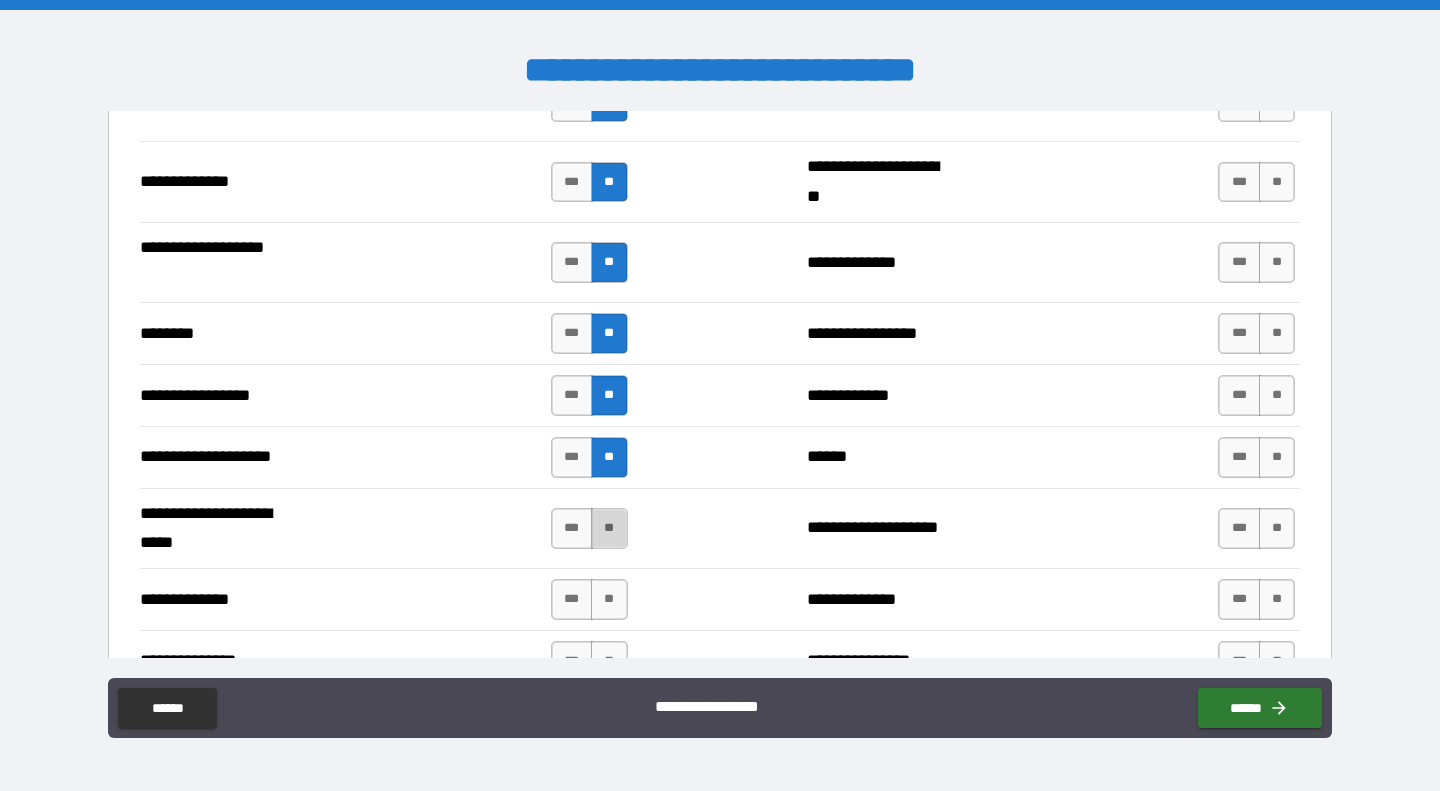 click on "**" at bounding box center (609, 528) 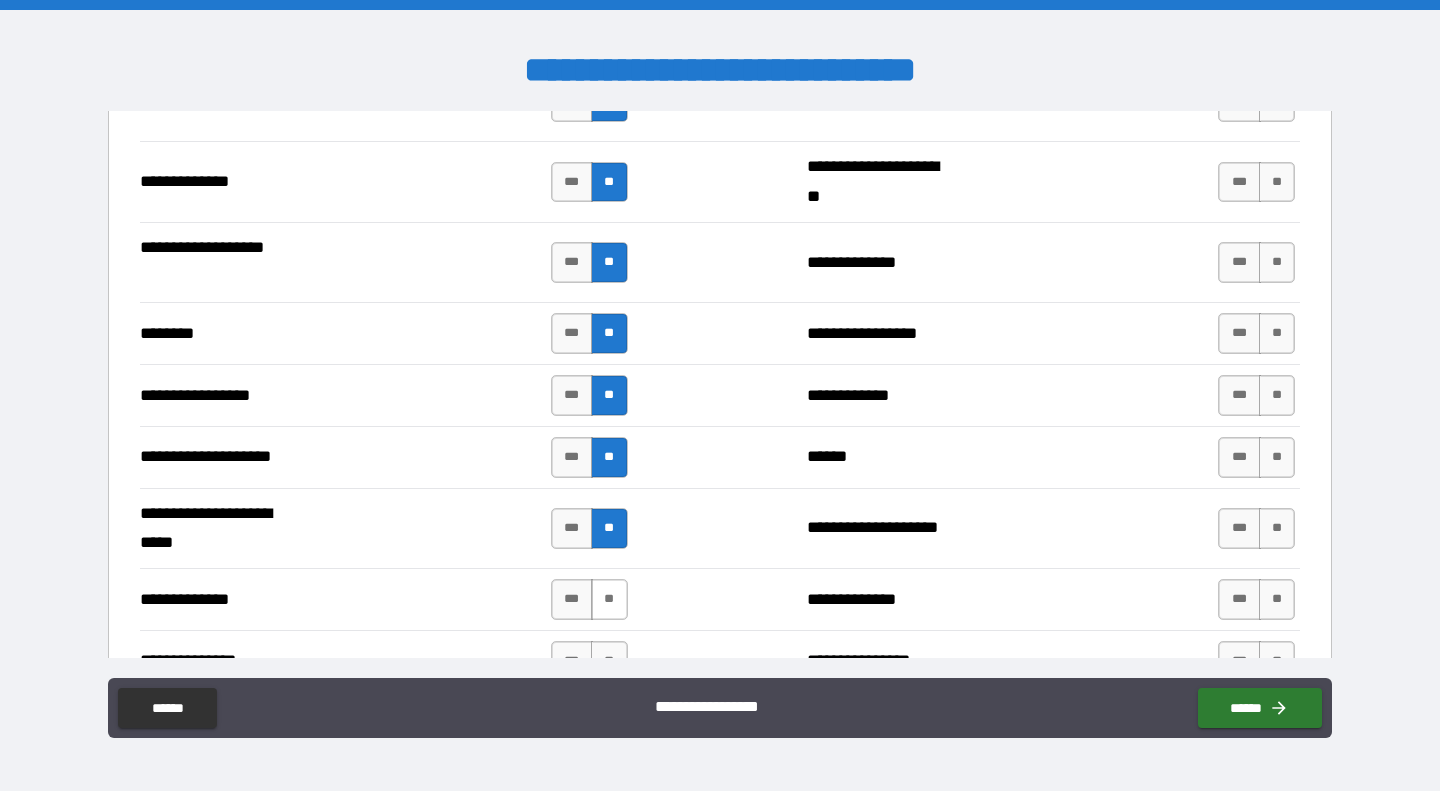 click on "**" at bounding box center (609, 599) 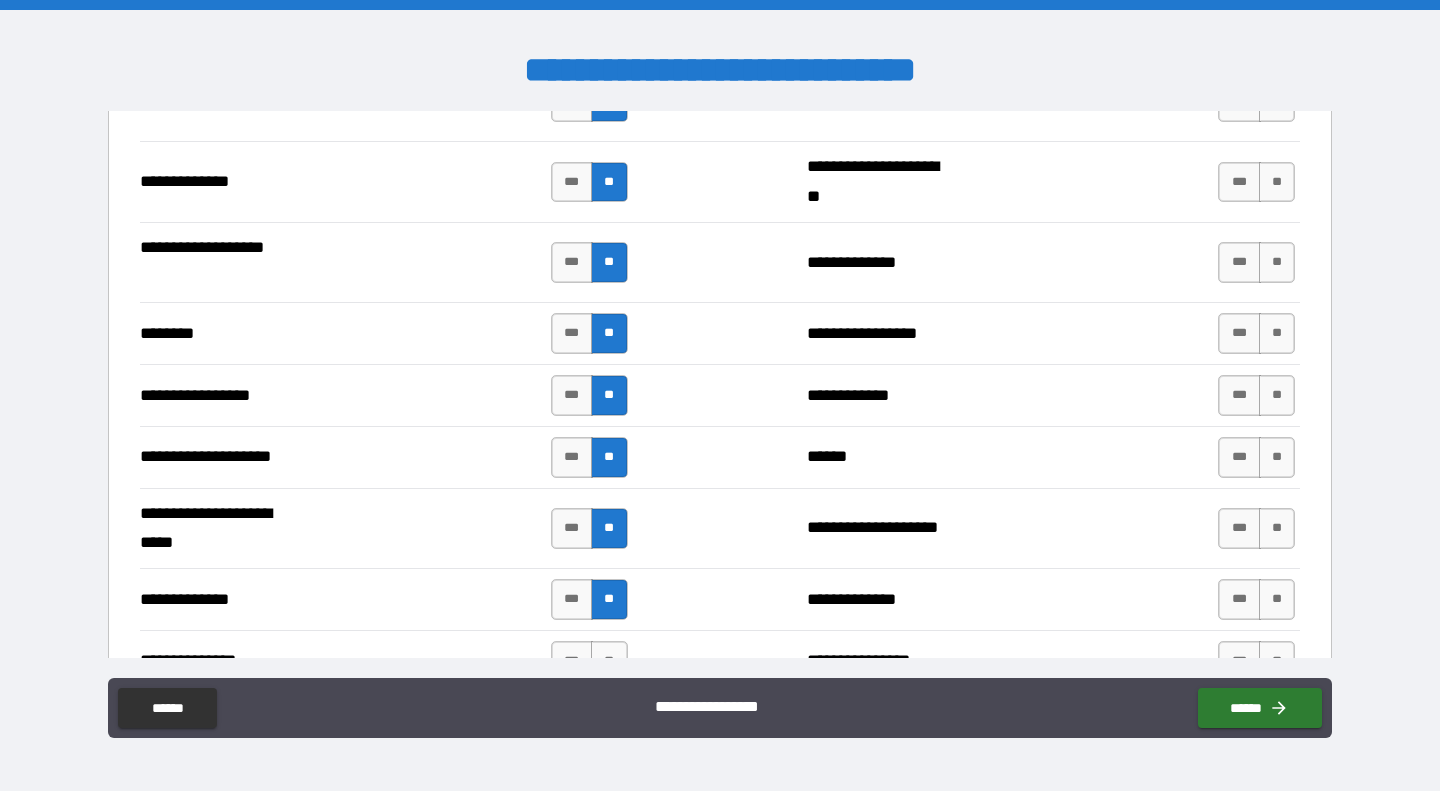 scroll, scrollTop: 3266, scrollLeft: 0, axis: vertical 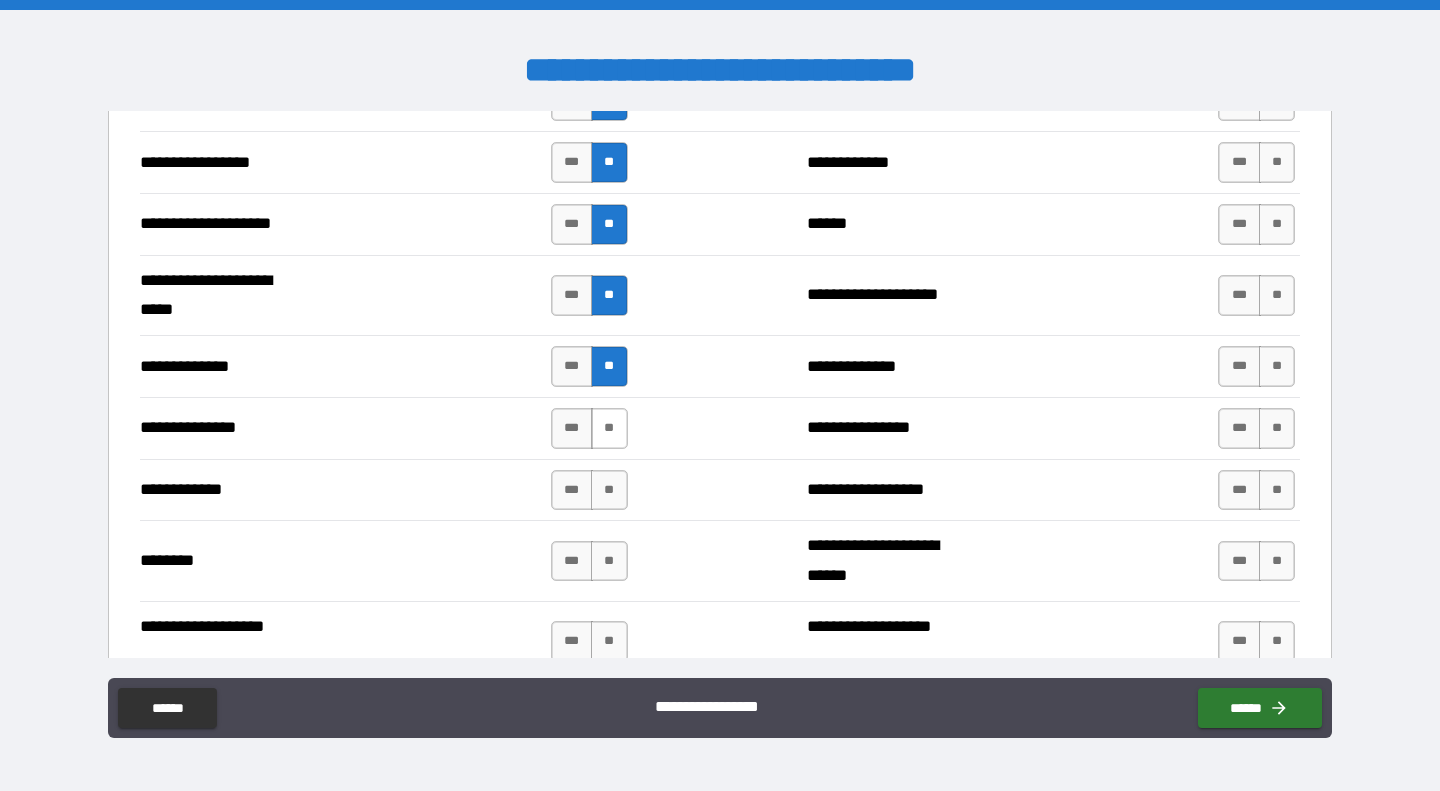 click on "**" at bounding box center [609, 428] 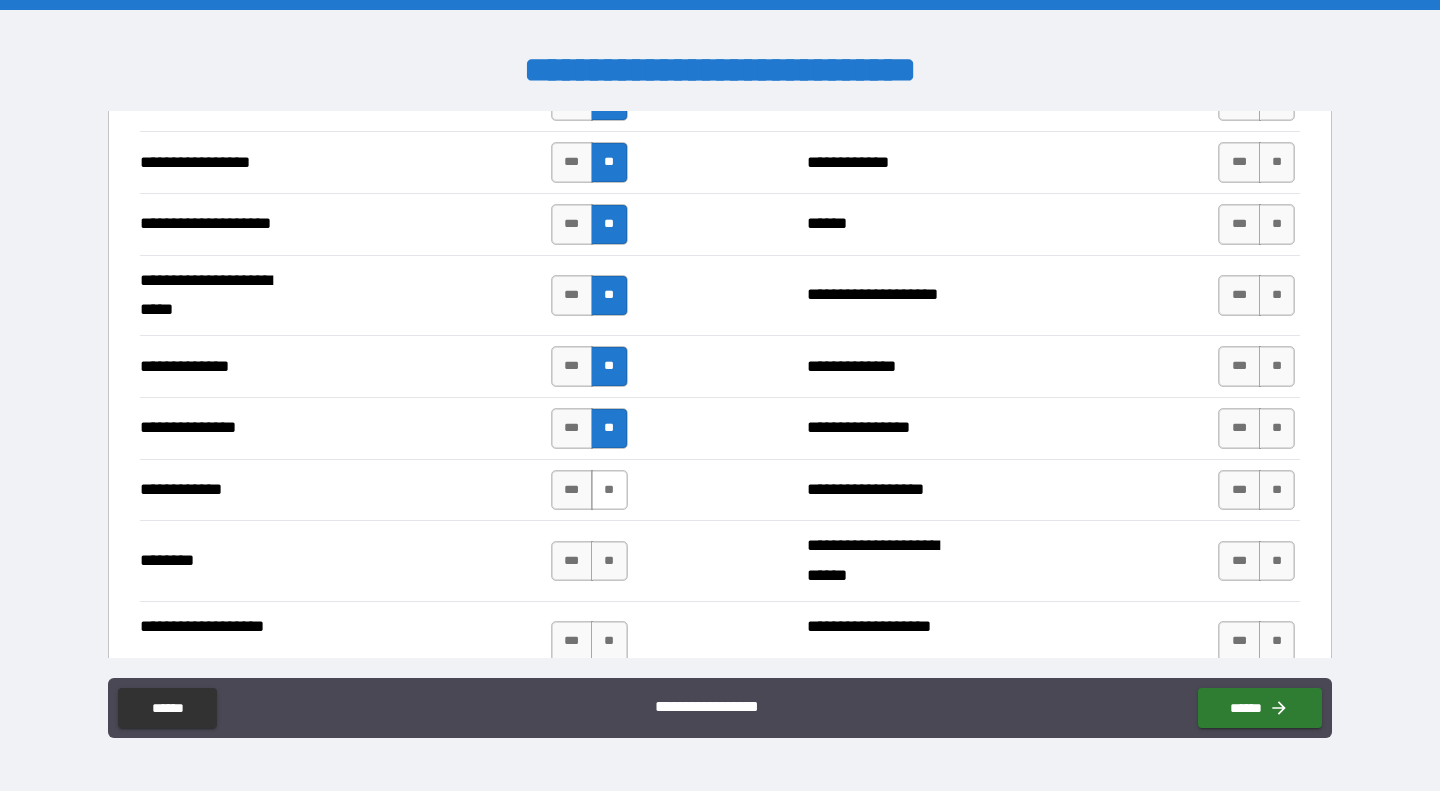 click on "**" at bounding box center [609, 490] 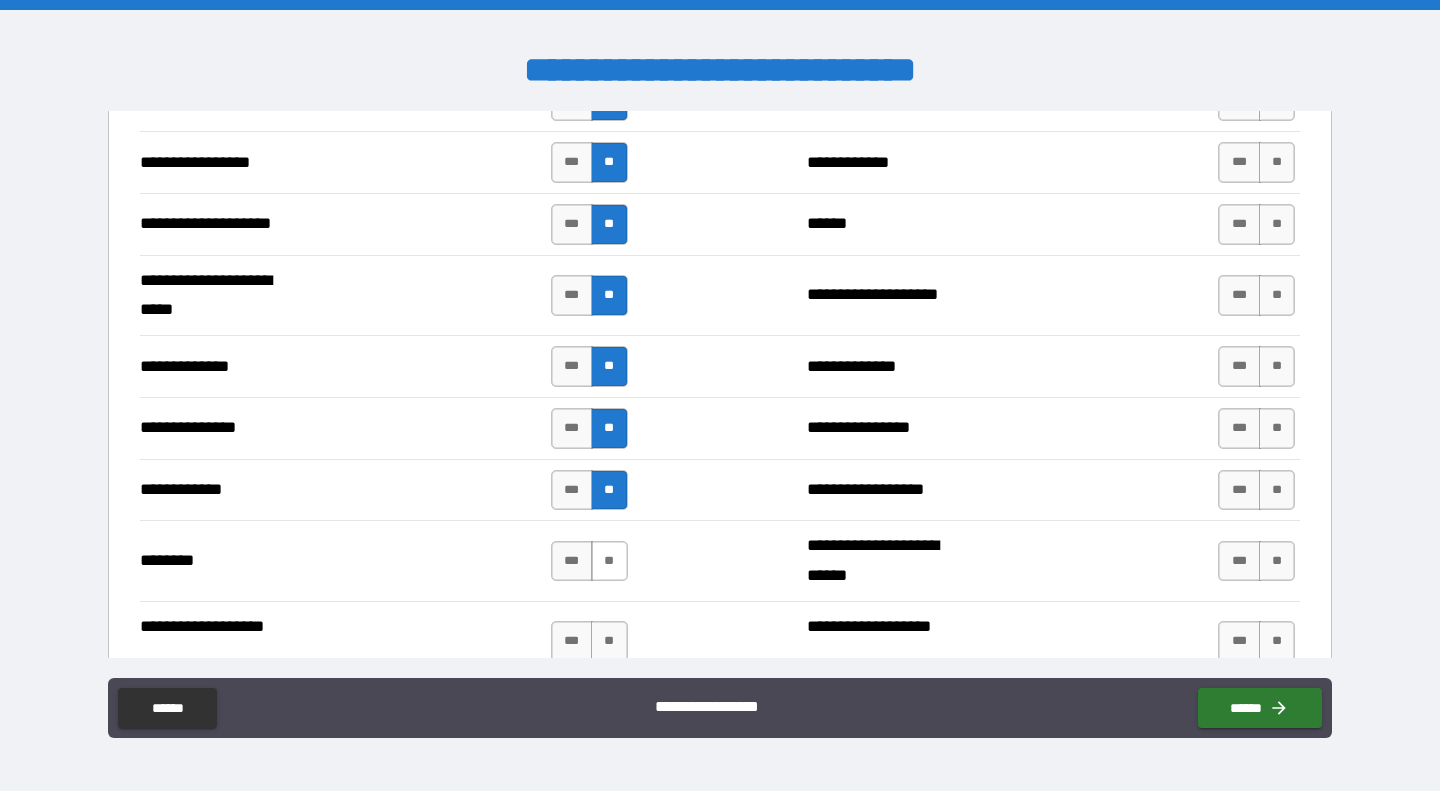 click on "**" at bounding box center (609, 561) 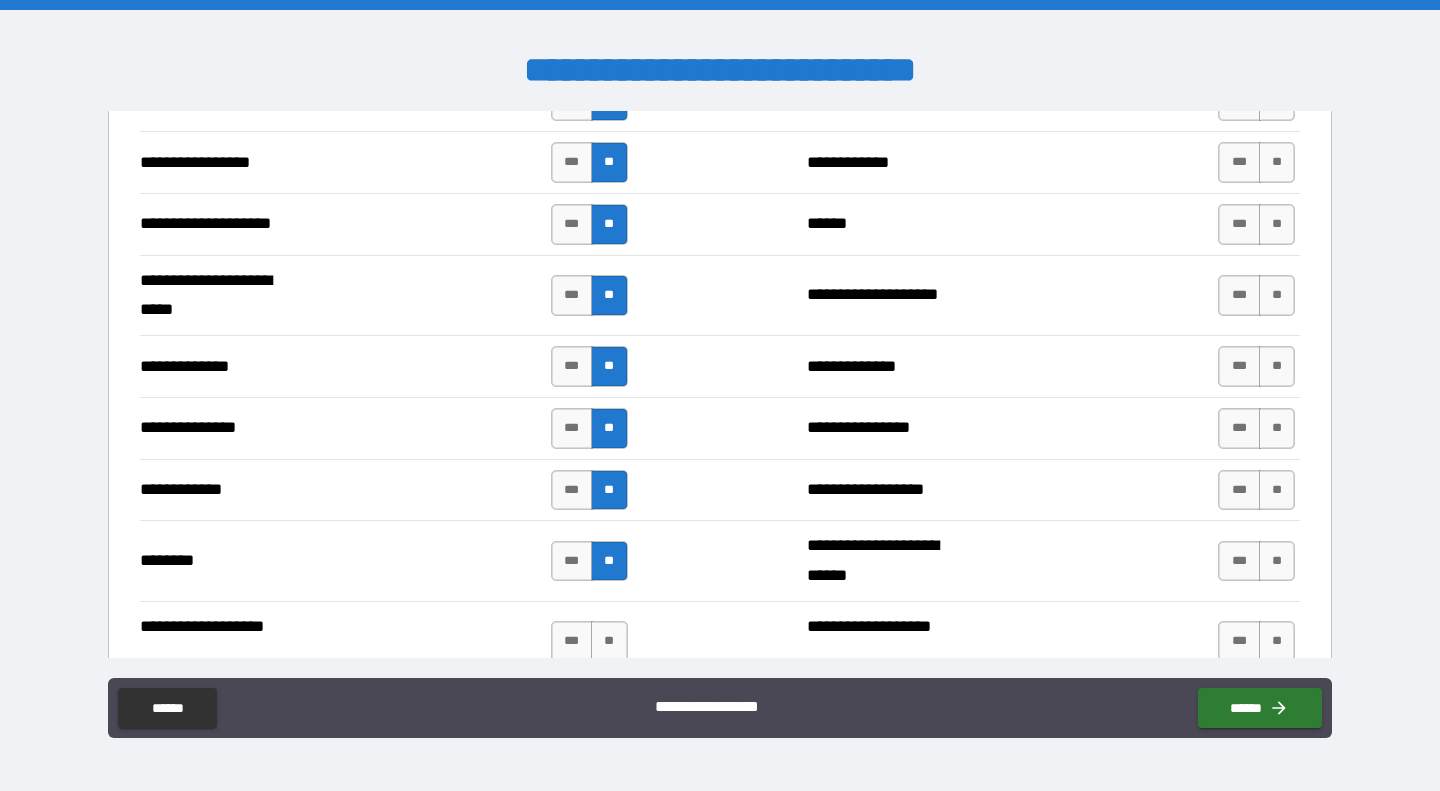 scroll, scrollTop: 3500, scrollLeft: 0, axis: vertical 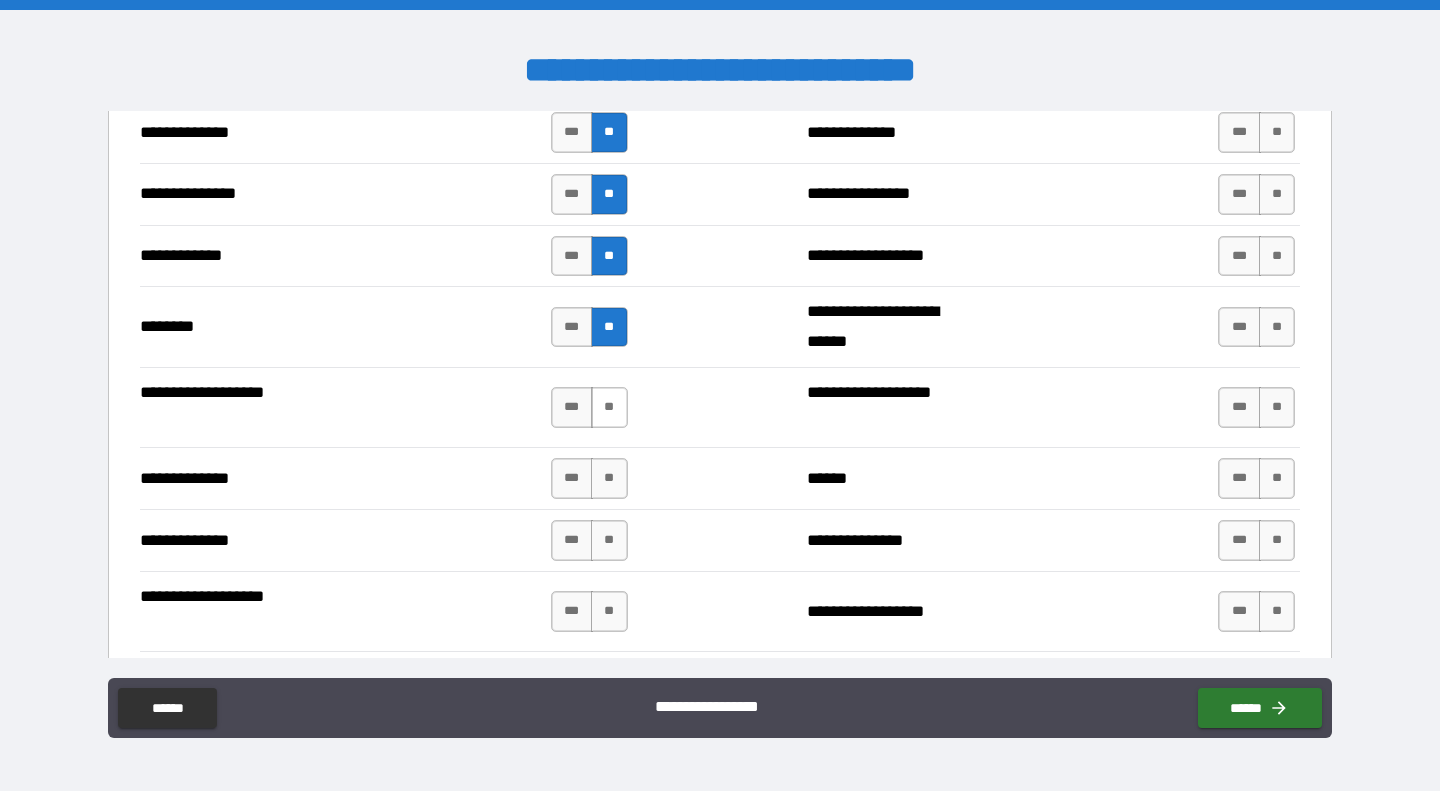 click on "**" at bounding box center (609, 407) 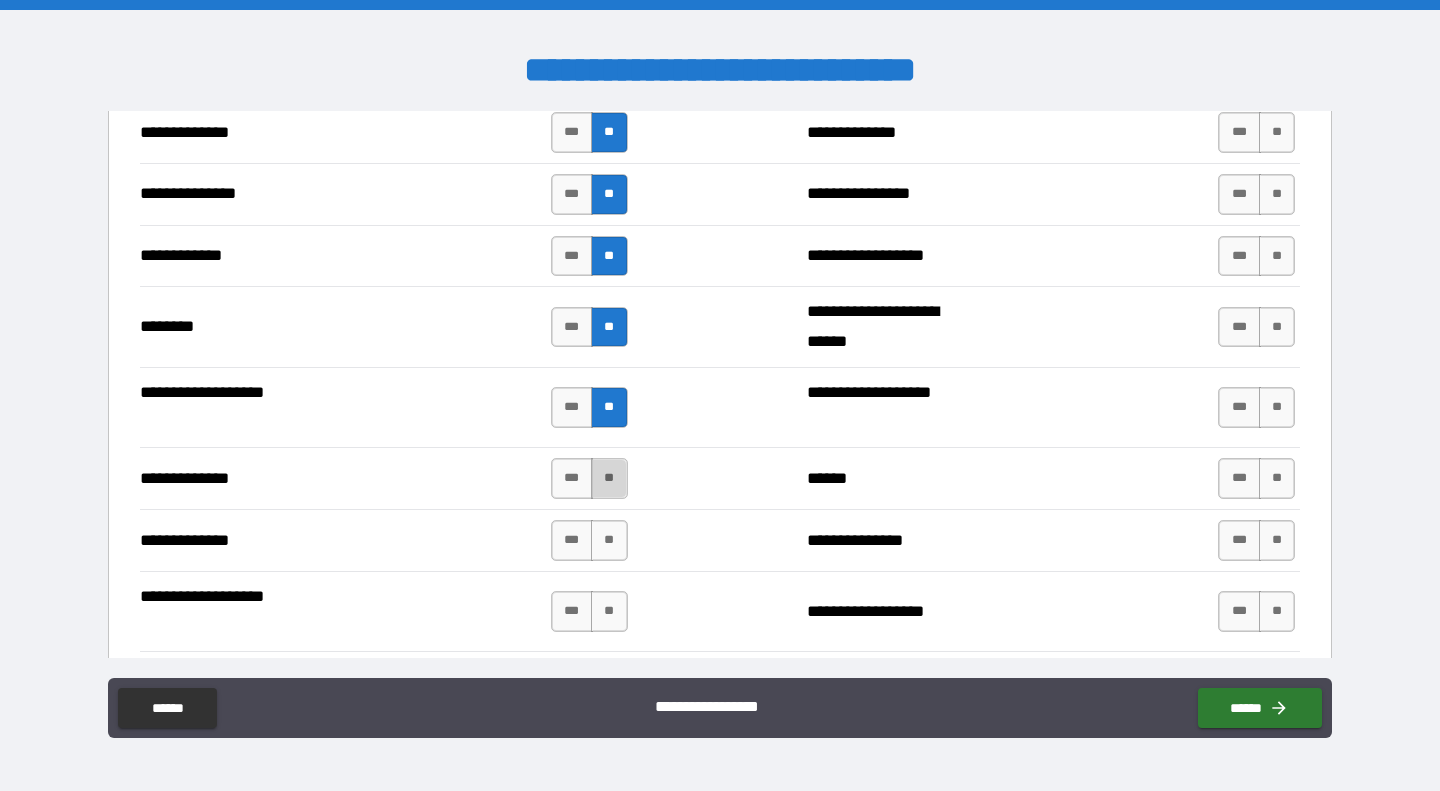 click on "**" at bounding box center (609, 478) 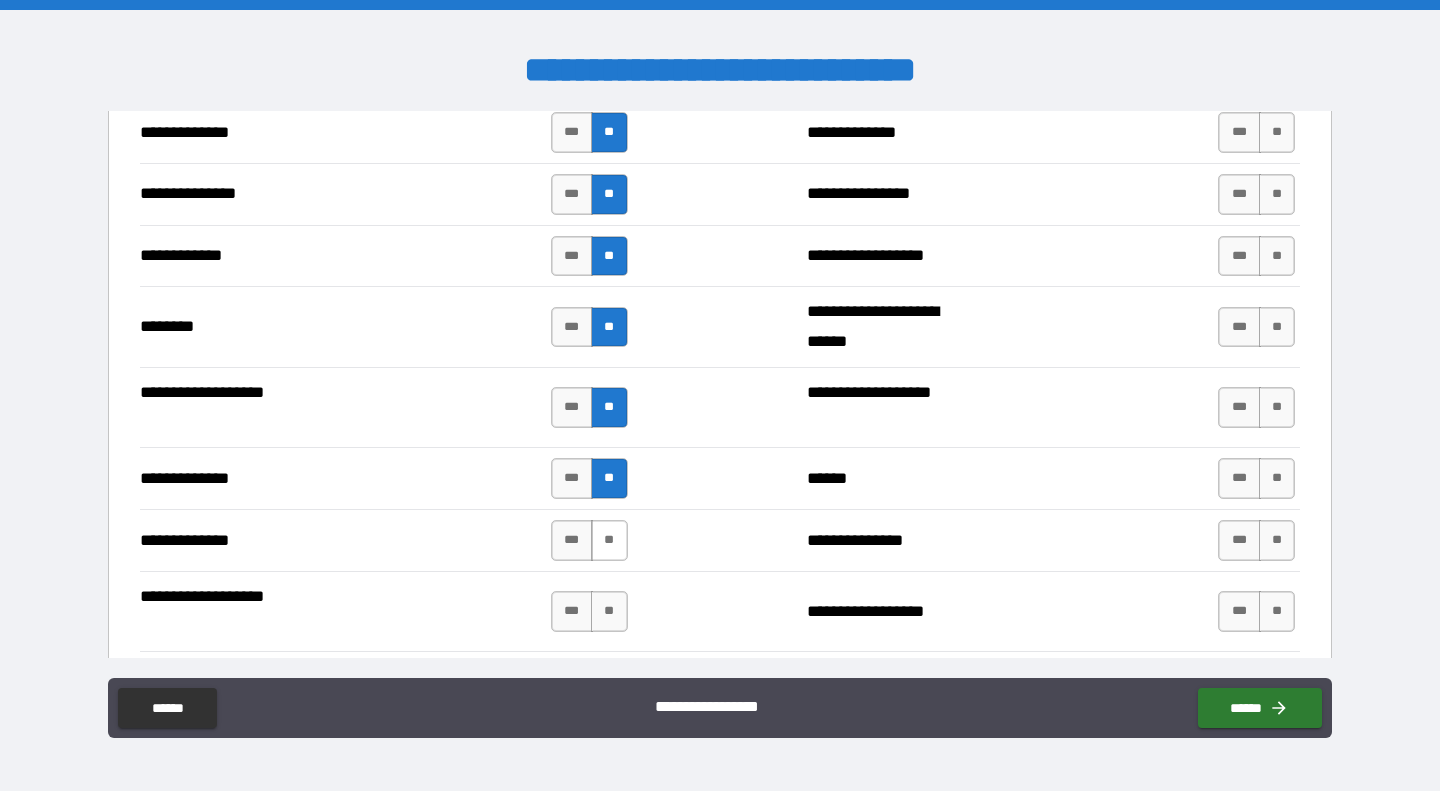 click on "**" at bounding box center [609, 540] 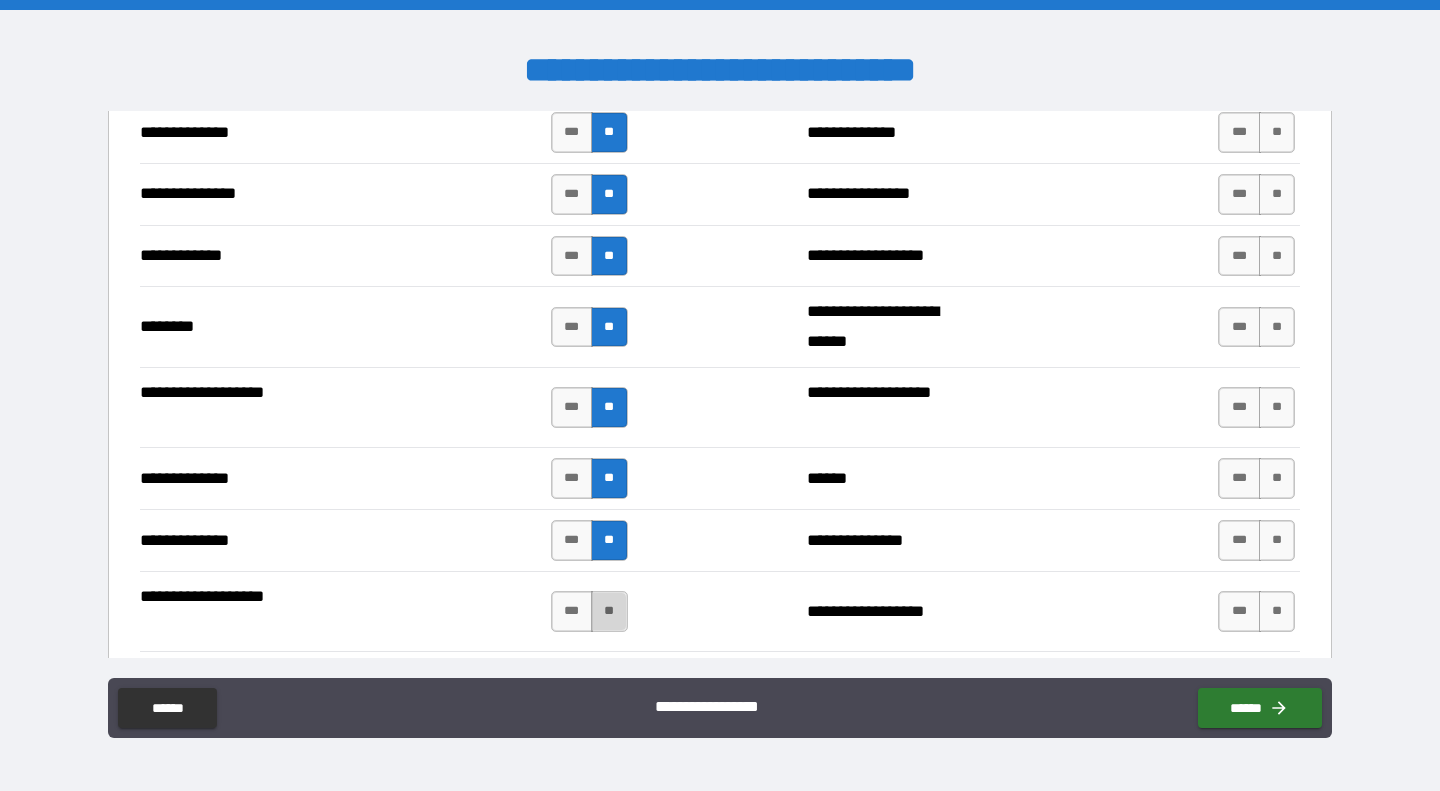 click on "**" at bounding box center [609, 611] 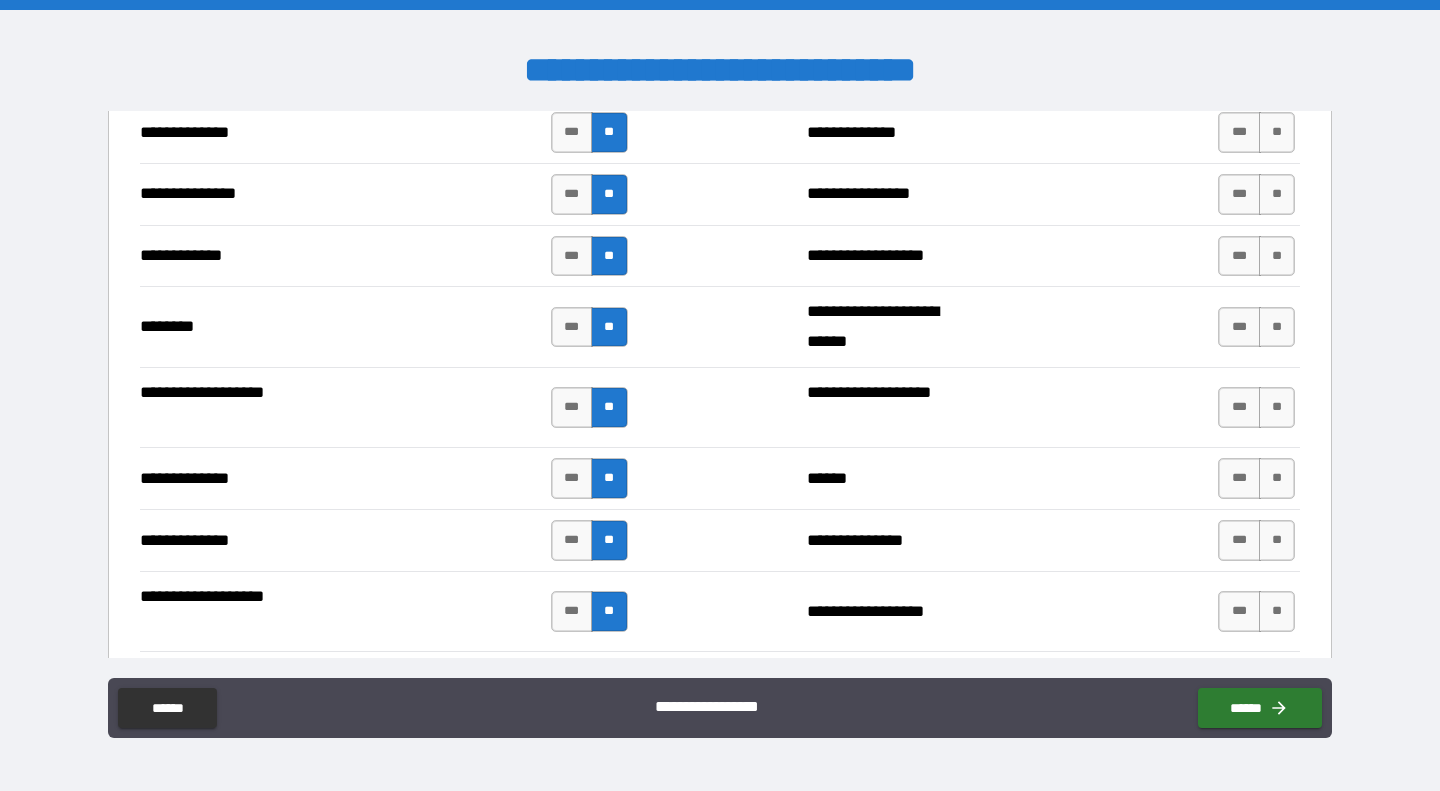 scroll, scrollTop: 3733, scrollLeft: 0, axis: vertical 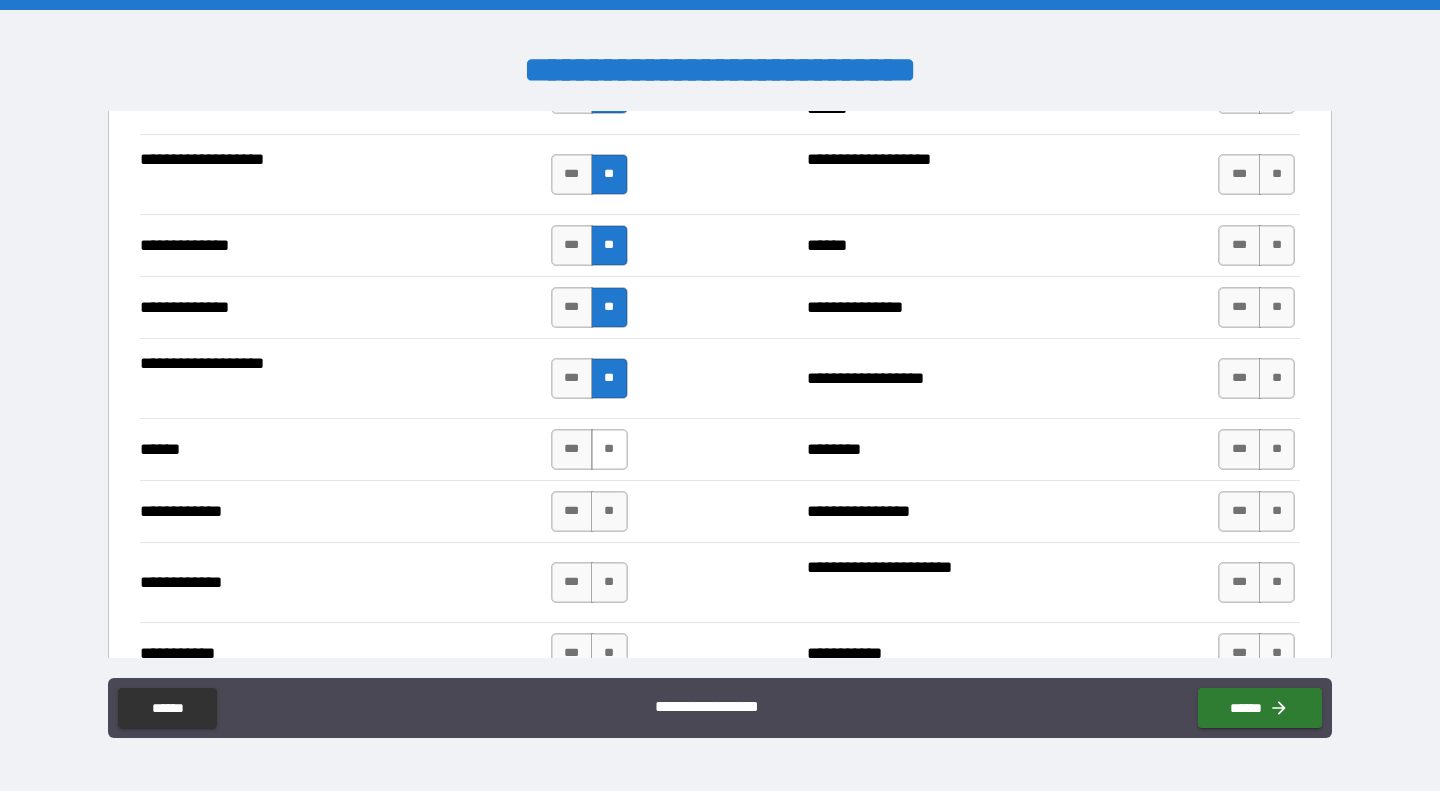 drag, startPoint x: 605, startPoint y: 445, endPoint x: 593, endPoint y: 466, distance: 24.186773 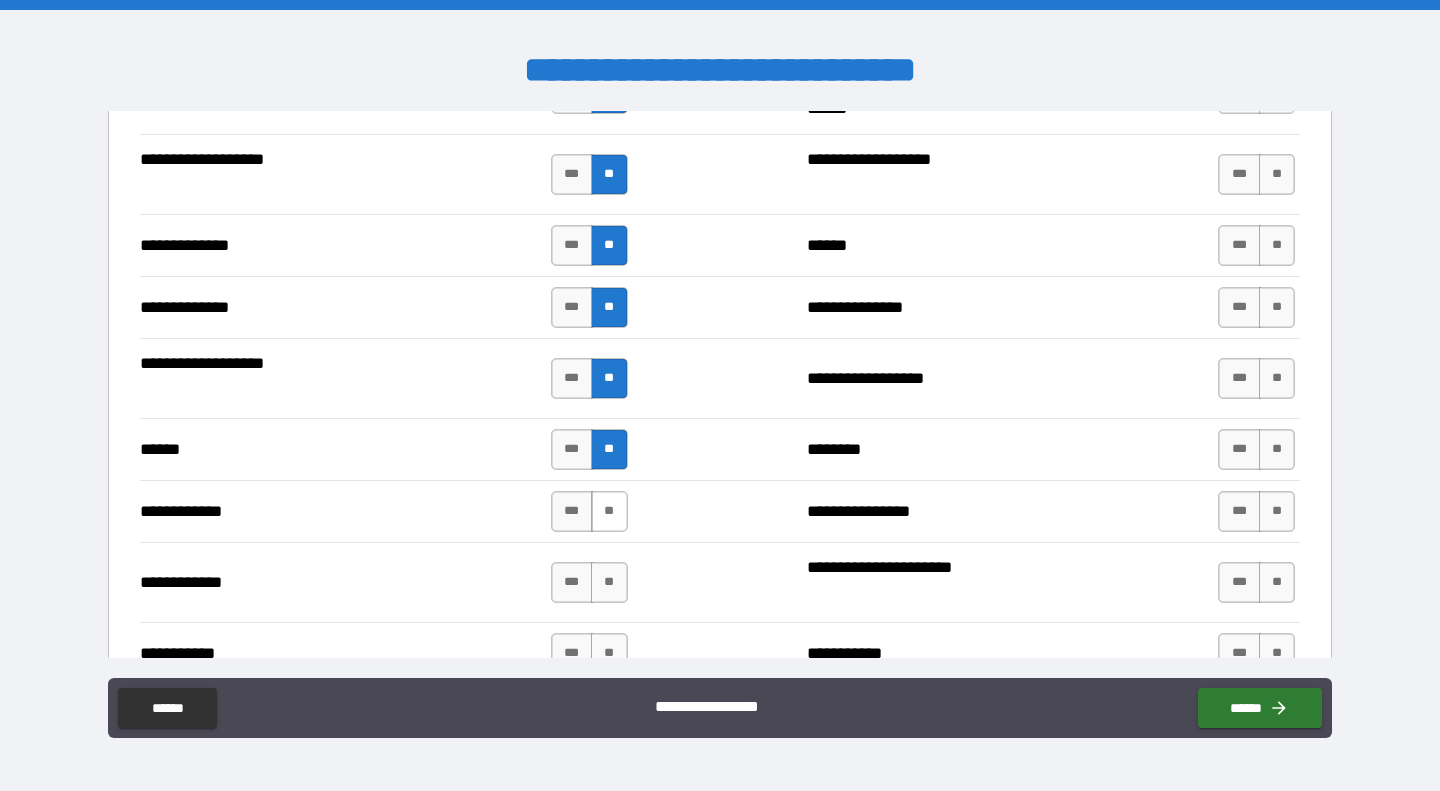 click on "**" at bounding box center (609, 511) 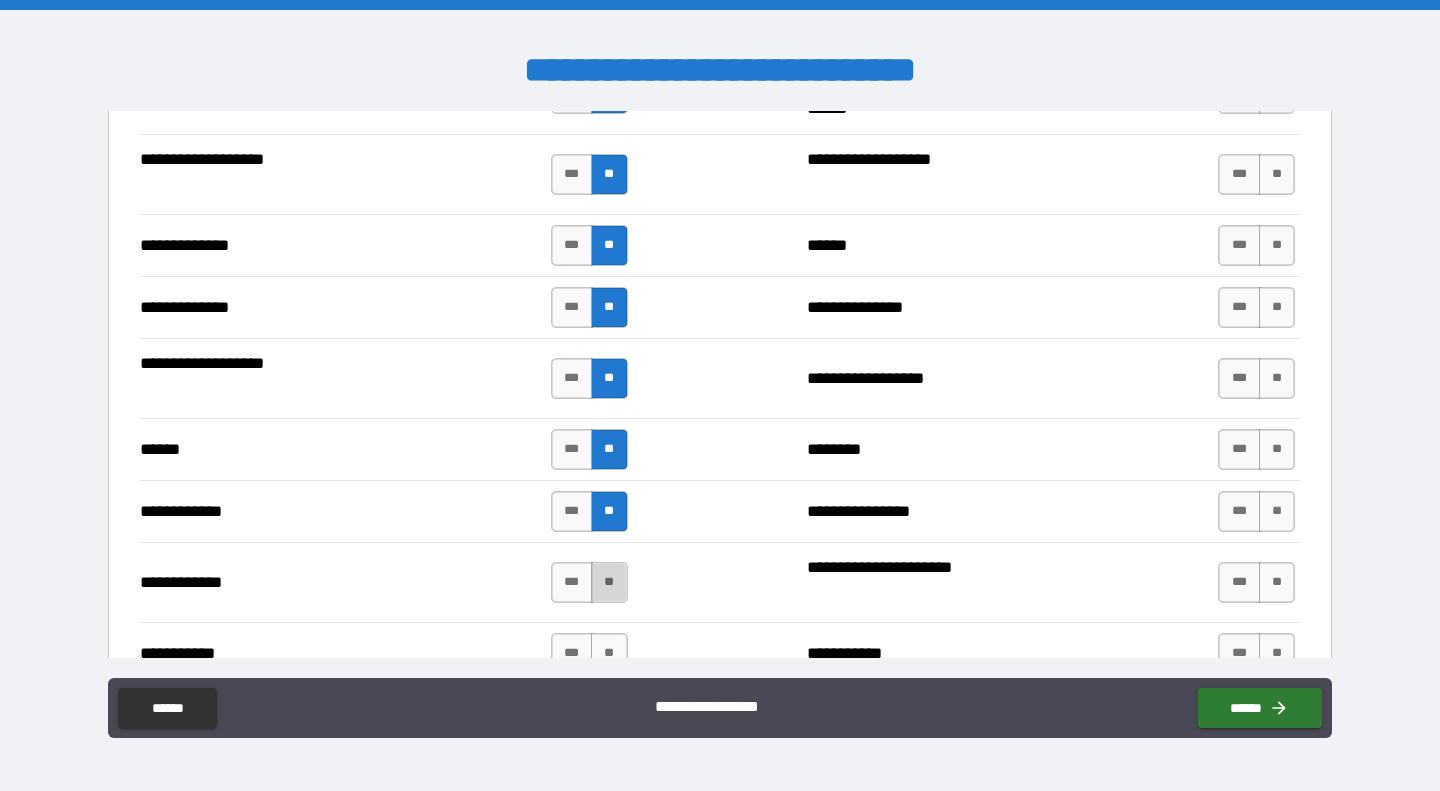 click on "**" at bounding box center (609, 582) 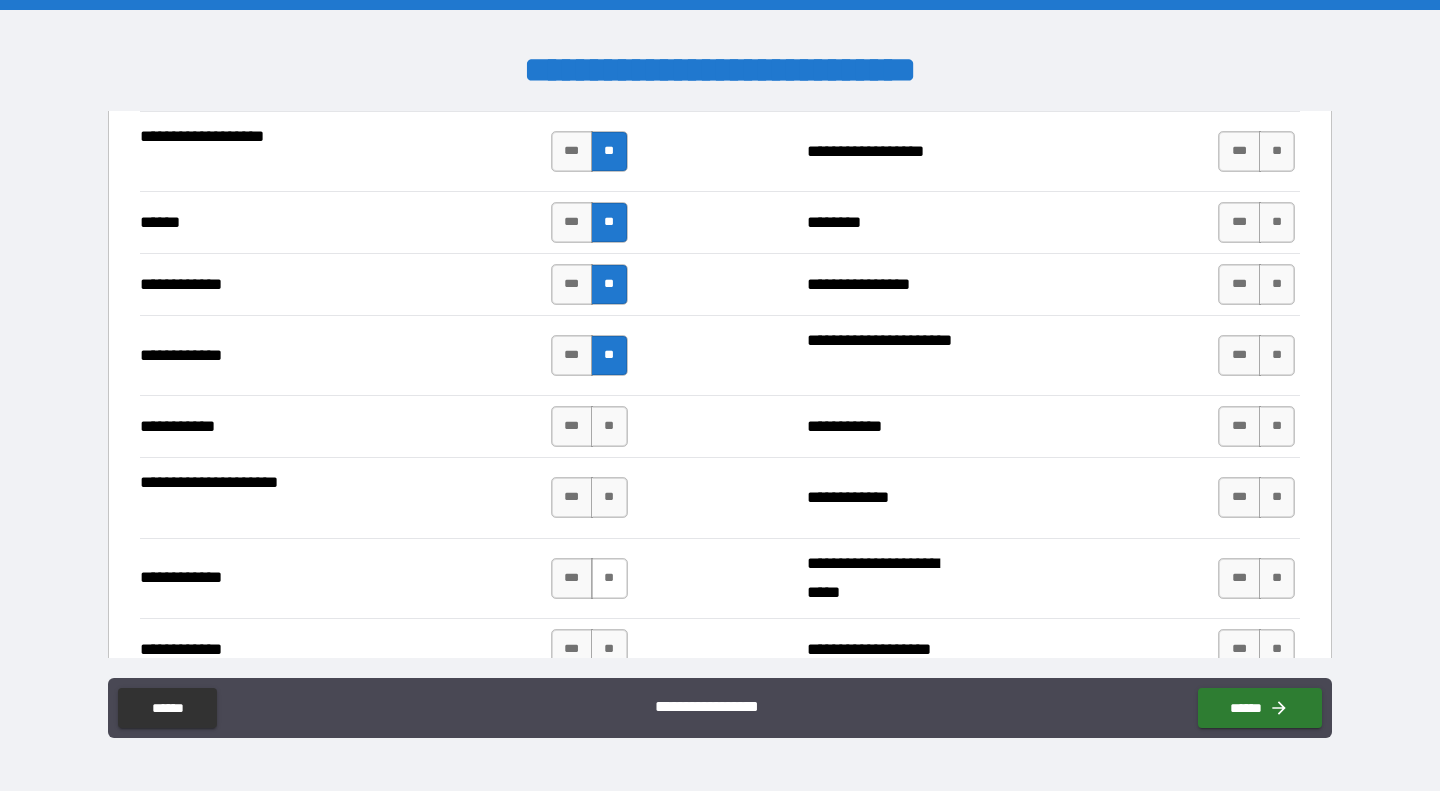 scroll, scrollTop: 3966, scrollLeft: 0, axis: vertical 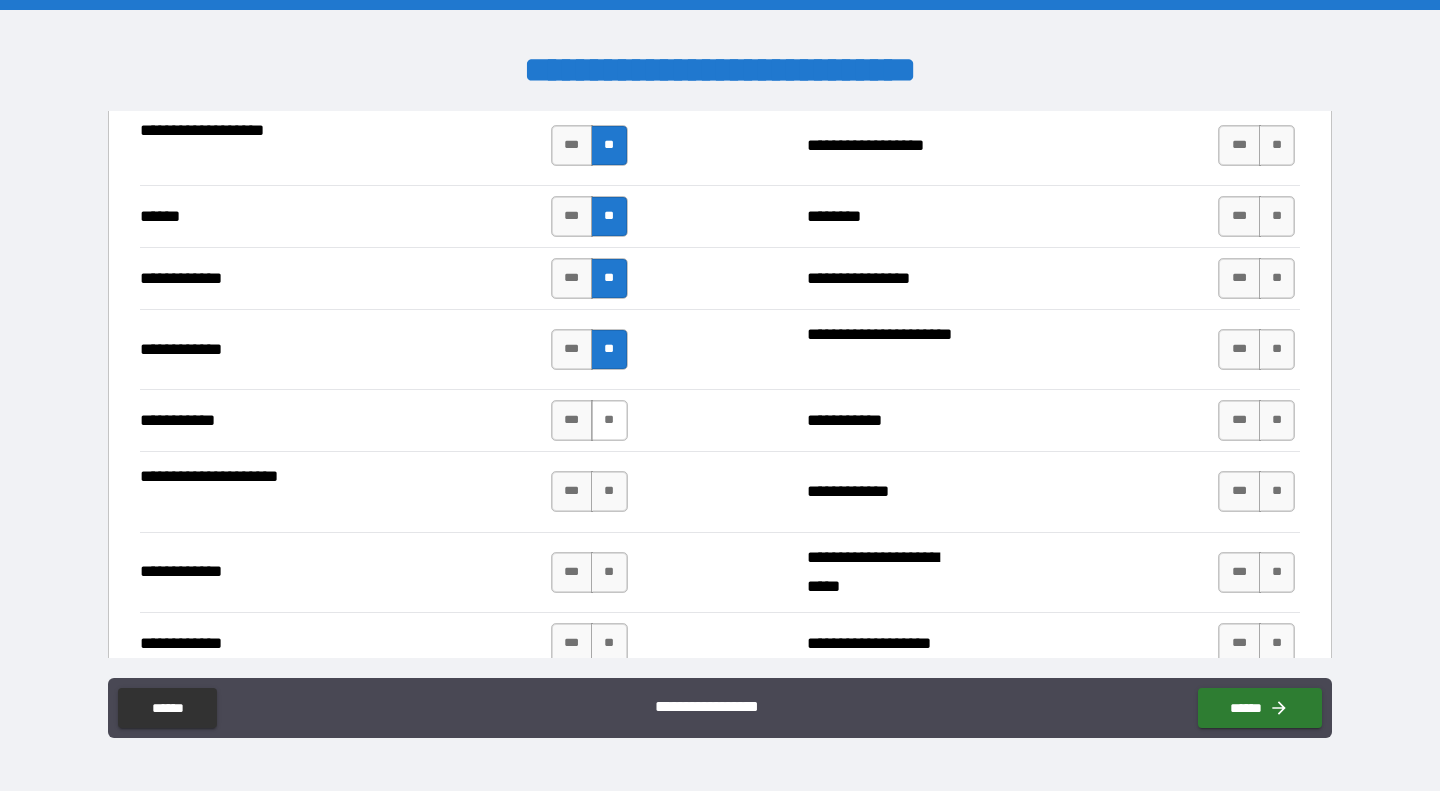 click on "**" at bounding box center [609, 420] 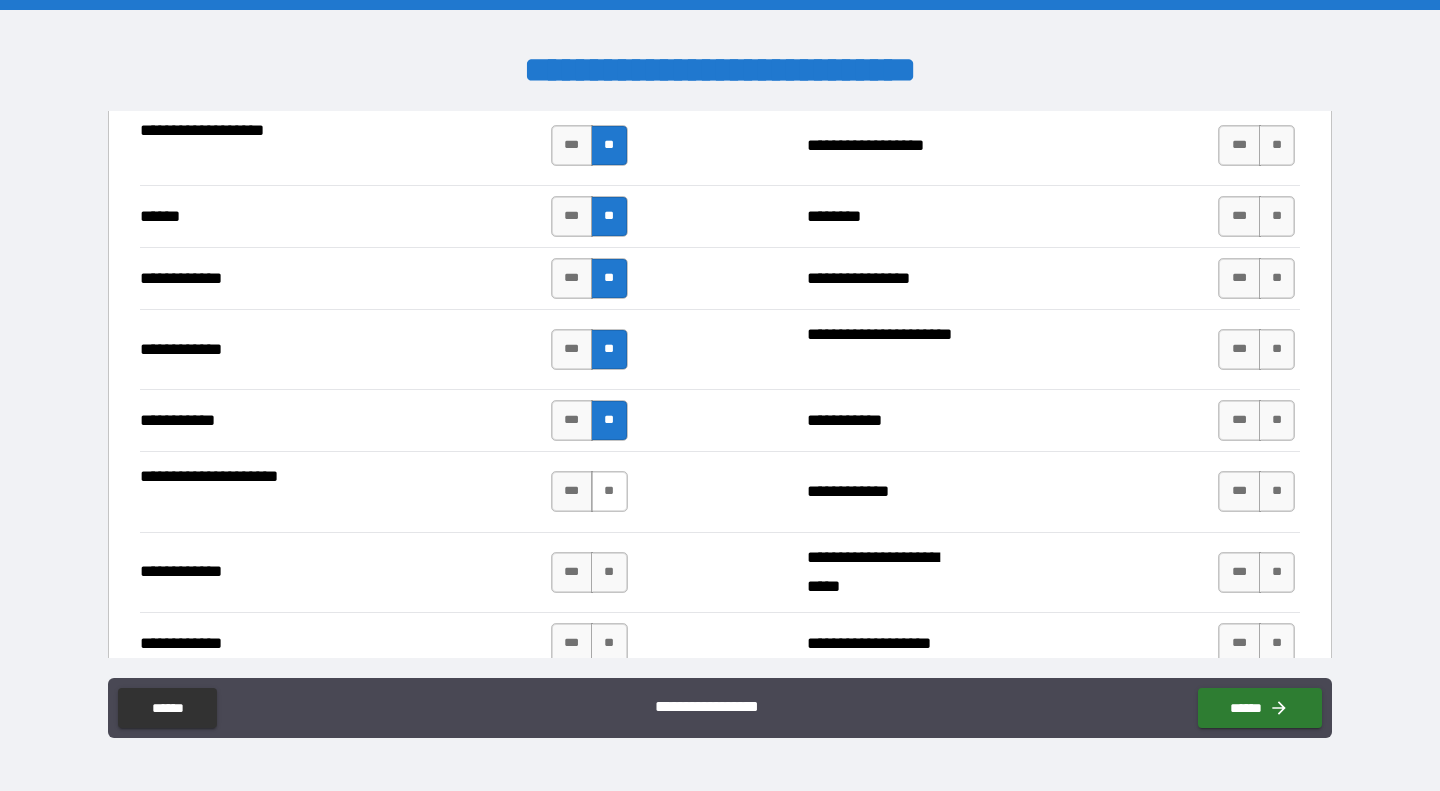 click on "**" at bounding box center [609, 491] 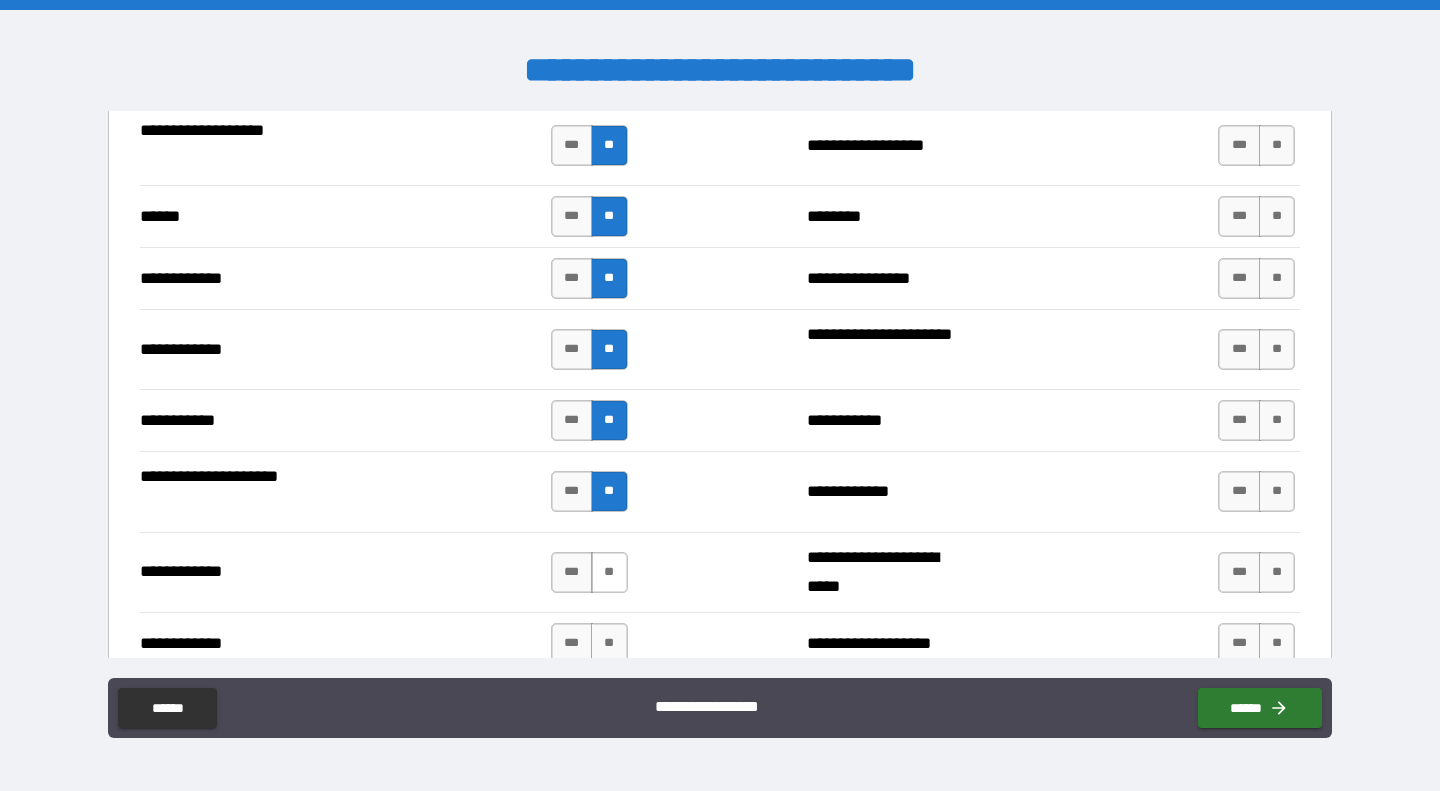 click on "**" at bounding box center (609, 572) 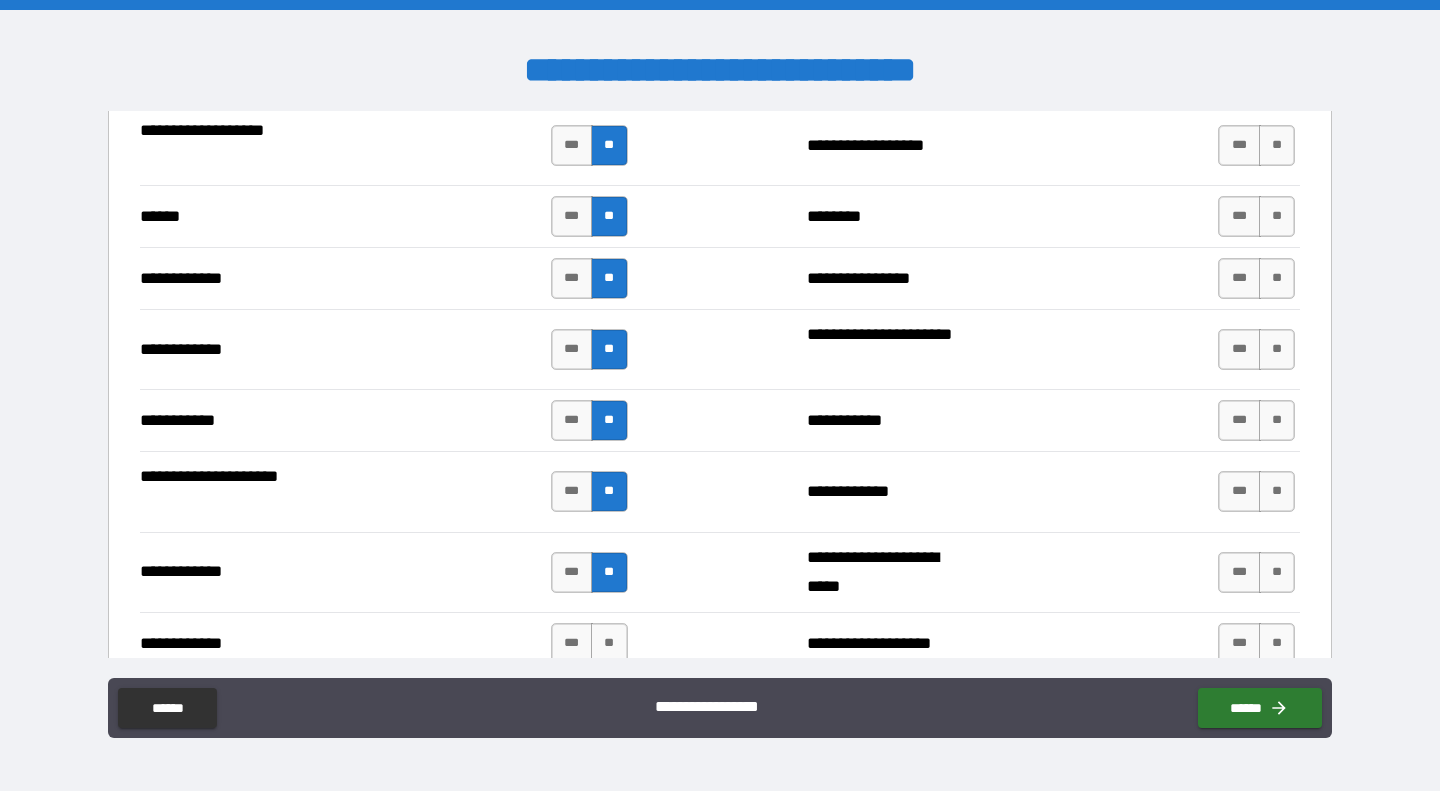 drag, startPoint x: 590, startPoint y: 644, endPoint x: 600, endPoint y: 618, distance: 27.856777 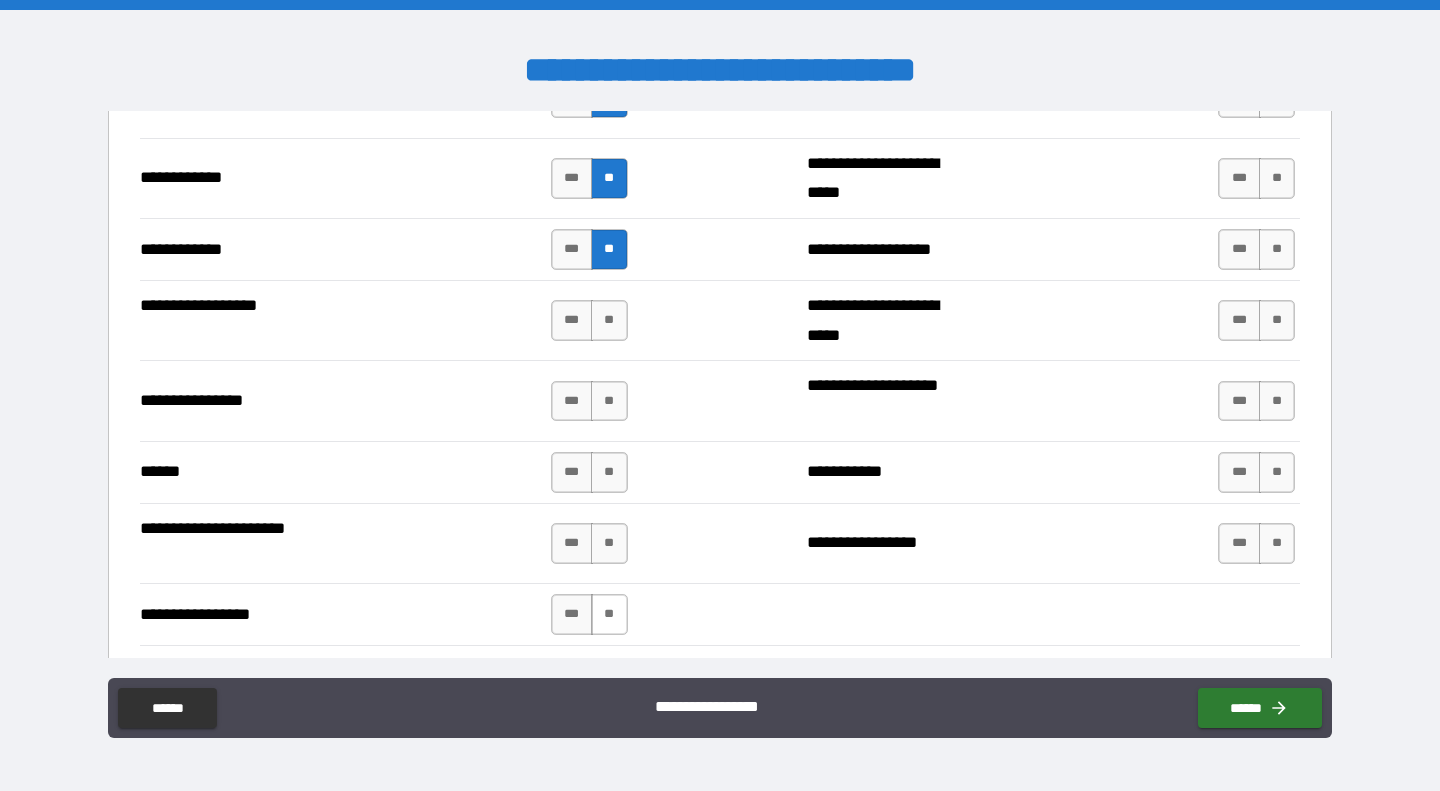 scroll, scrollTop: 4433, scrollLeft: 0, axis: vertical 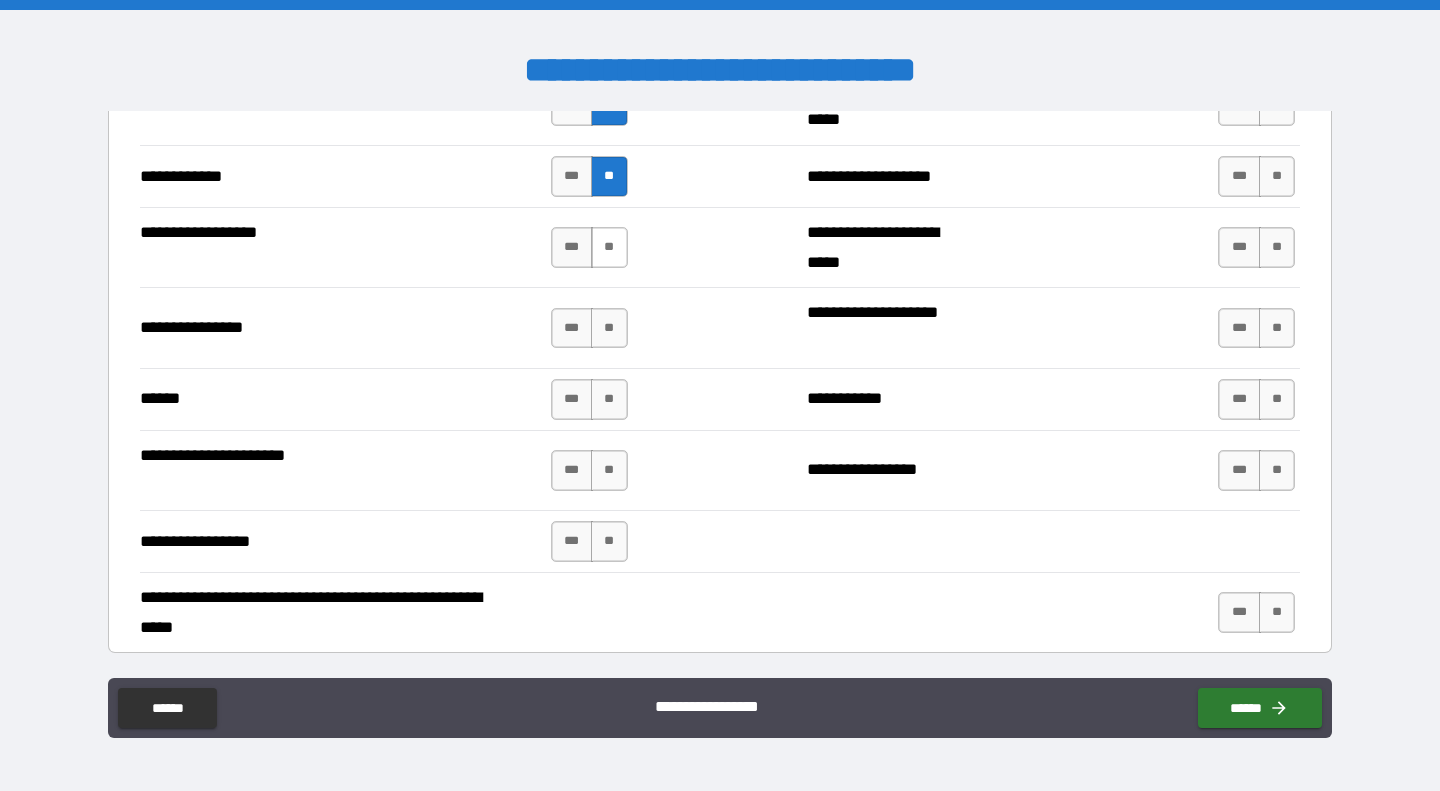 click on "**" at bounding box center (609, 247) 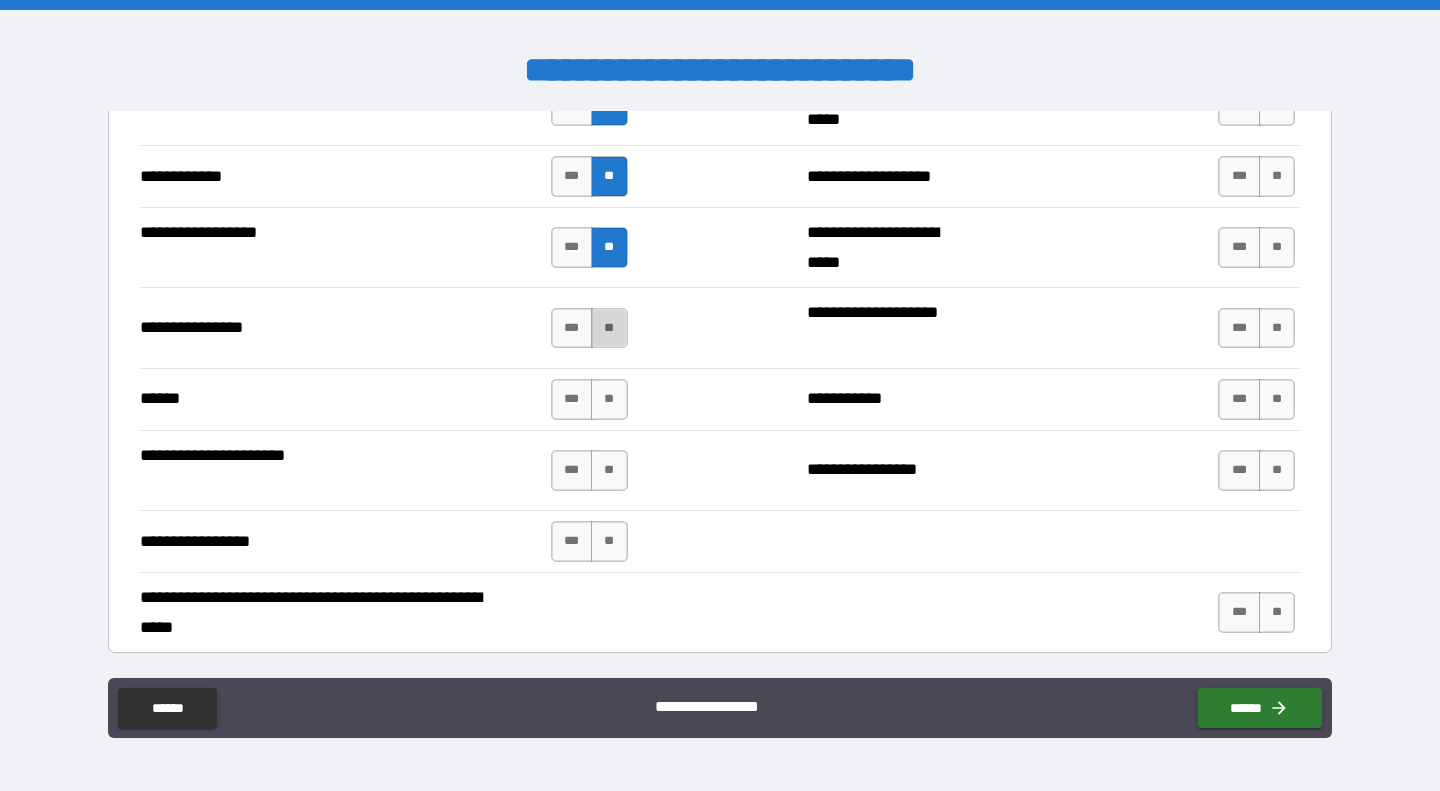 click on "**" at bounding box center [609, 328] 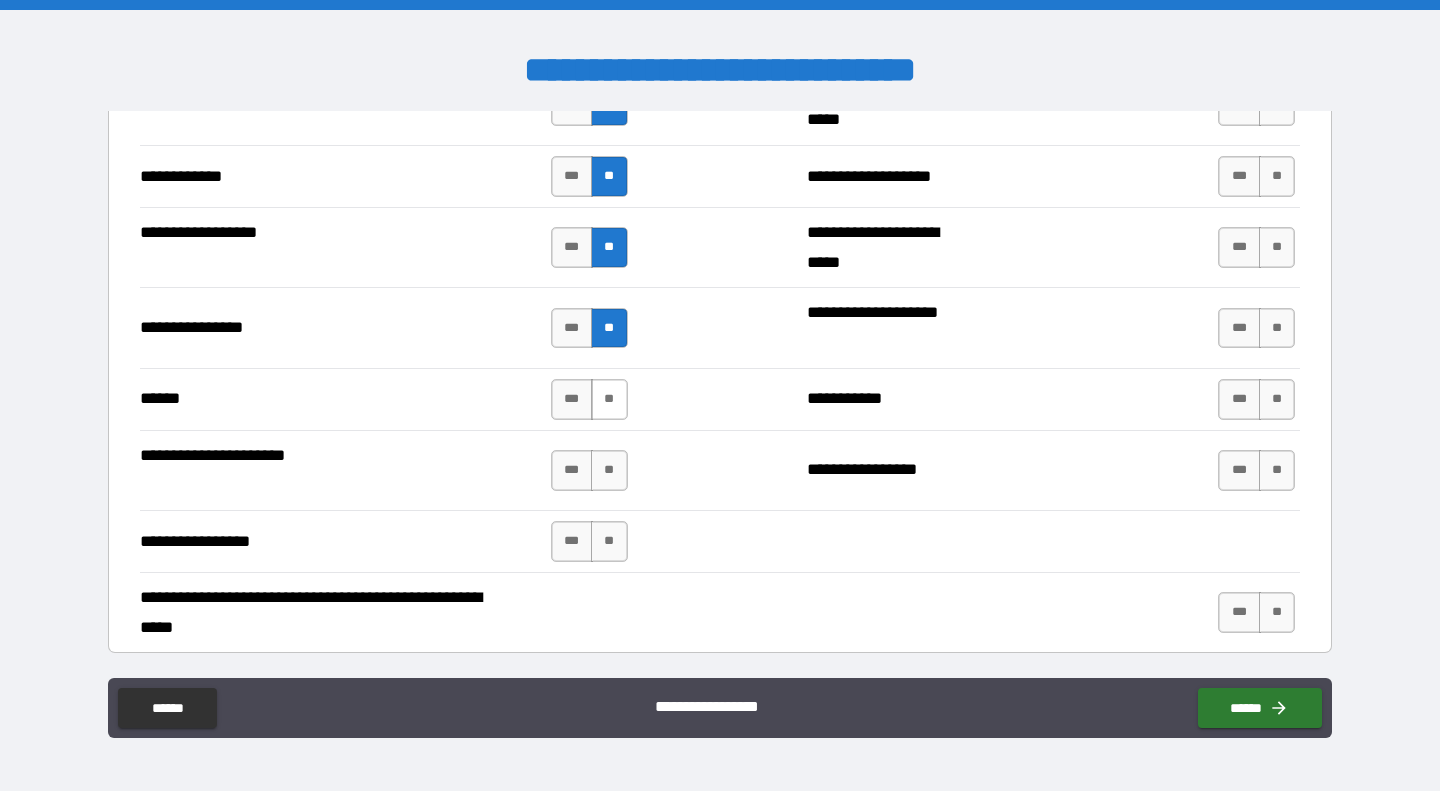 click on "**" at bounding box center [609, 399] 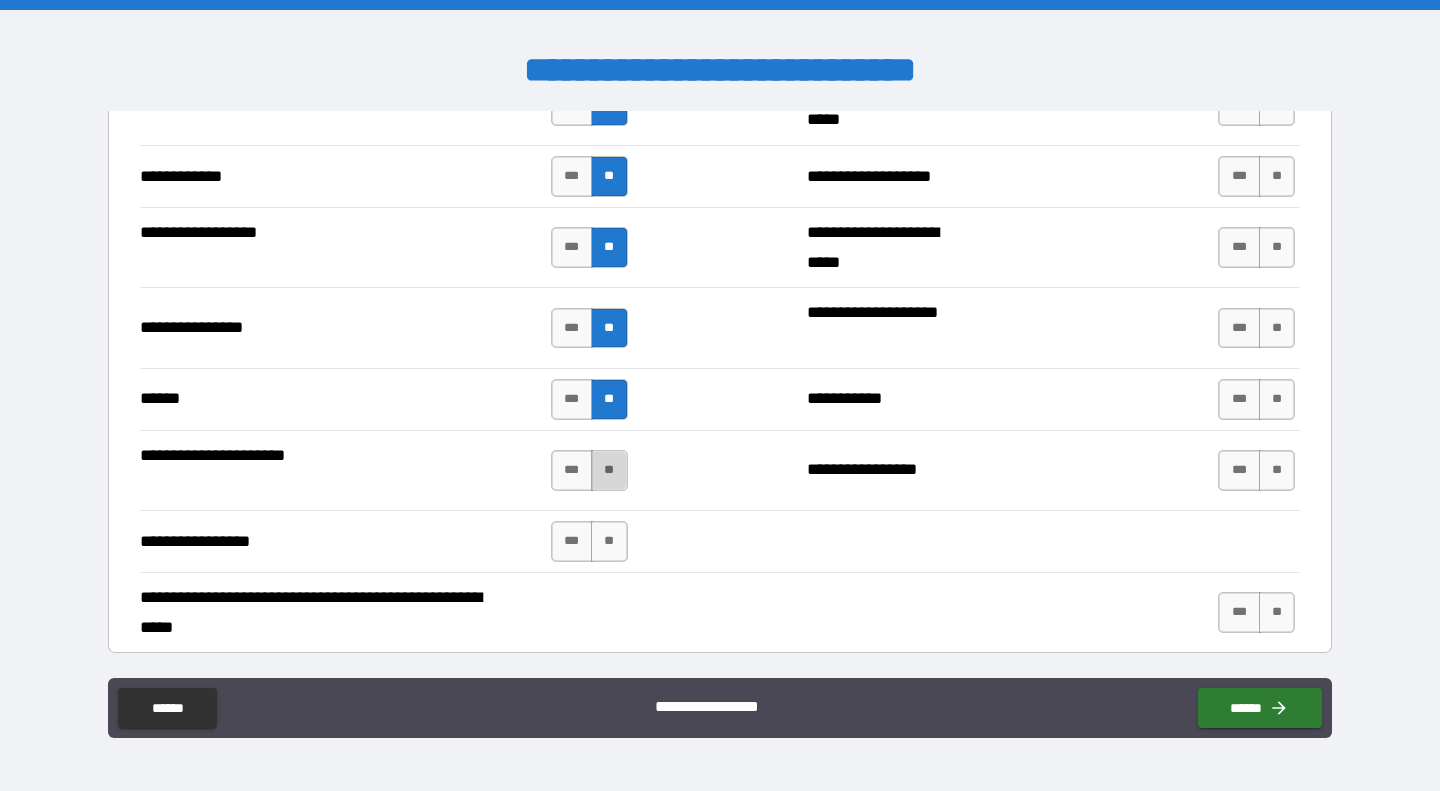 click on "**" at bounding box center (609, 470) 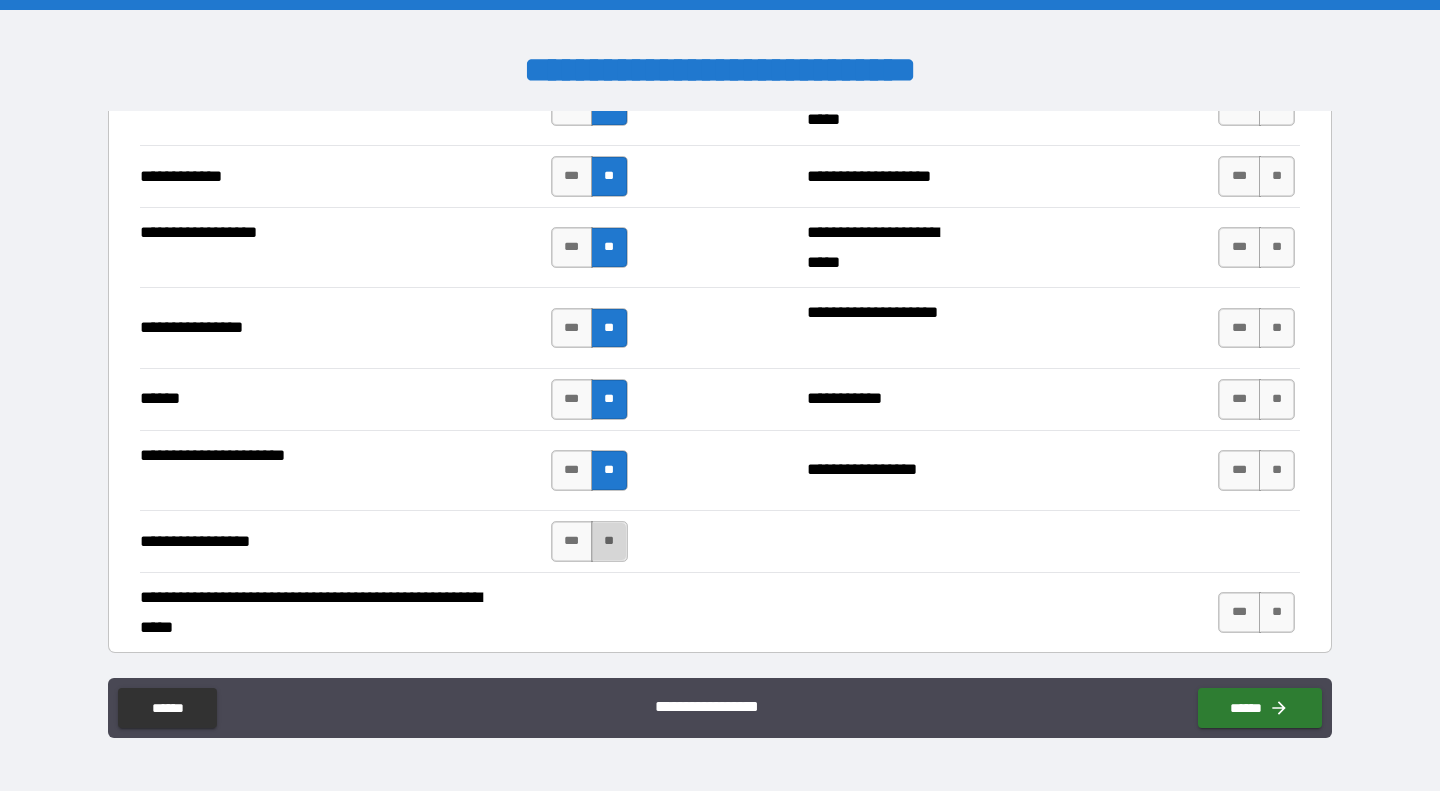click on "**" at bounding box center [609, 541] 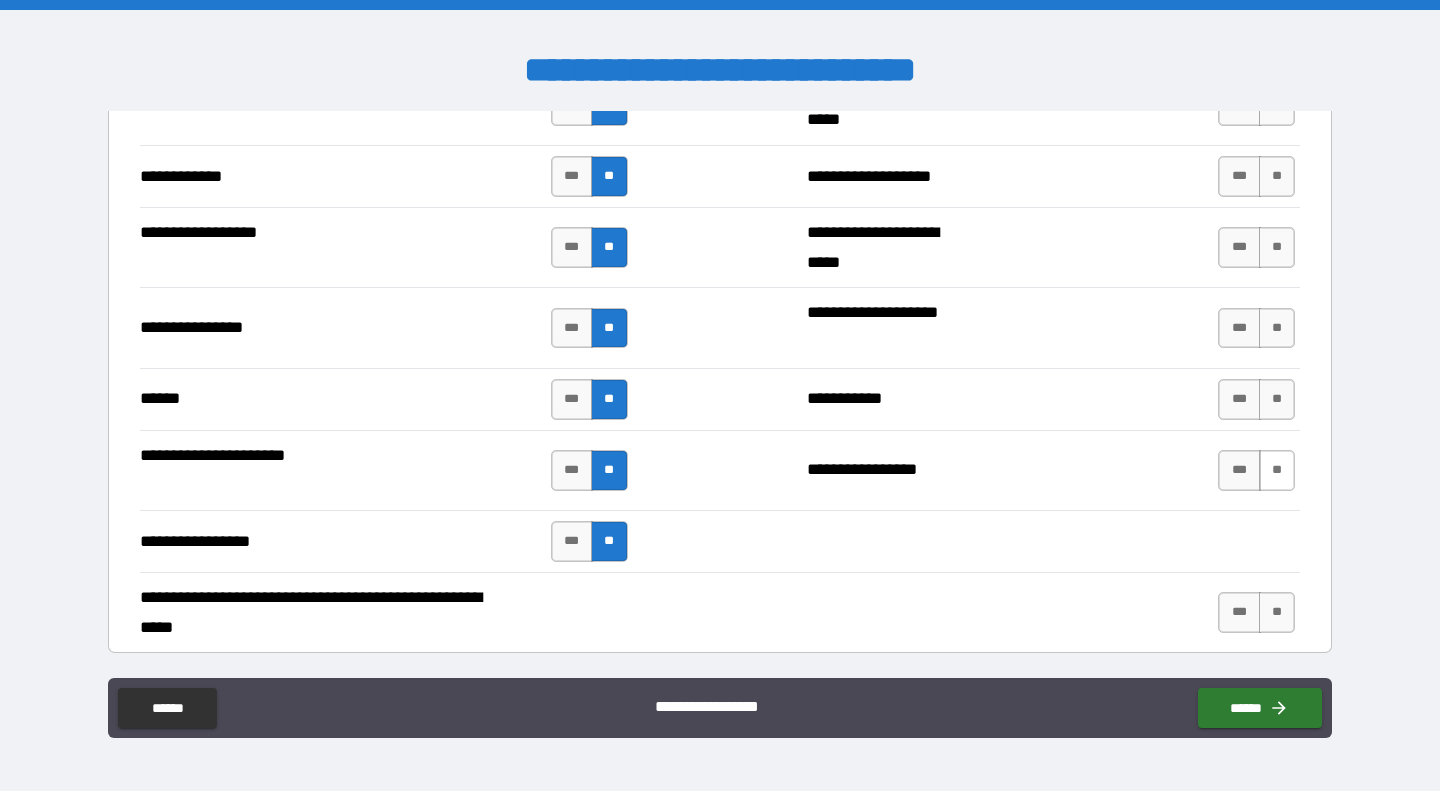 click on "**" at bounding box center (1277, 470) 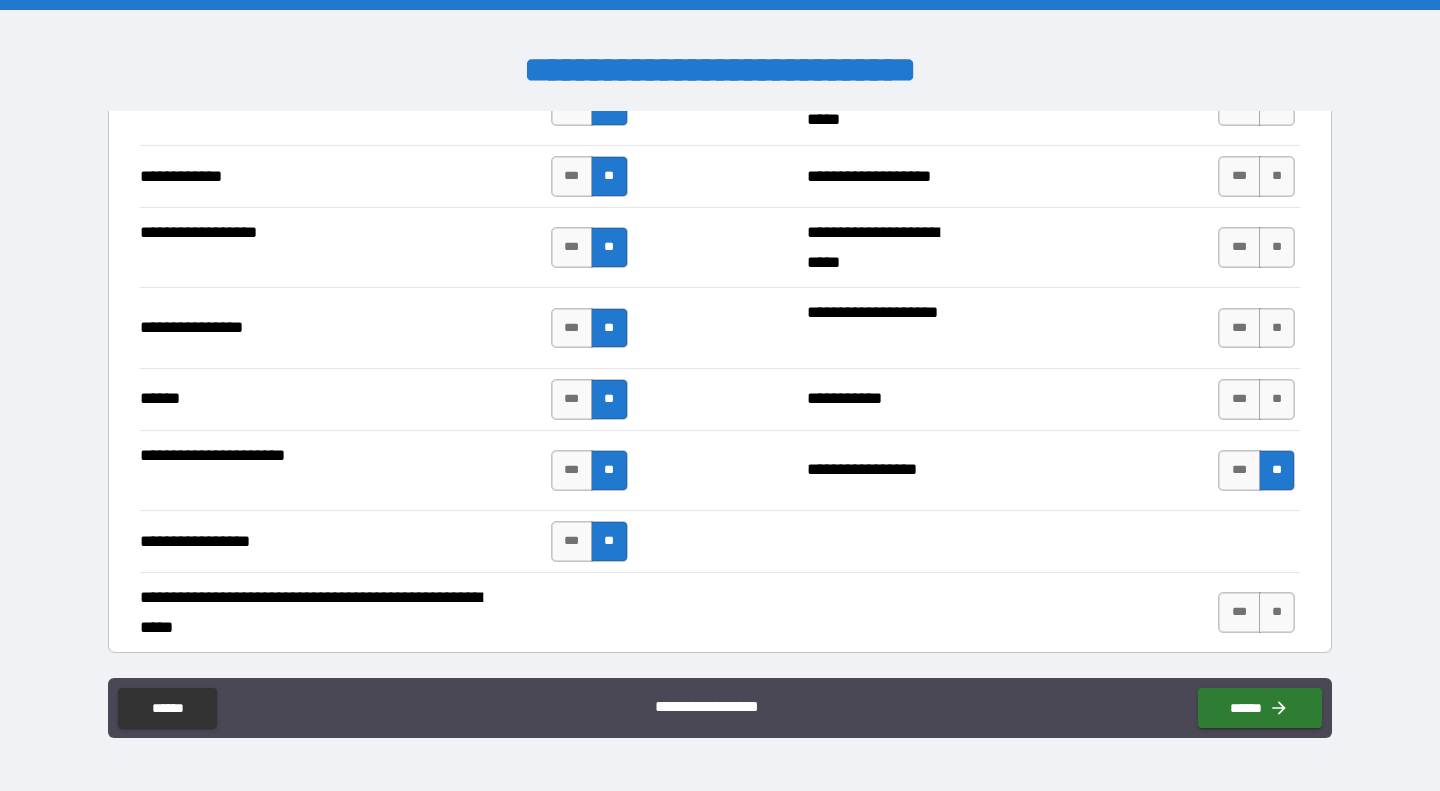 click on "**********" at bounding box center (720, 399) 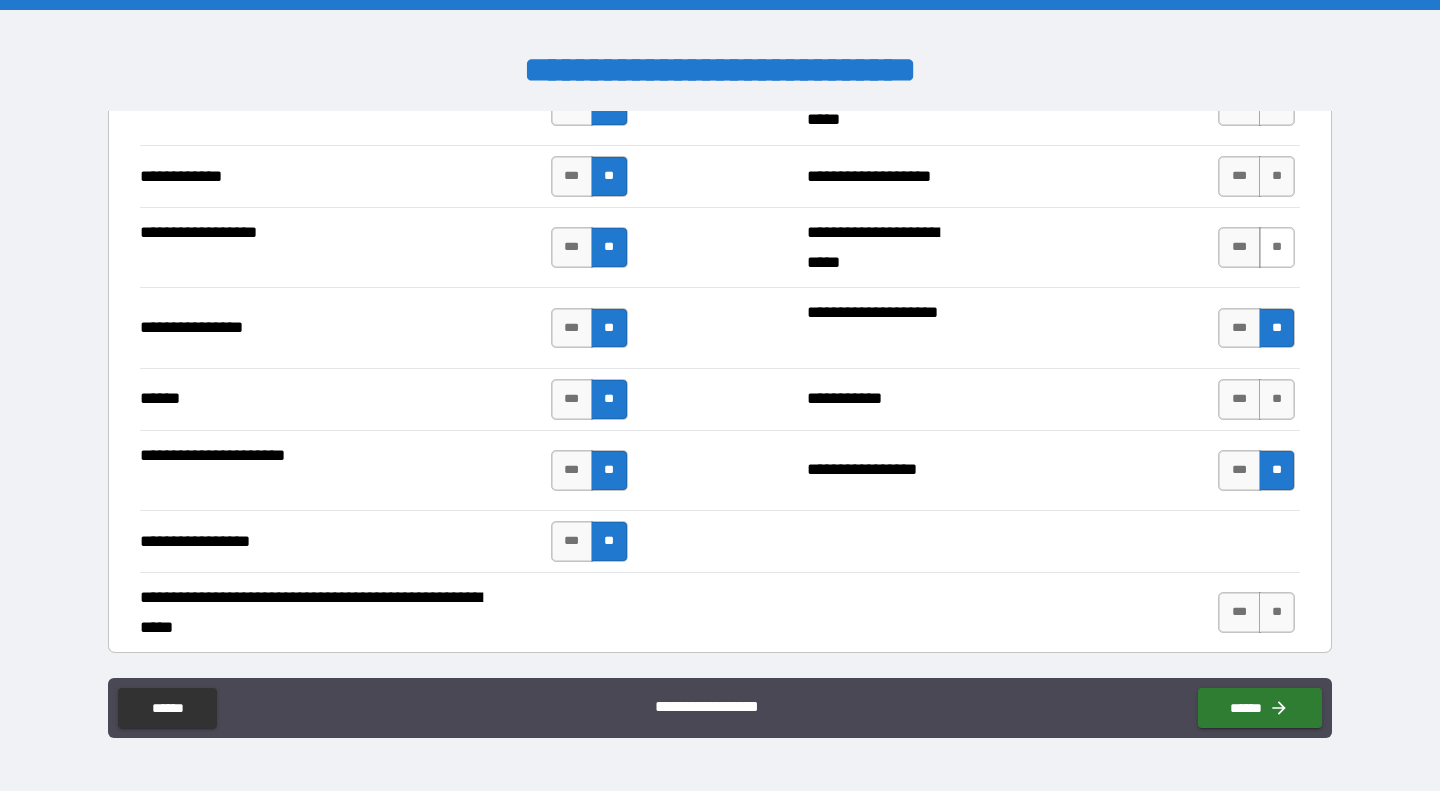 drag, startPoint x: 1264, startPoint y: 242, endPoint x: 1264, endPoint y: 229, distance: 13 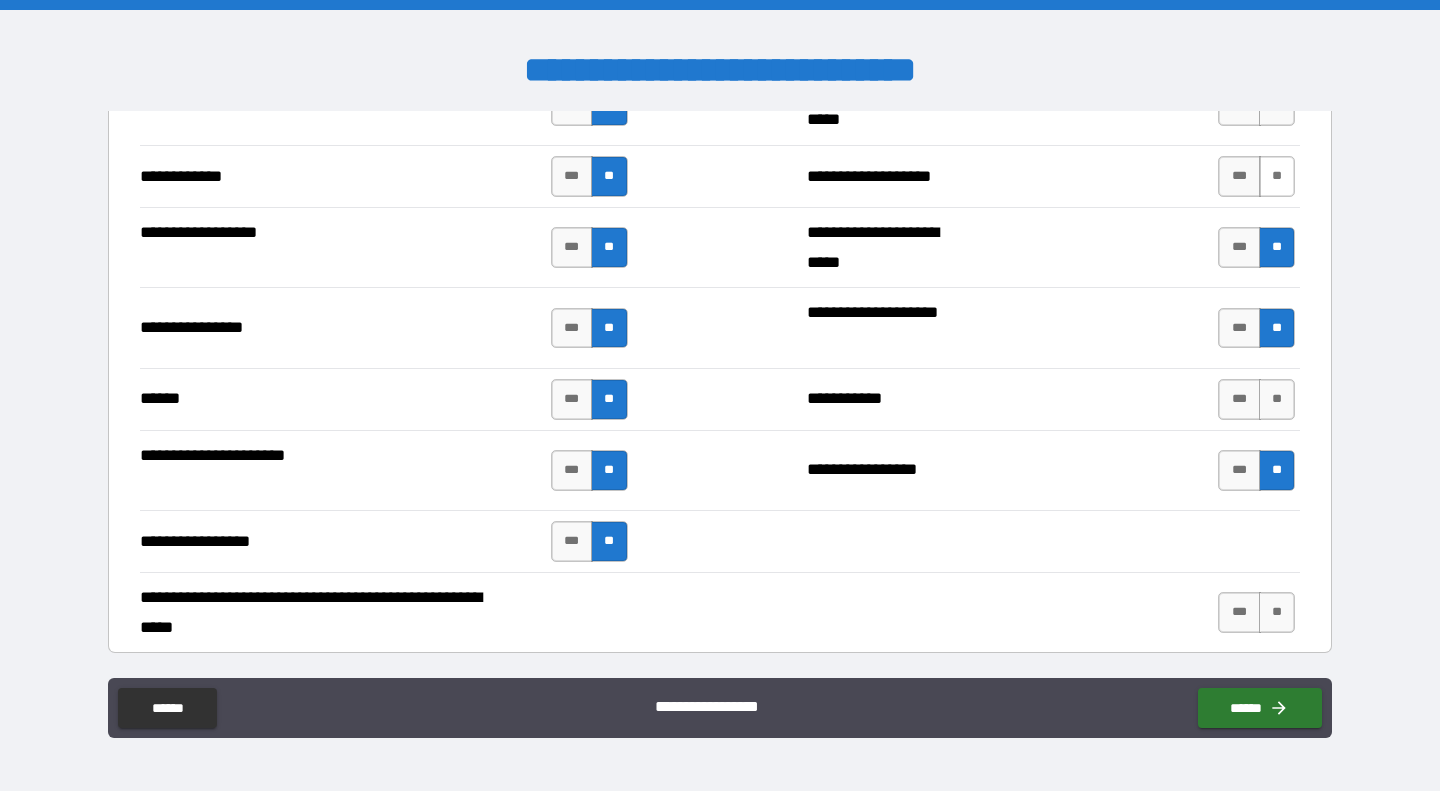 click on "**" at bounding box center (1277, 176) 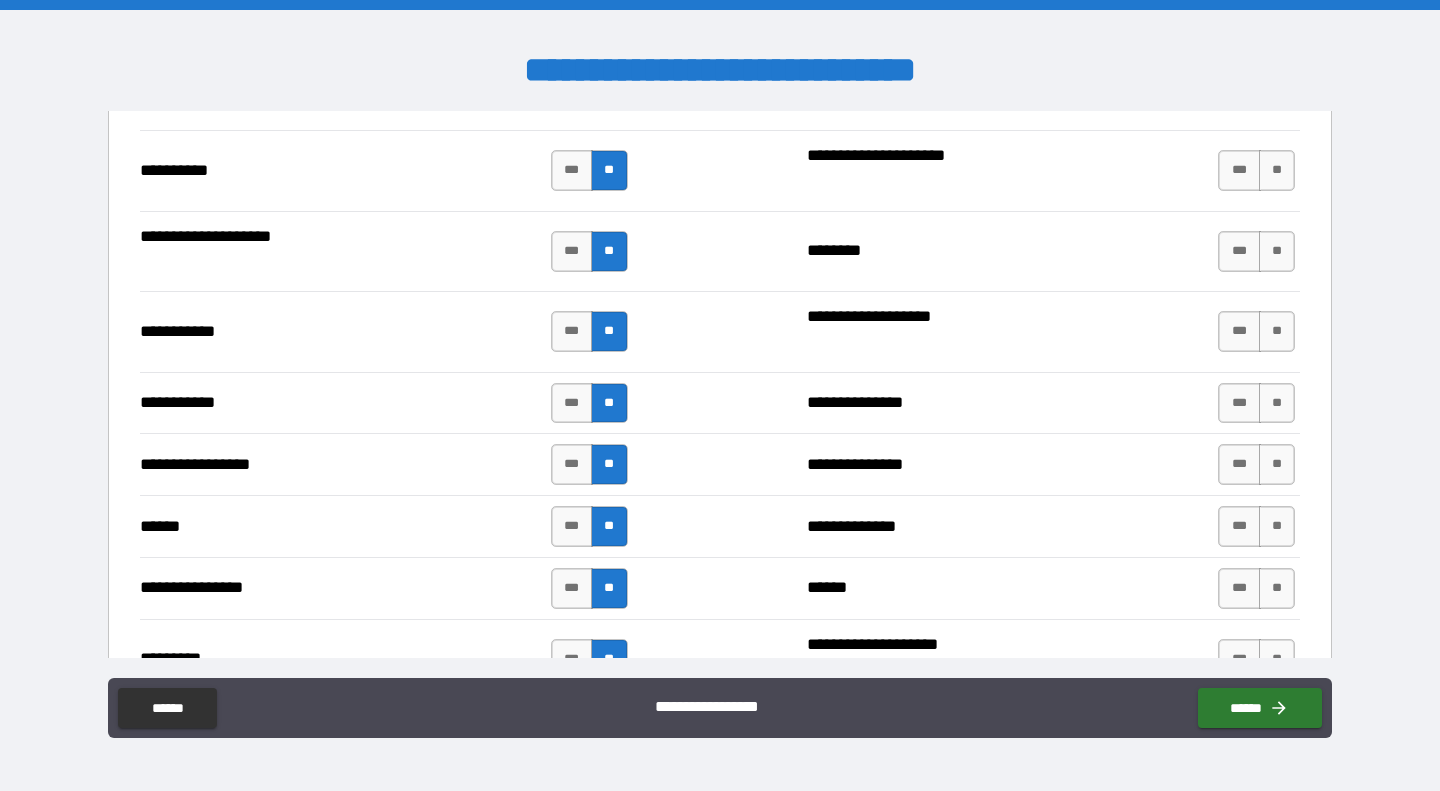 scroll, scrollTop: 2100, scrollLeft: 0, axis: vertical 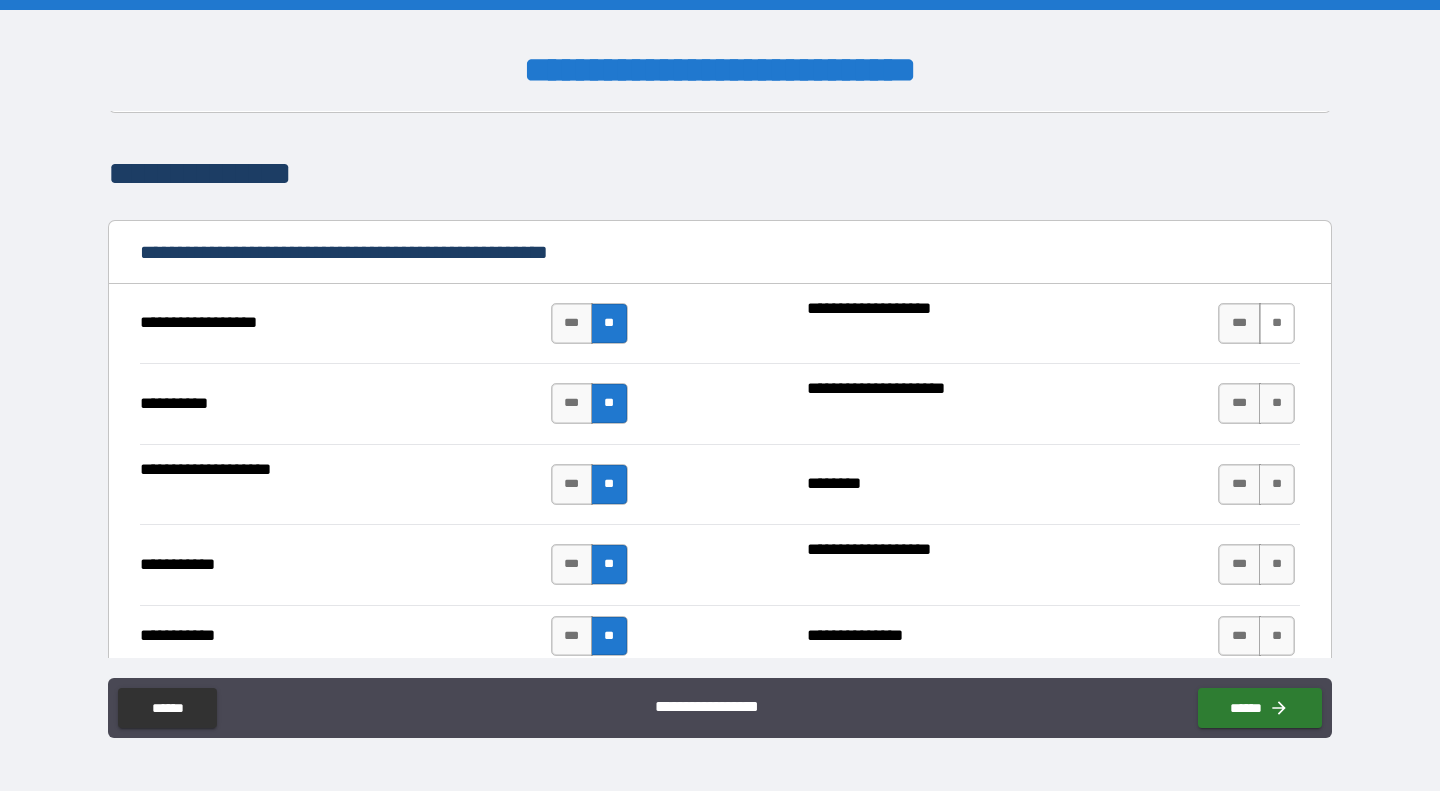click on "**" at bounding box center (1277, 323) 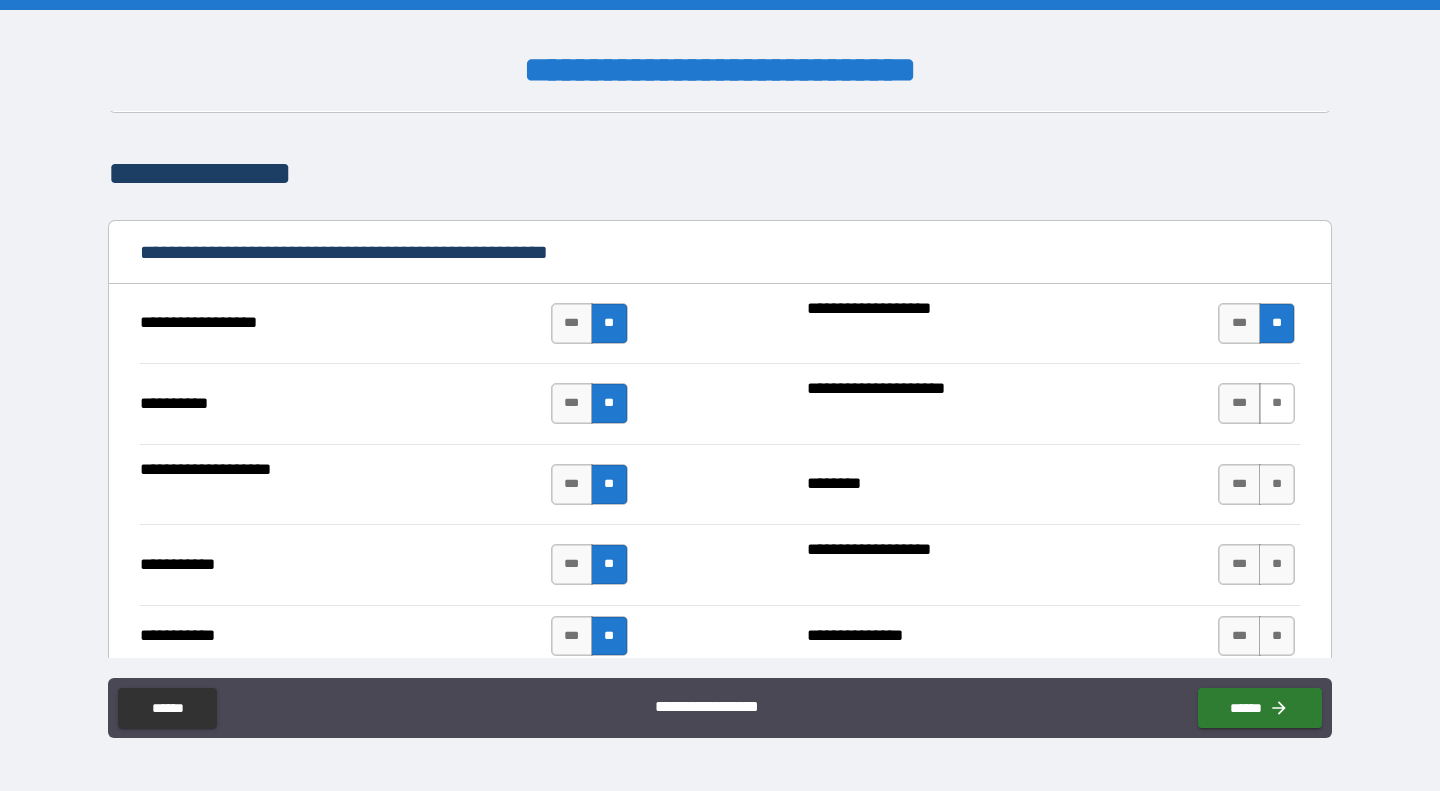 click on "**" at bounding box center (1277, 403) 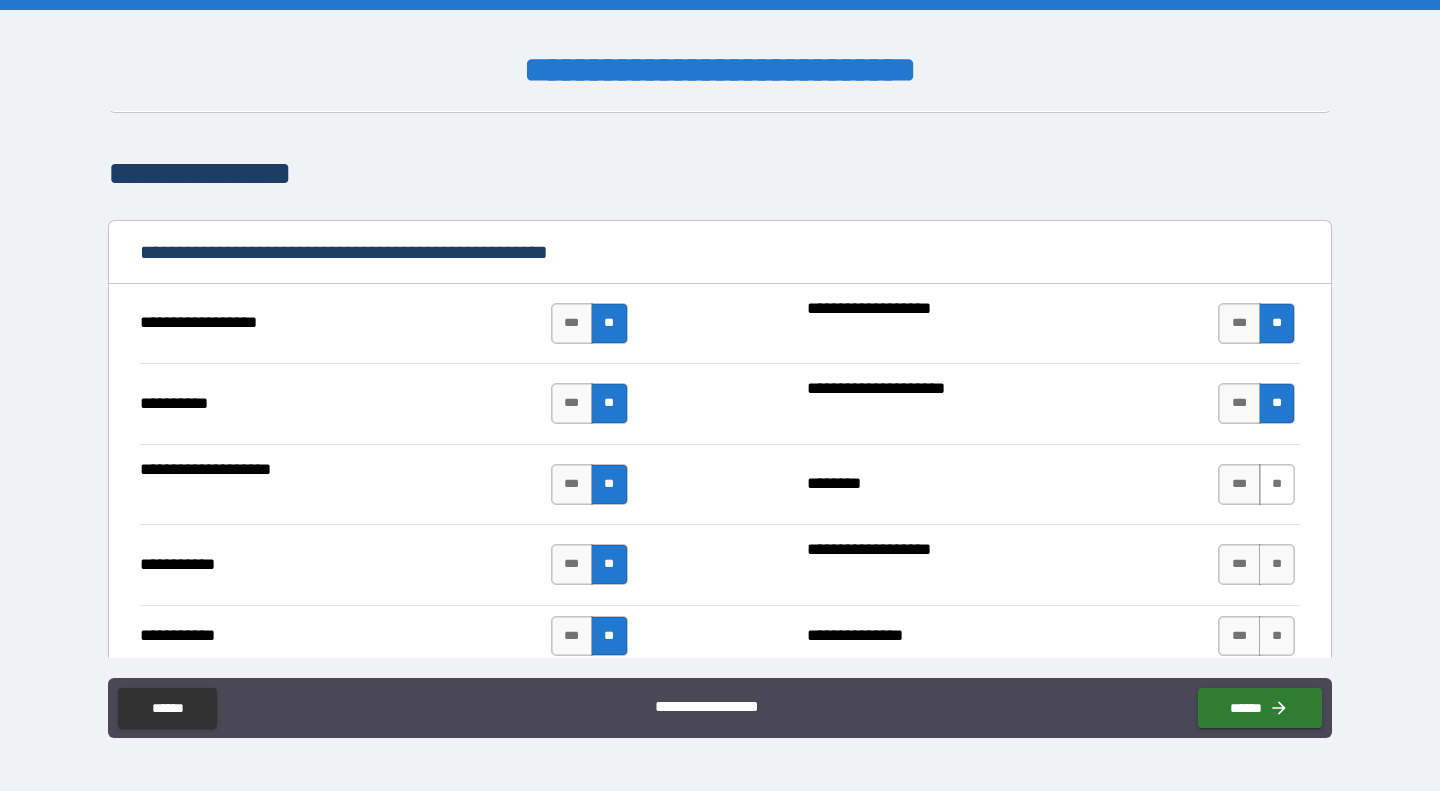 click on "**" at bounding box center (1277, 484) 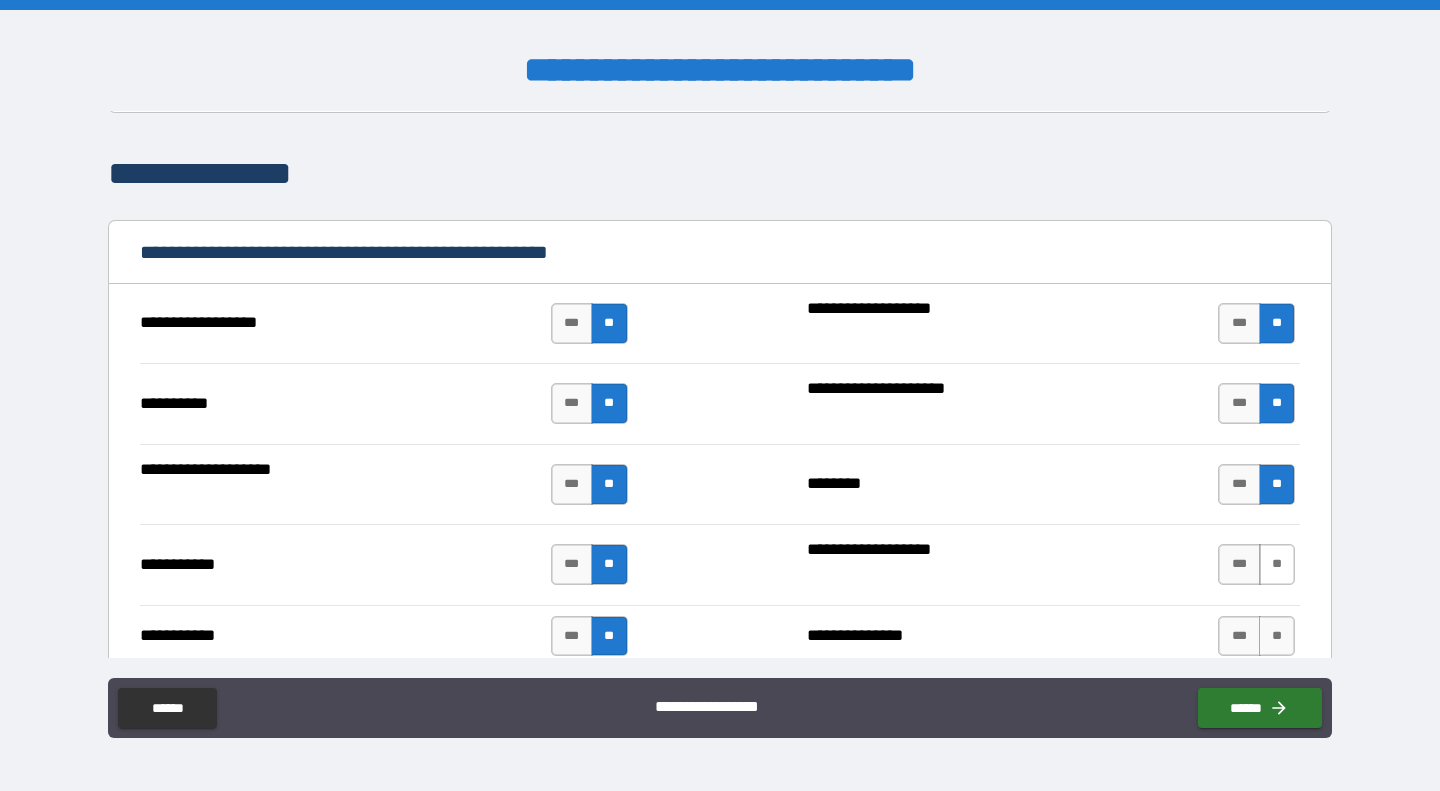 click on "**" at bounding box center [1277, 564] 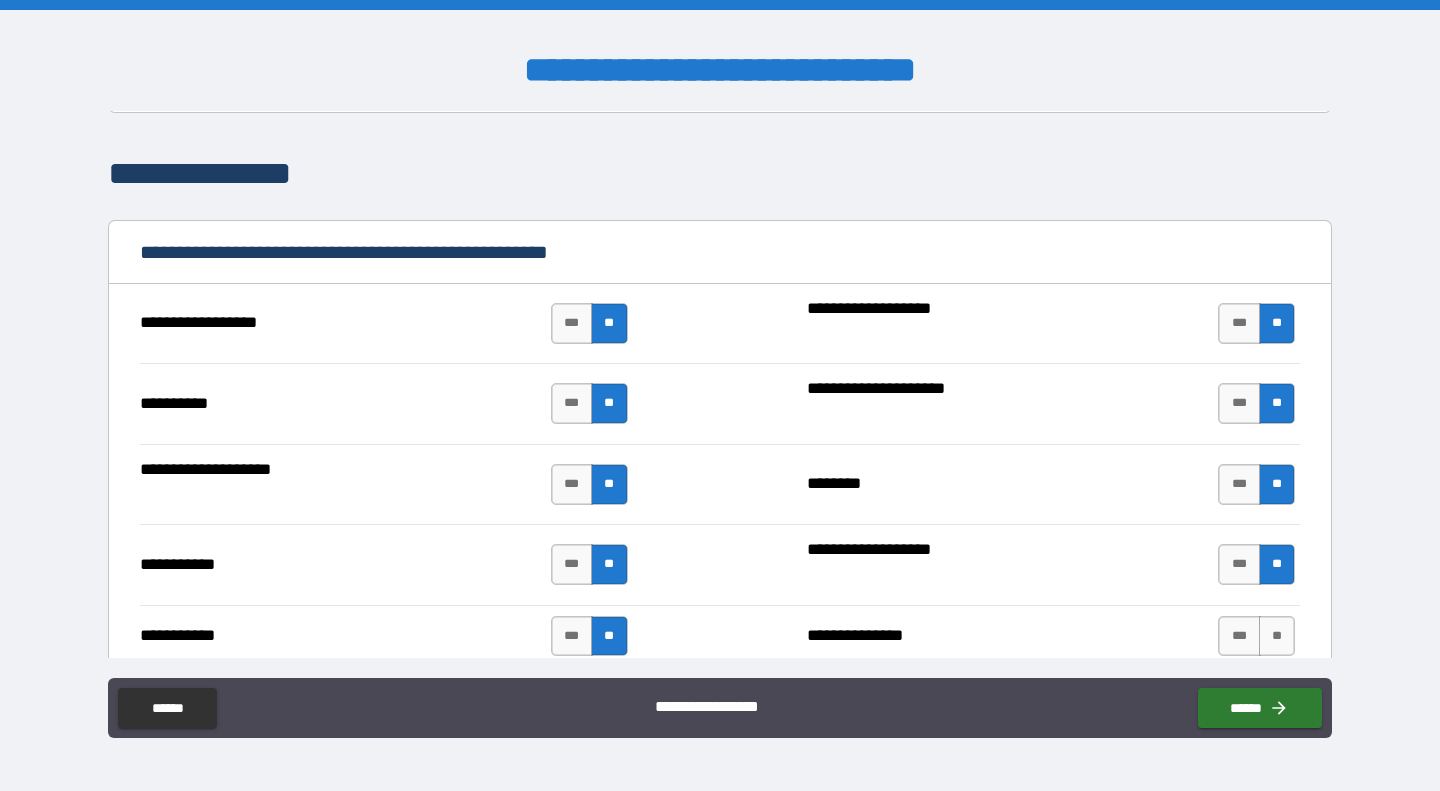 scroll, scrollTop: 2333, scrollLeft: 0, axis: vertical 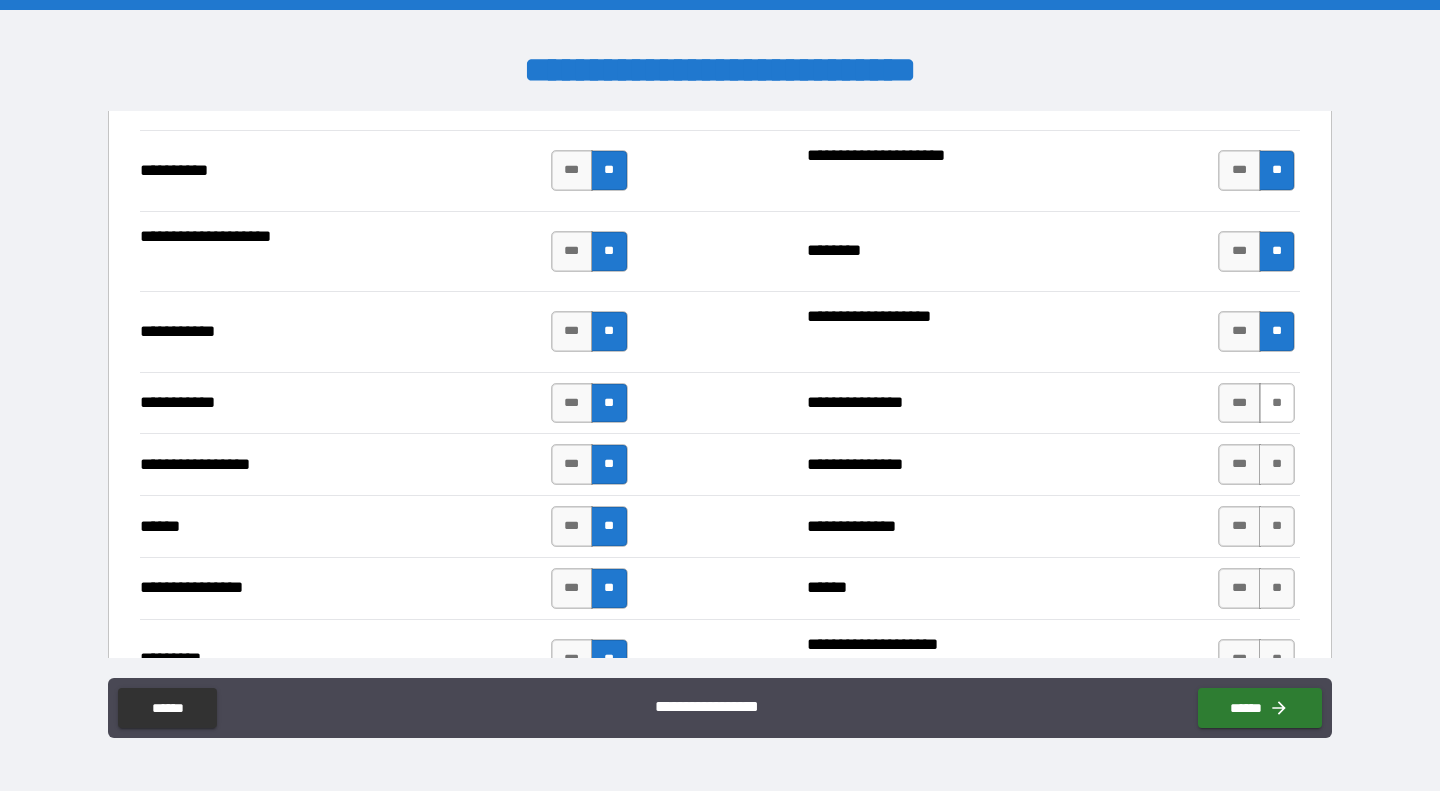 click on "**" at bounding box center [1277, 403] 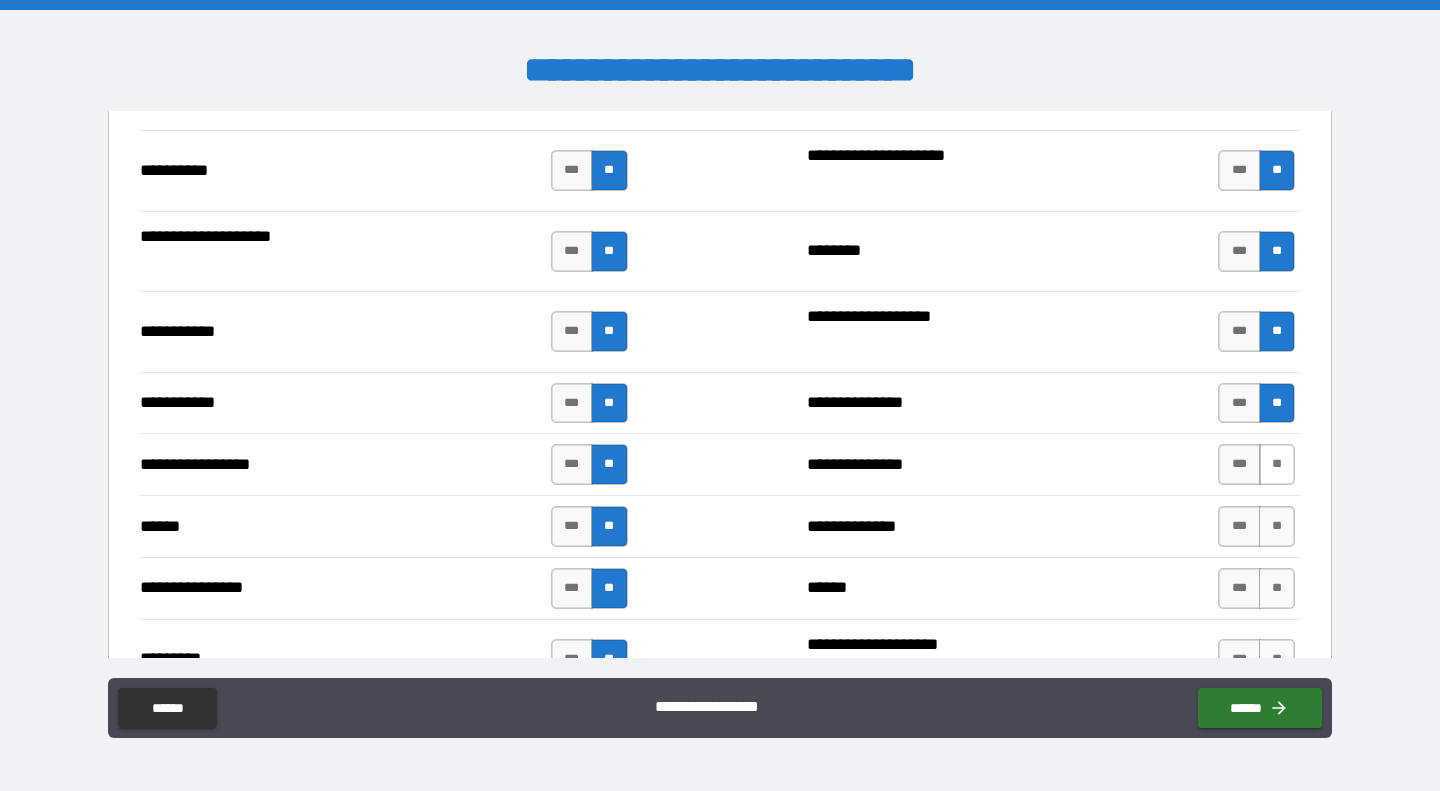 click on "**" at bounding box center (1277, 464) 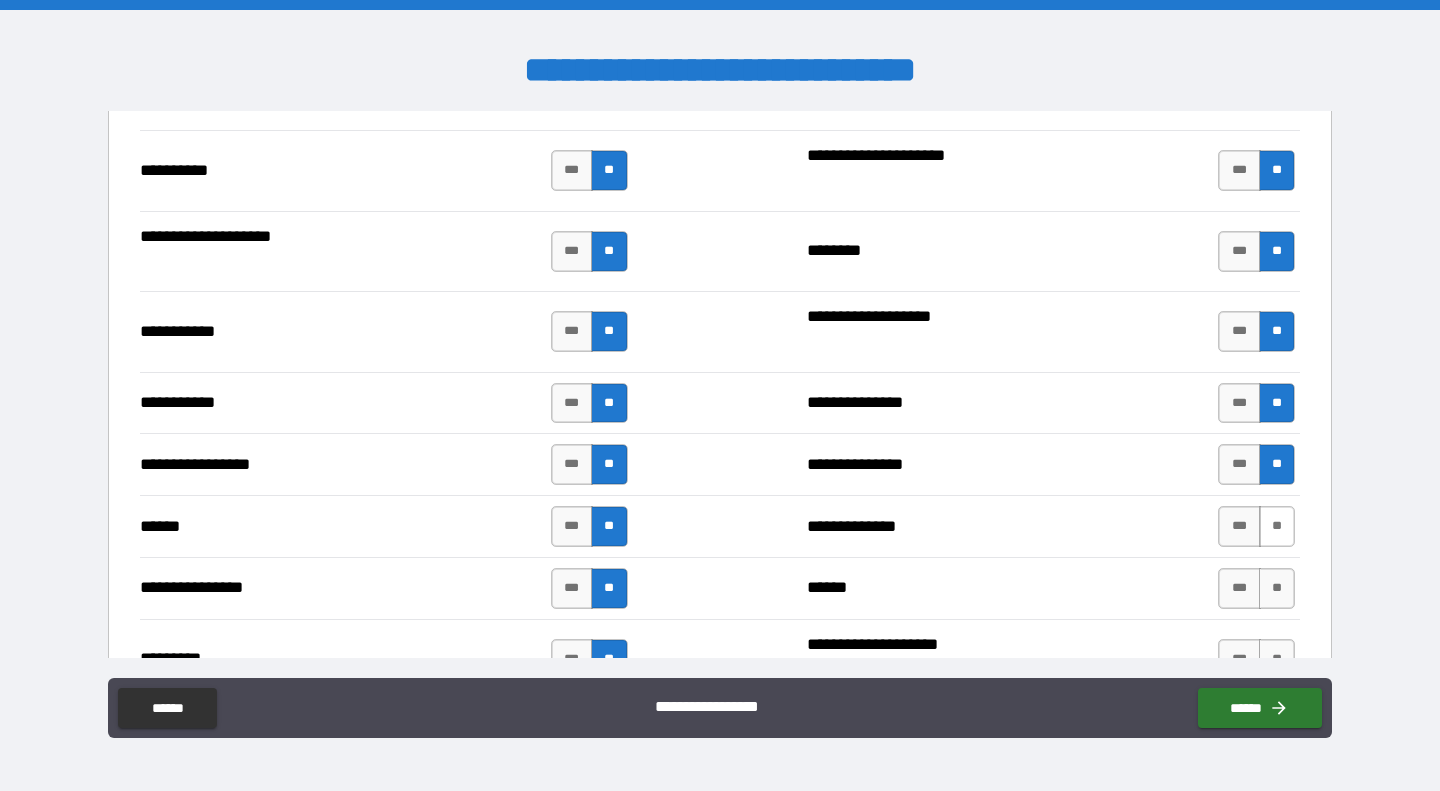 click on "**" at bounding box center (1277, 526) 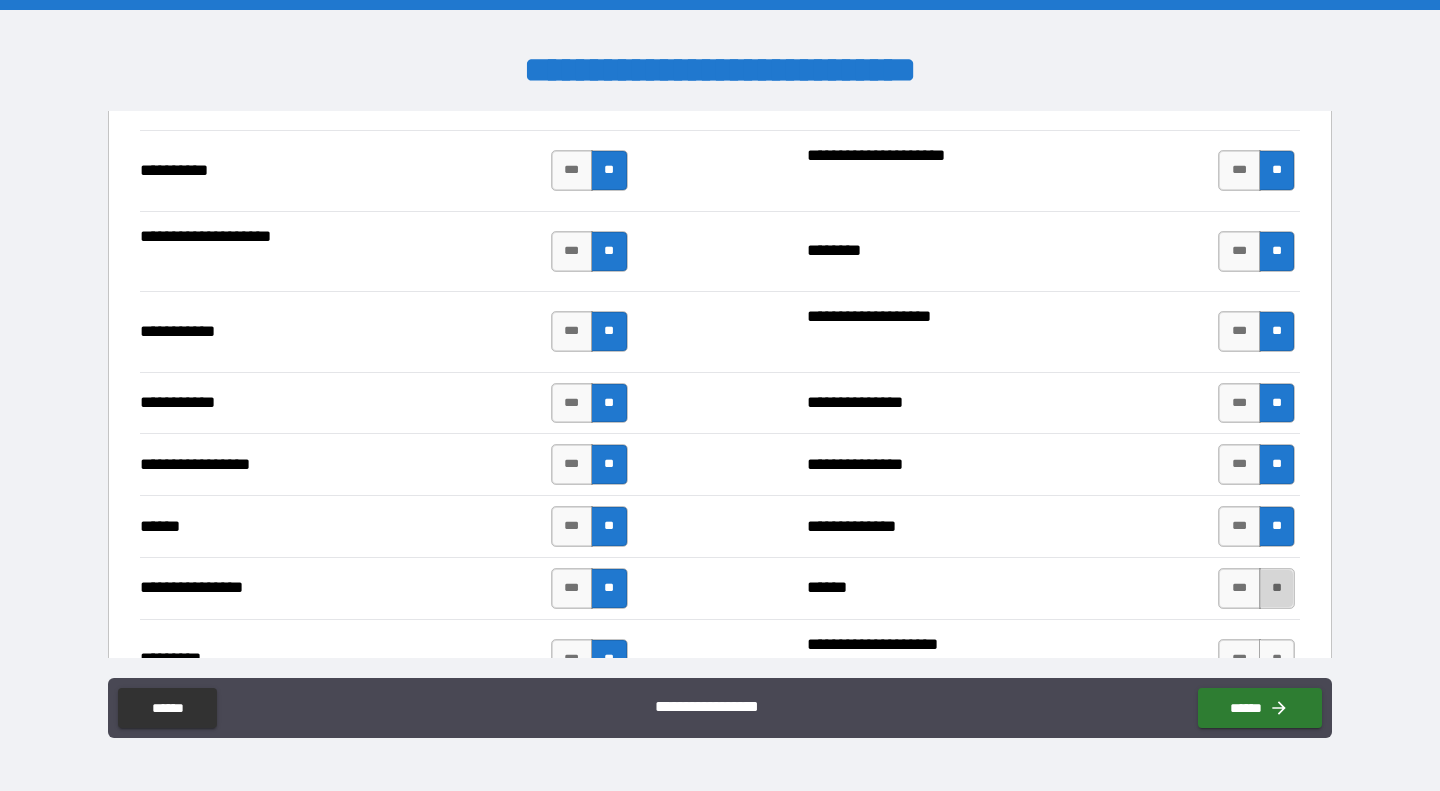 click on "**" at bounding box center [1277, 588] 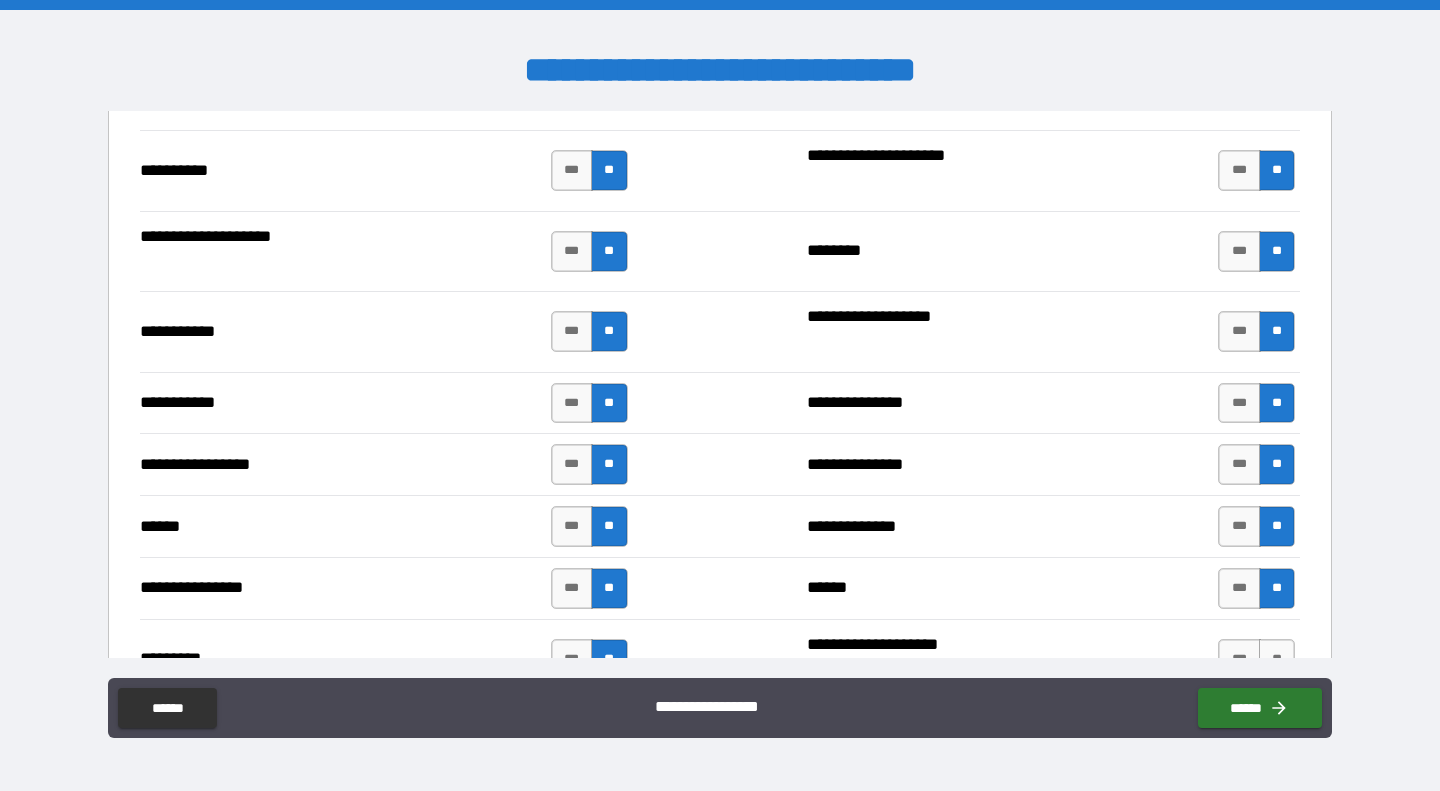 scroll, scrollTop: 2566, scrollLeft: 0, axis: vertical 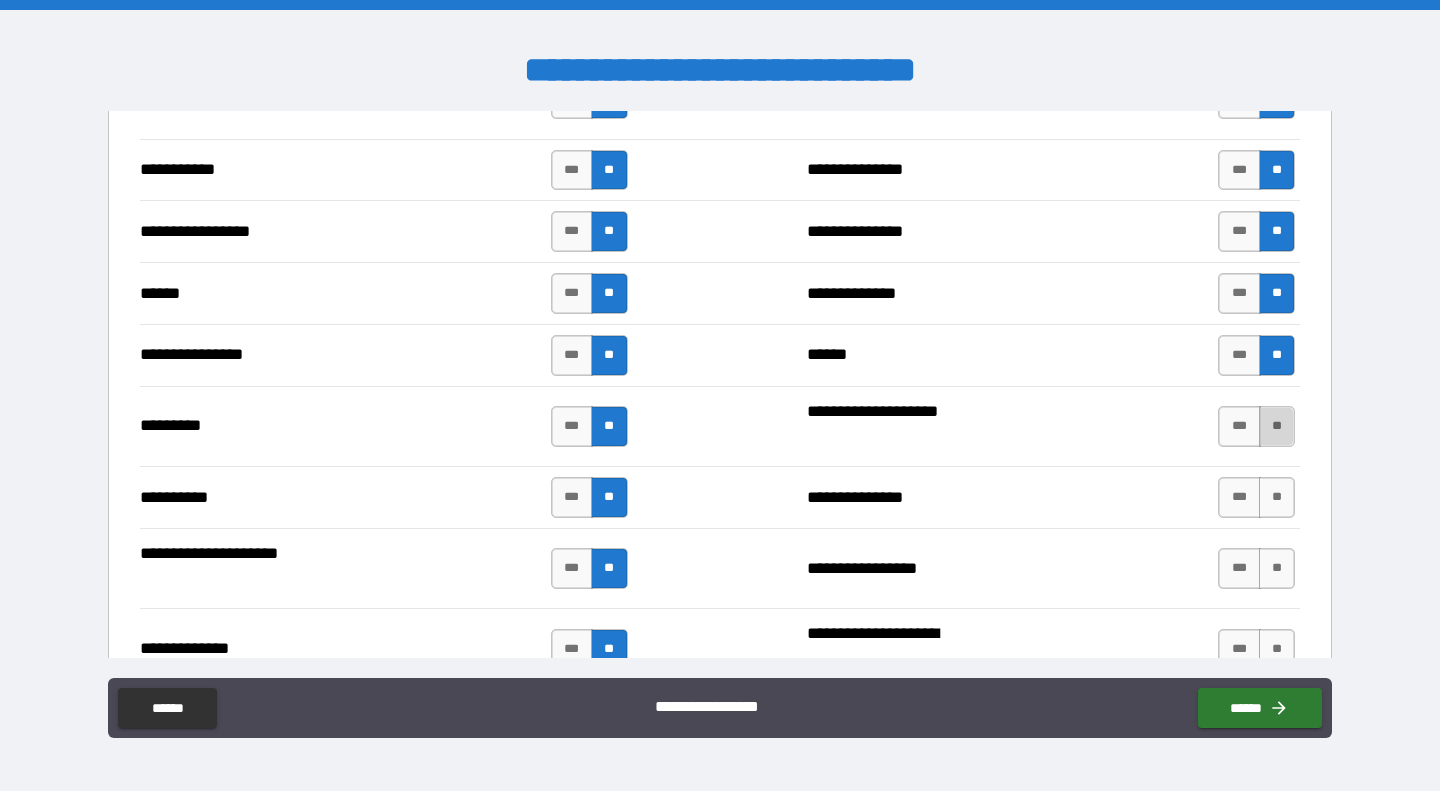 click on "**" at bounding box center (1277, 426) 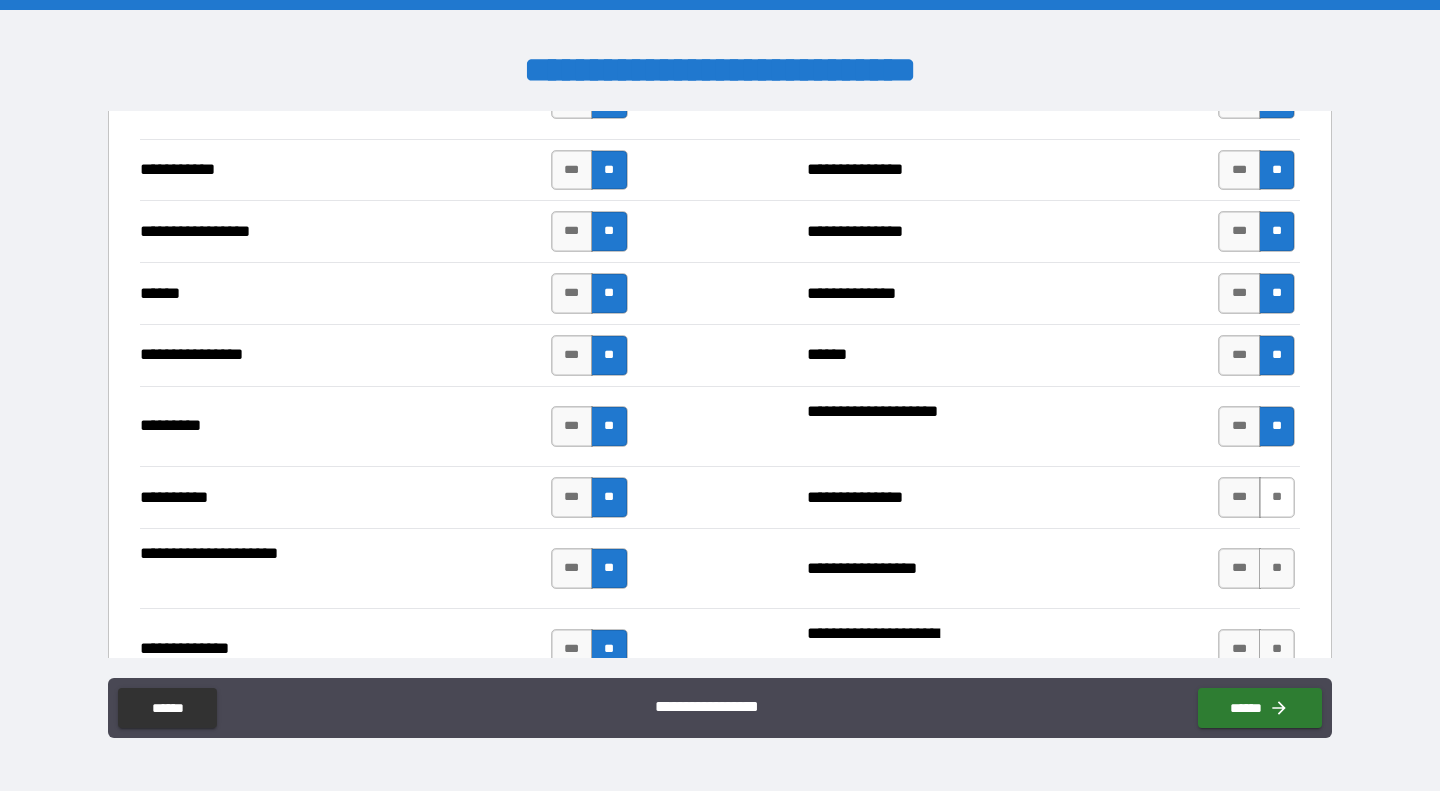 click on "**" at bounding box center (1277, 497) 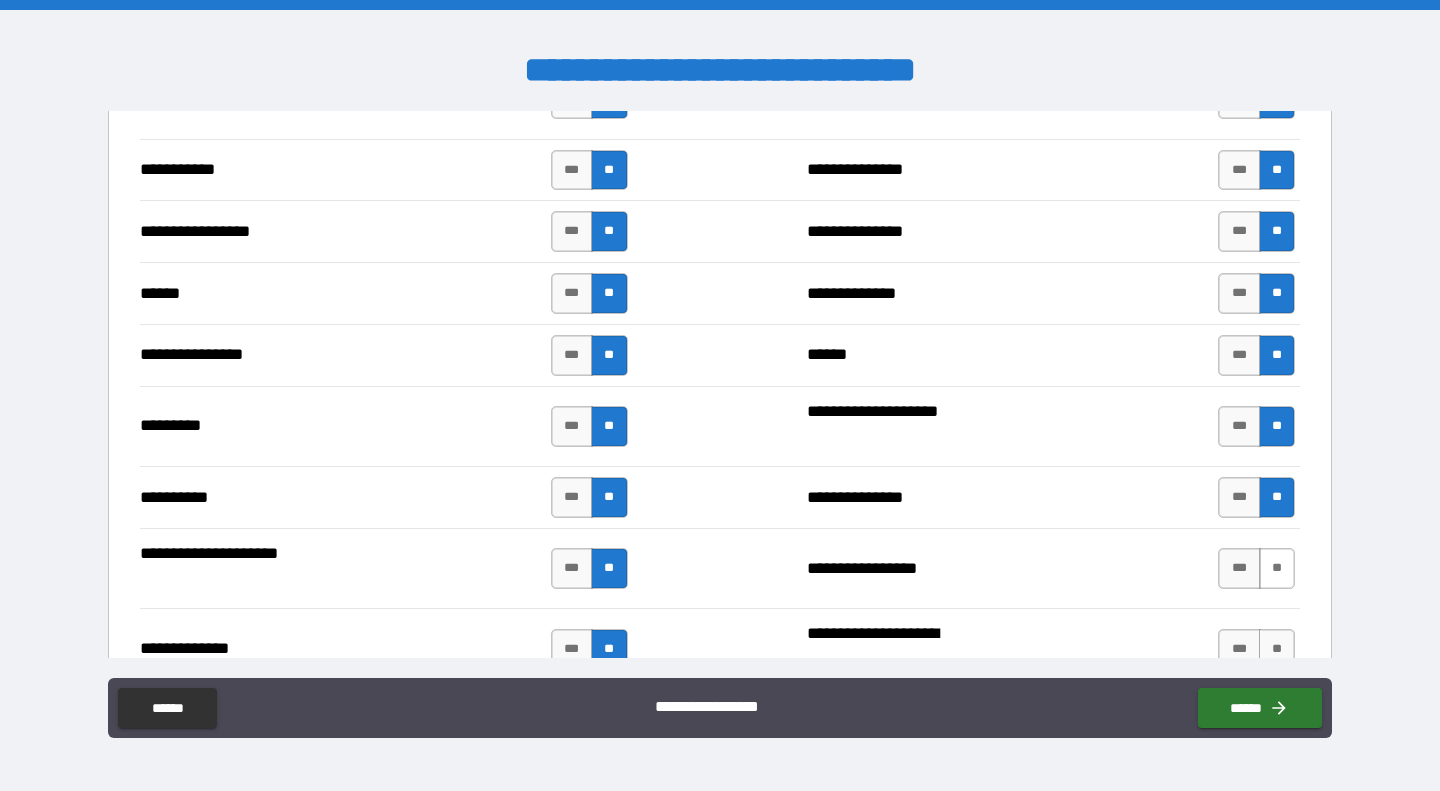 click on "**" at bounding box center (1277, 568) 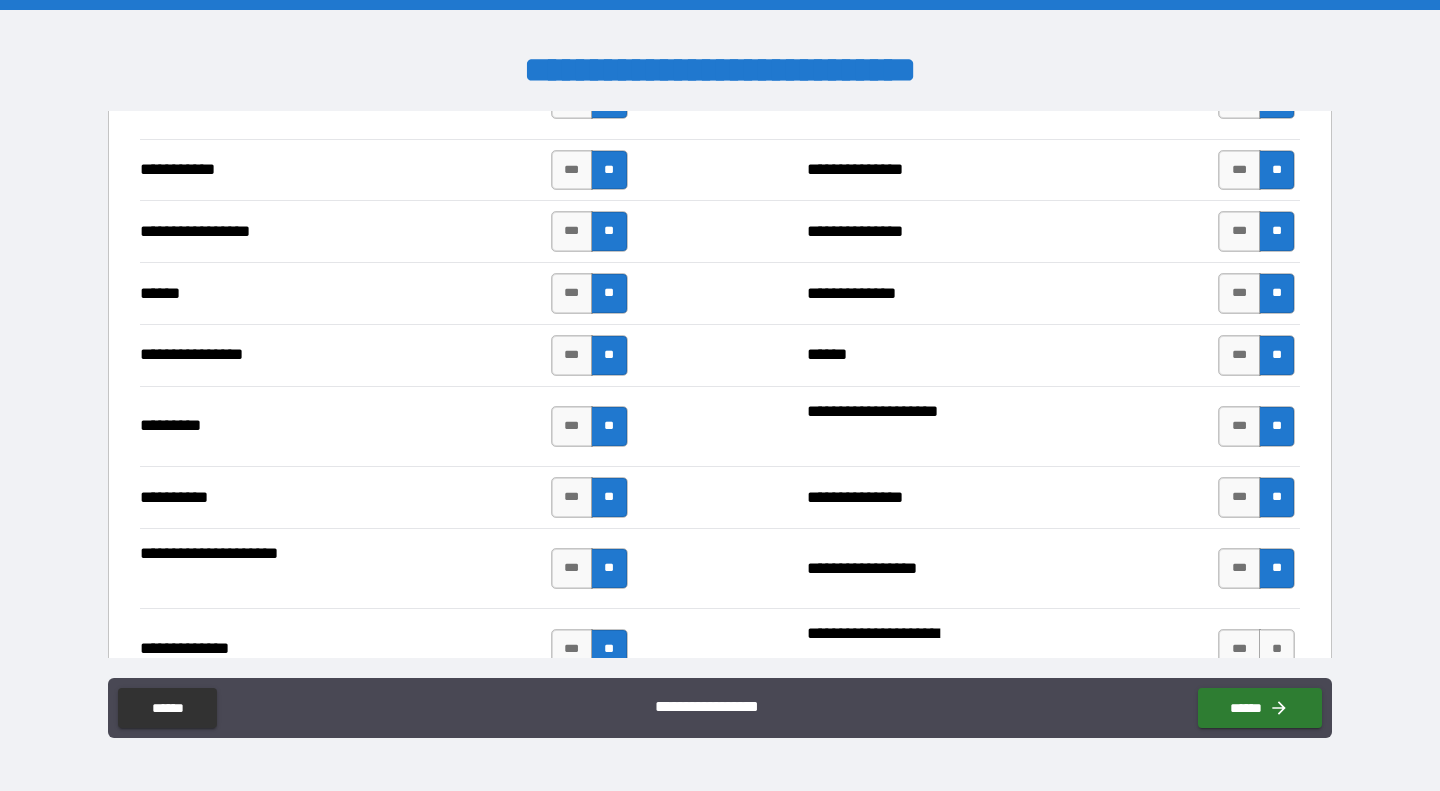 scroll, scrollTop: 2800, scrollLeft: 0, axis: vertical 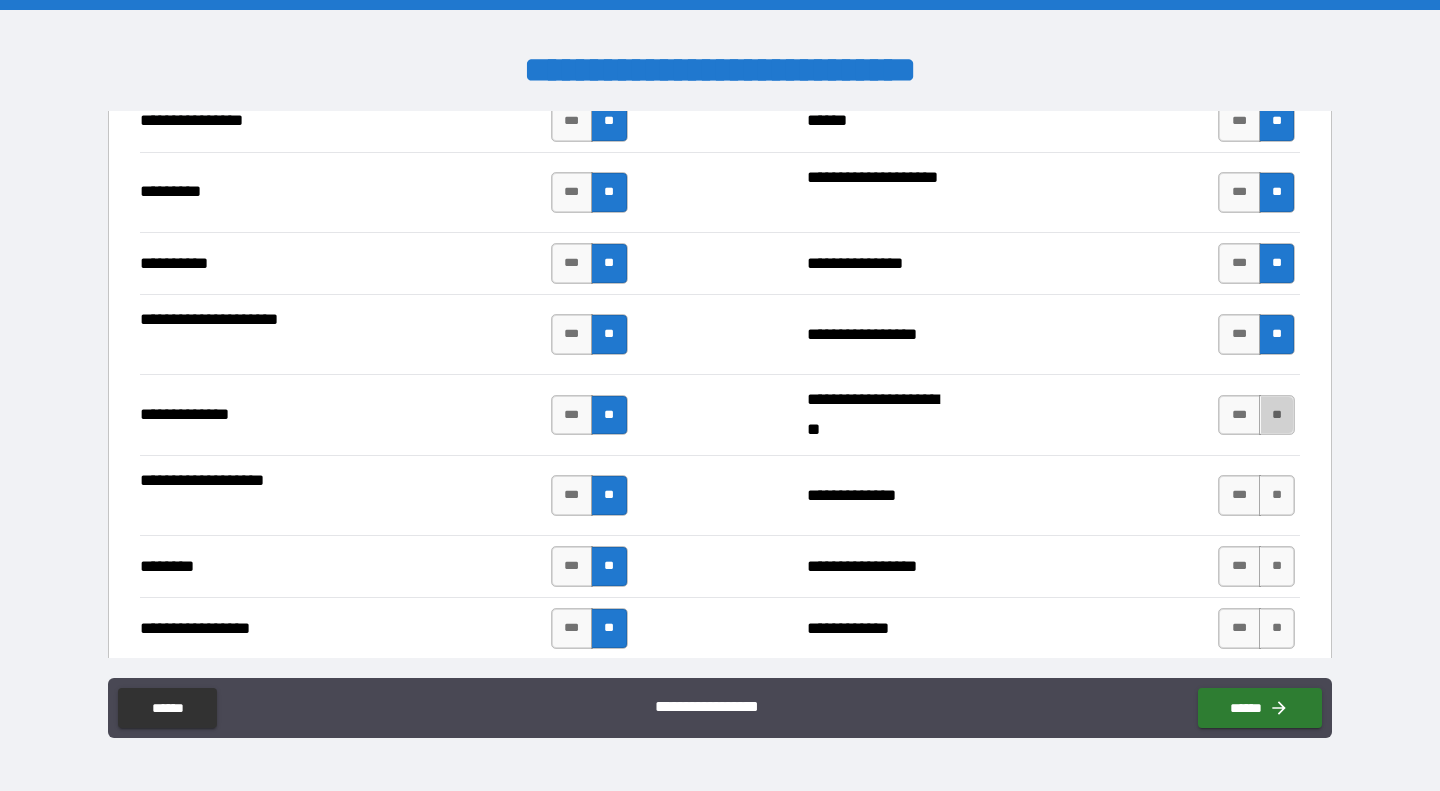 drag, startPoint x: 1267, startPoint y: 411, endPoint x: 1270, endPoint y: 445, distance: 34.132095 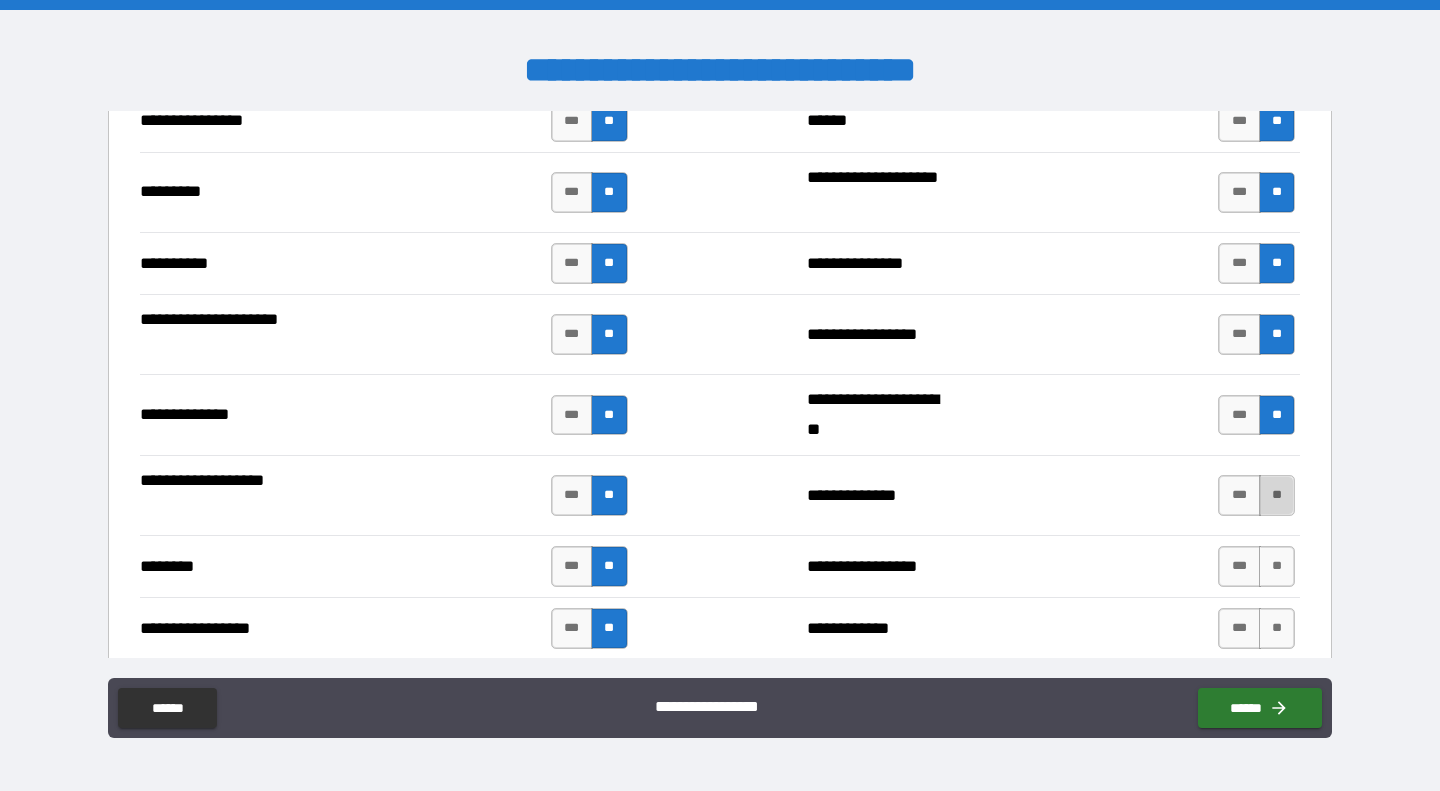 click on "**" at bounding box center (1277, 495) 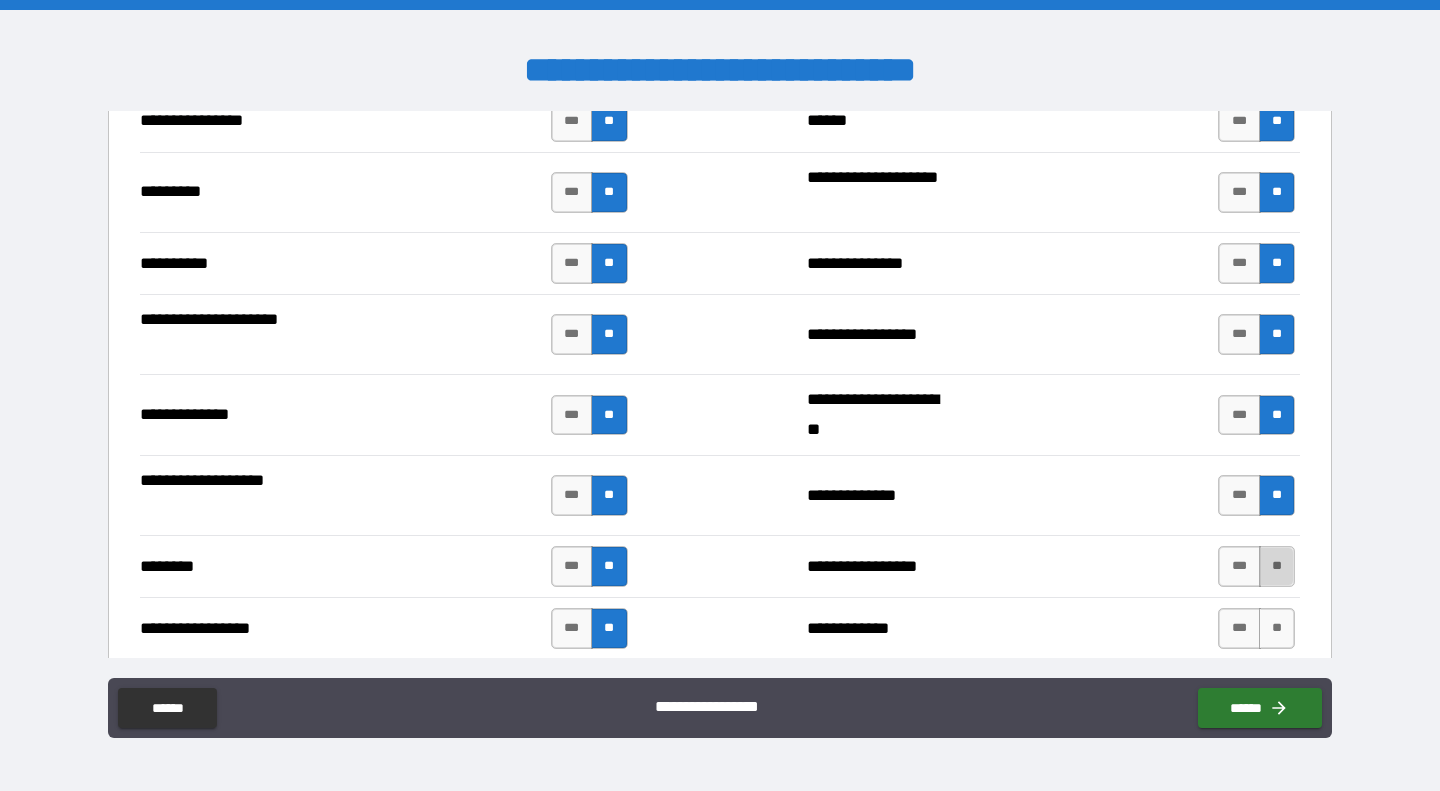 click on "**" at bounding box center (1277, 566) 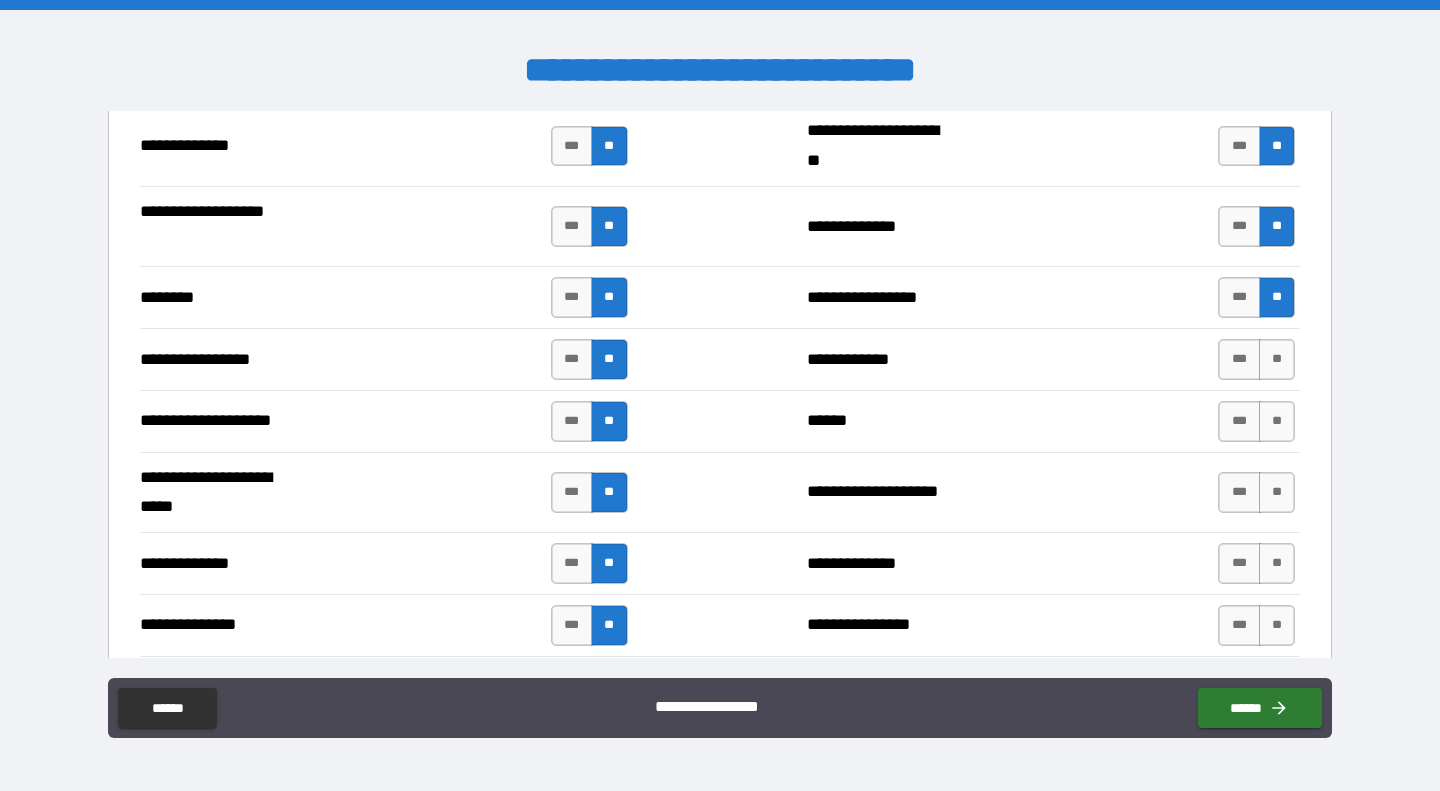 scroll, scrollTop: 3266, scrollLeft: 0, axis: vertical 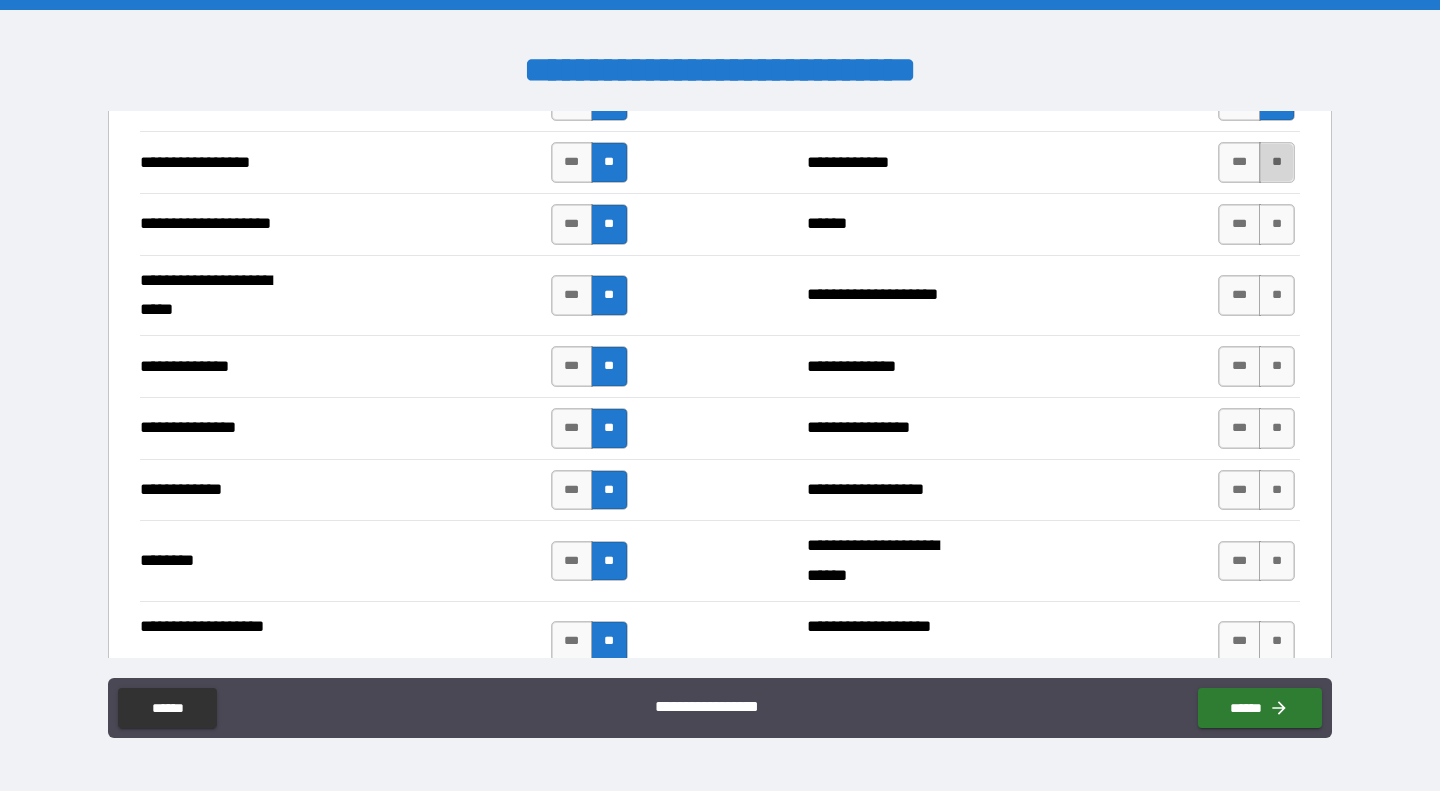 click on "**" at bounding box center (1277, 162) 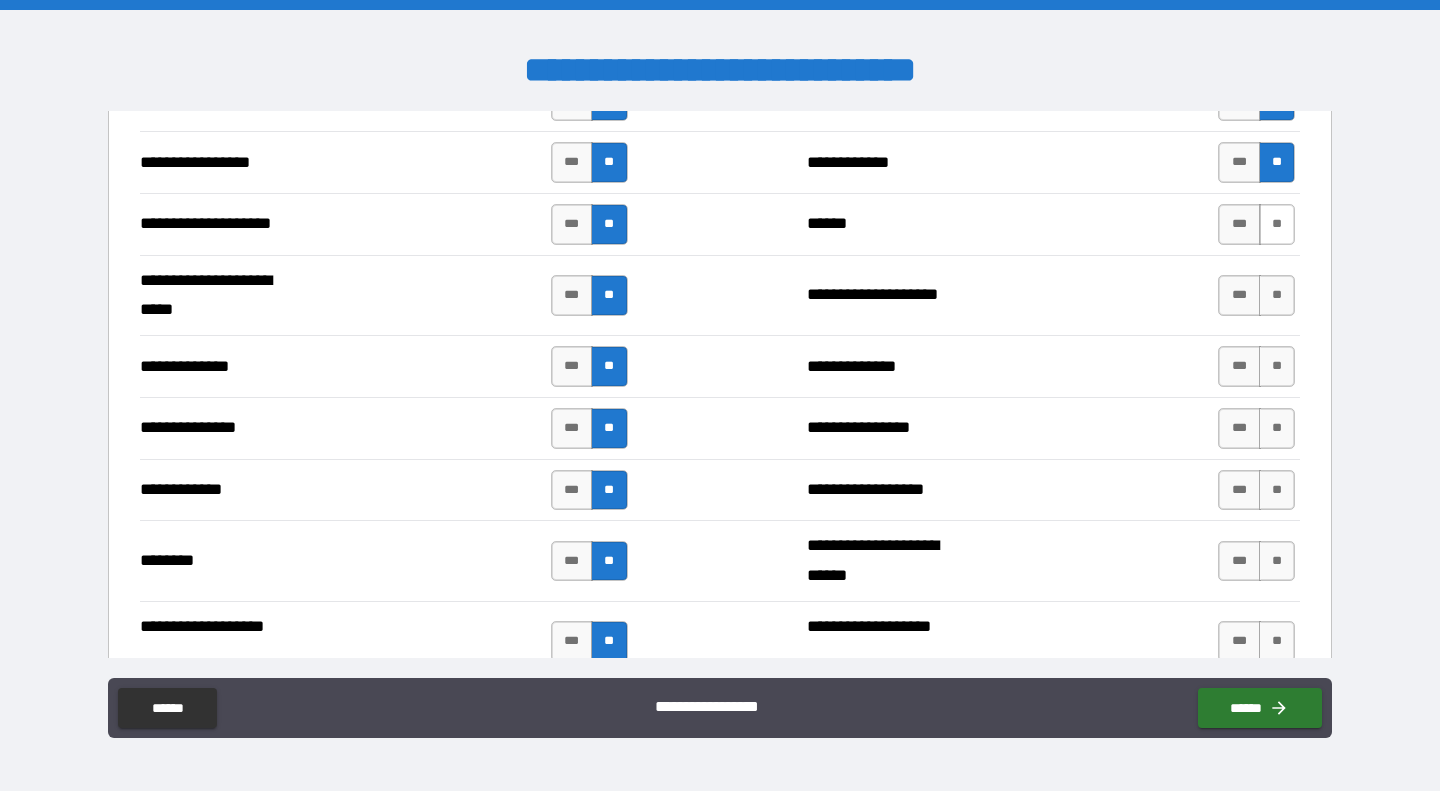 click on "**" at bounding box center (1277, 224) 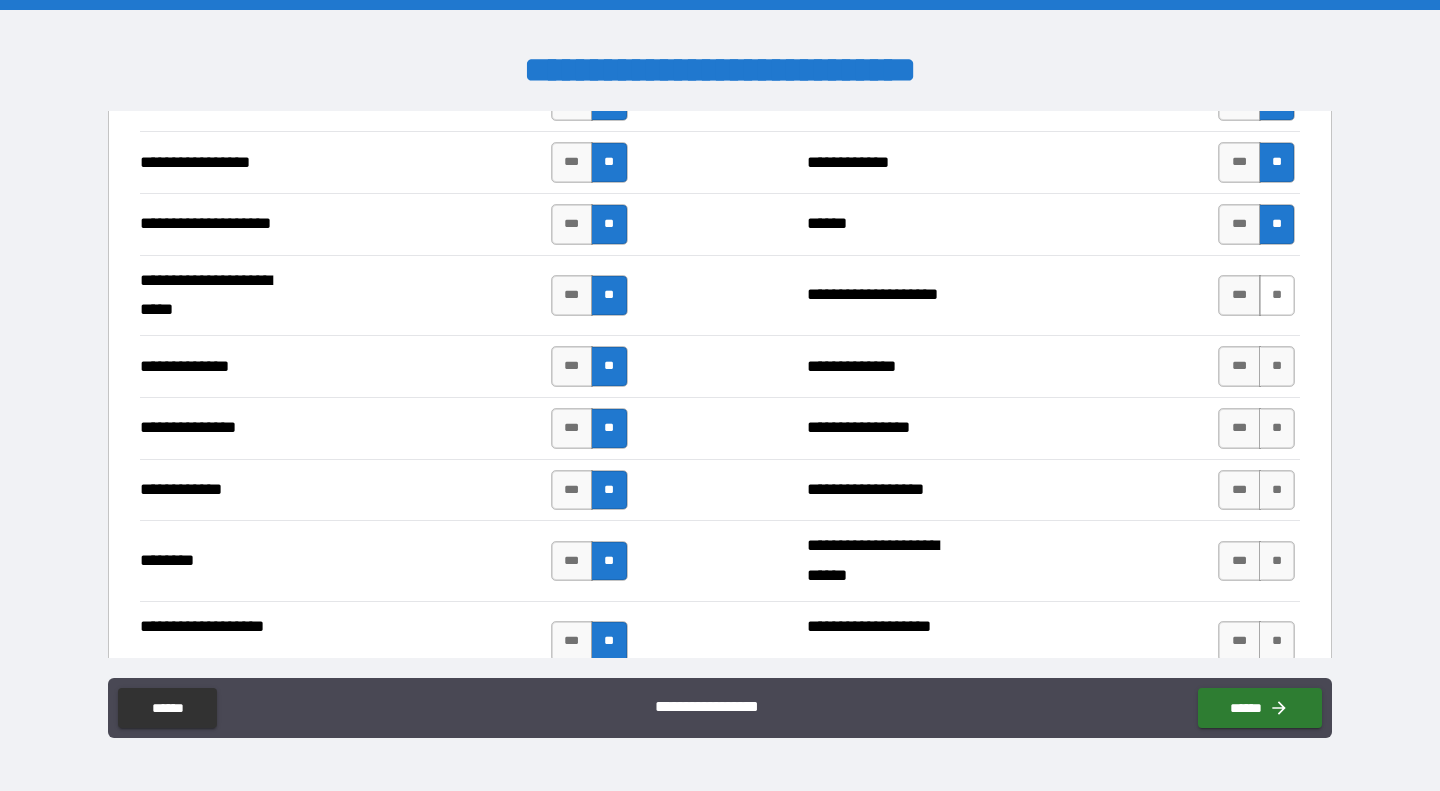 click on "**" at bounding box center (1277, 295) 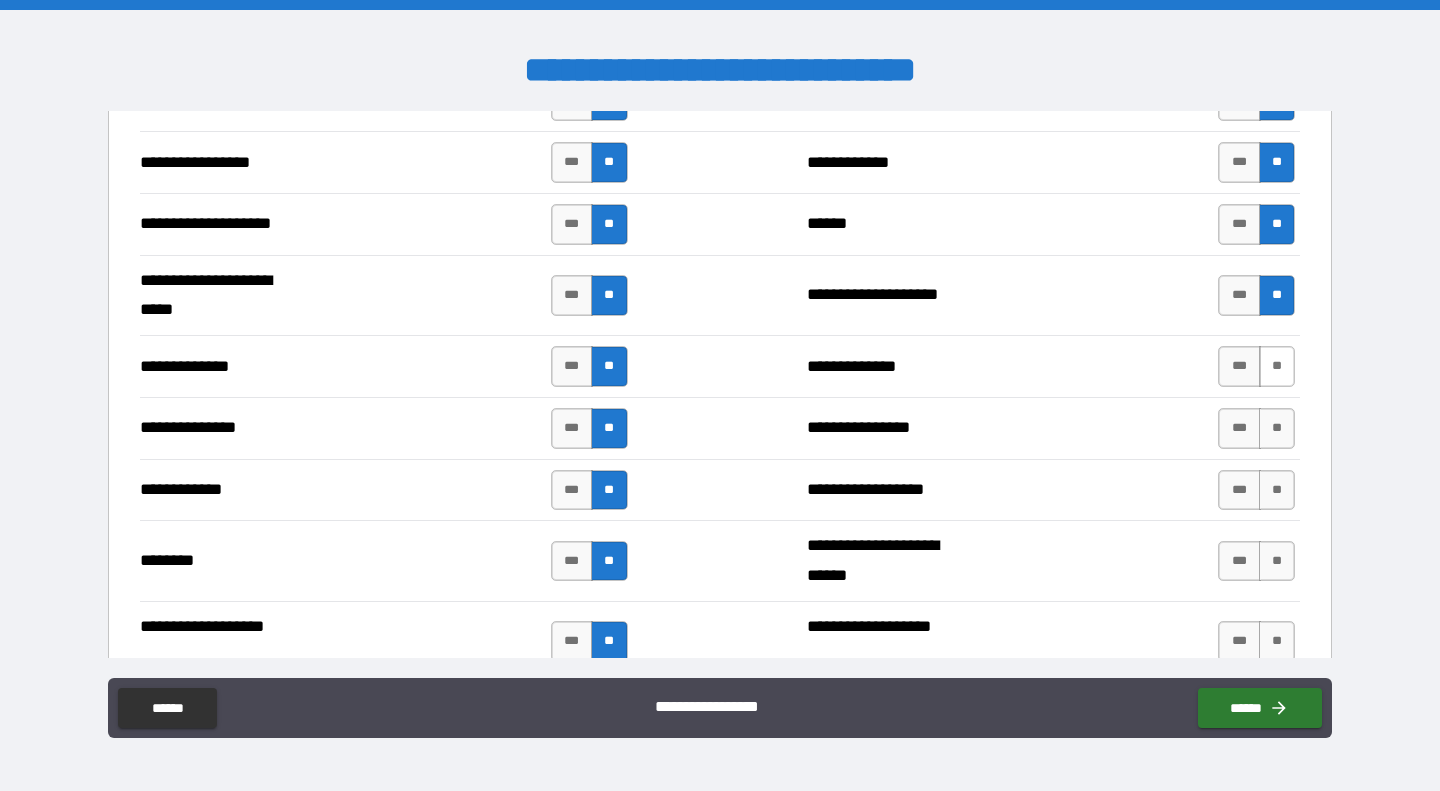click on "**" at bounding box center [1277, 366] 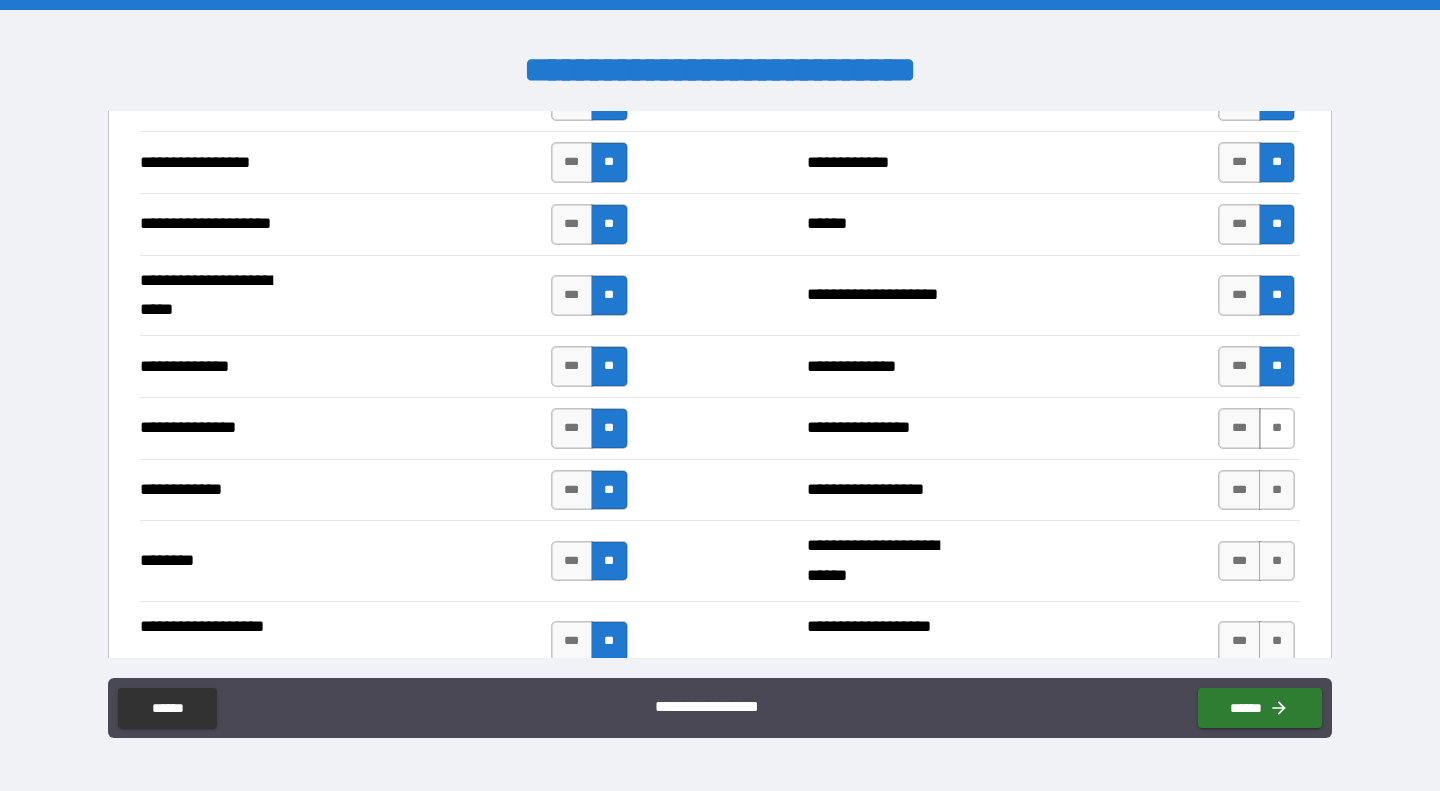 click on "**" at bounding box center (1277, 428) 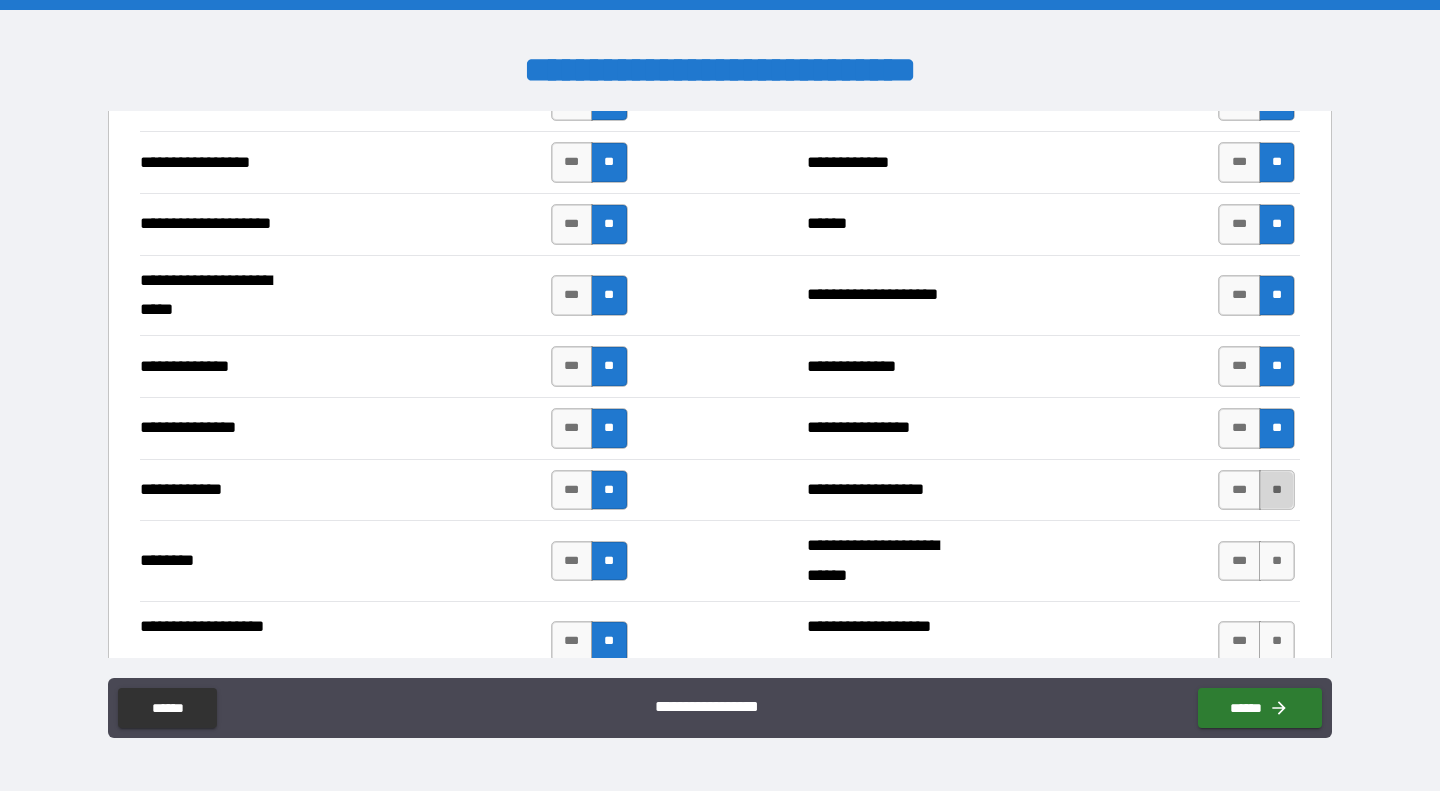 click on "**" at bounding box center (1277, 490) 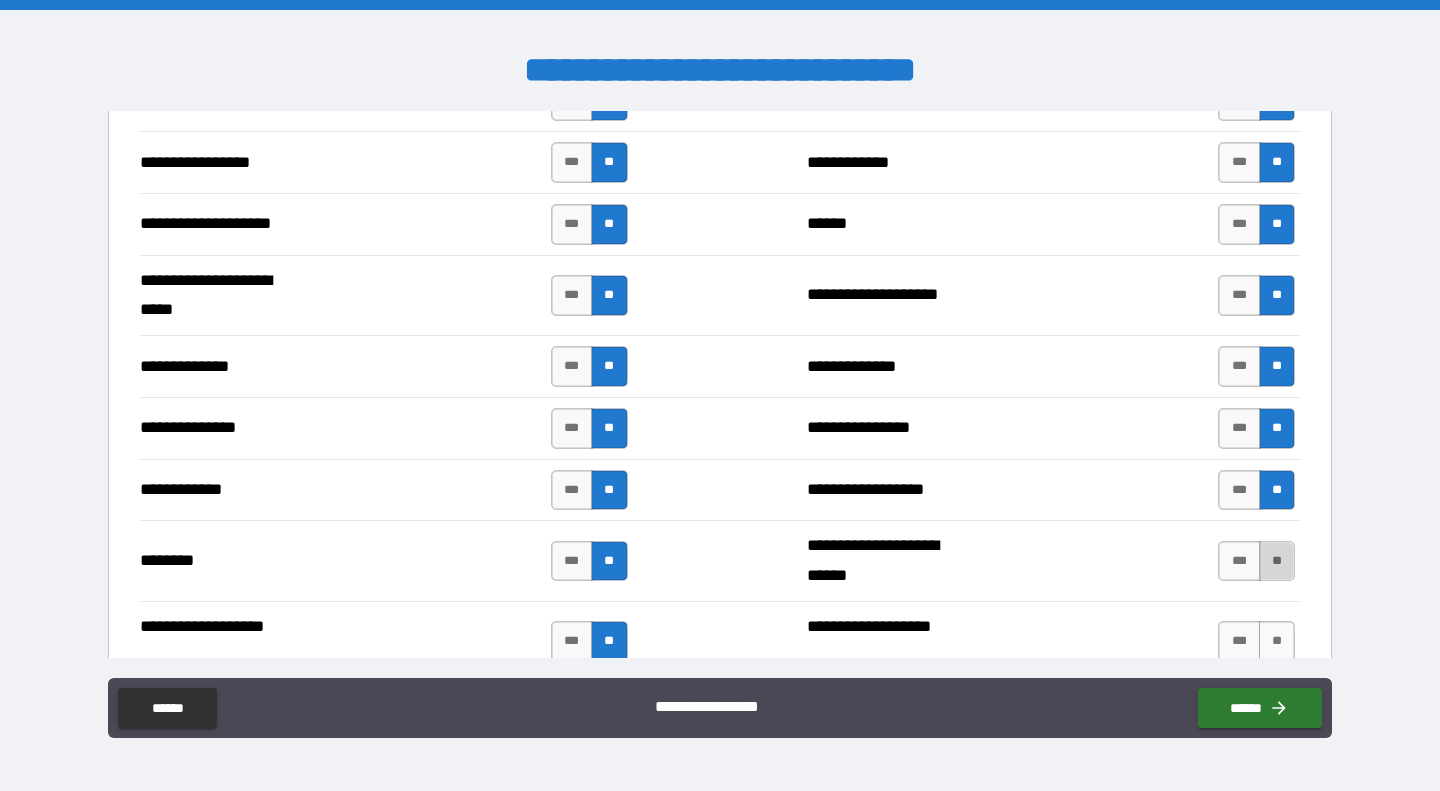 click on "**" at bounding box center [1277, 561] 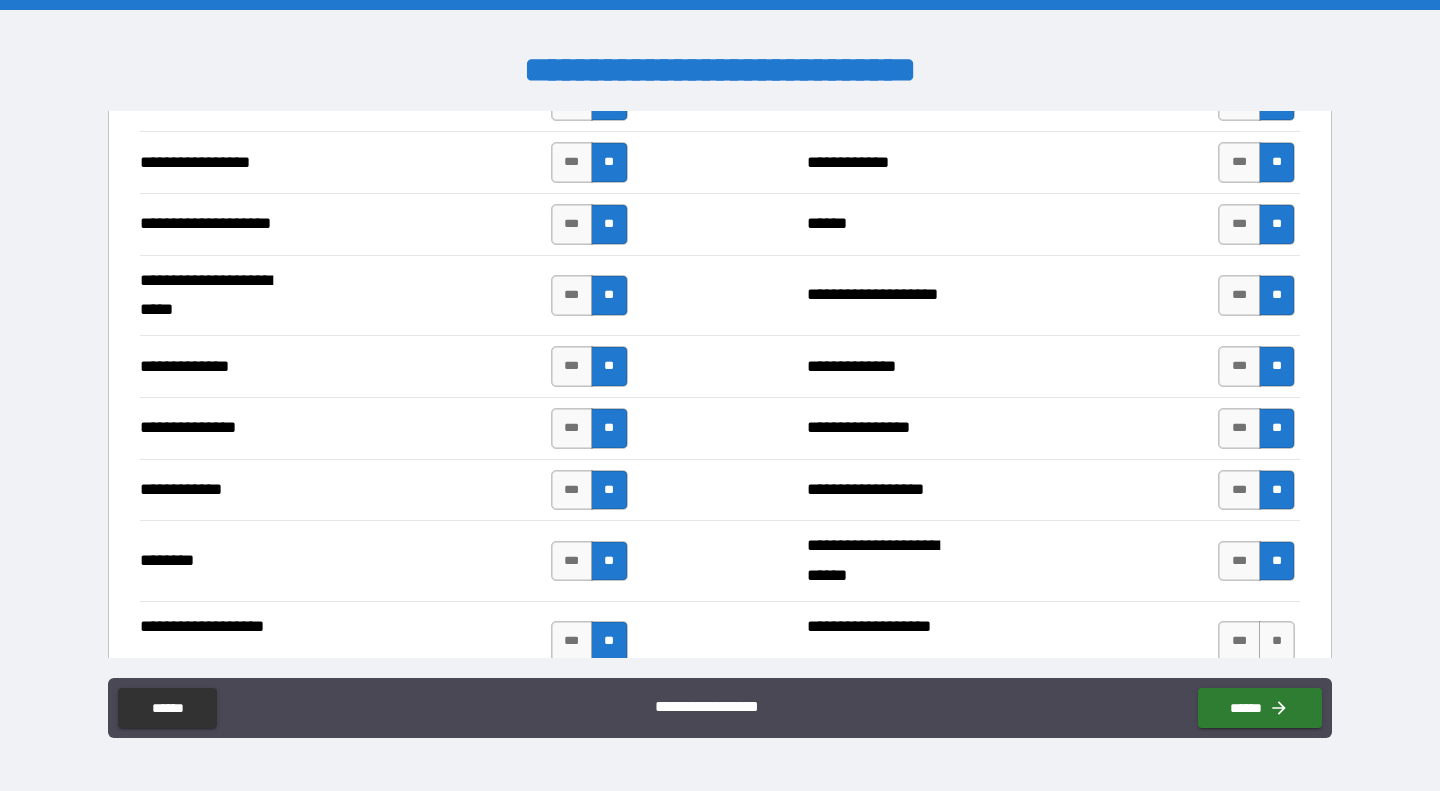 scroll, scrollTop: 3500, scrollLeft: 0, axis: vertical 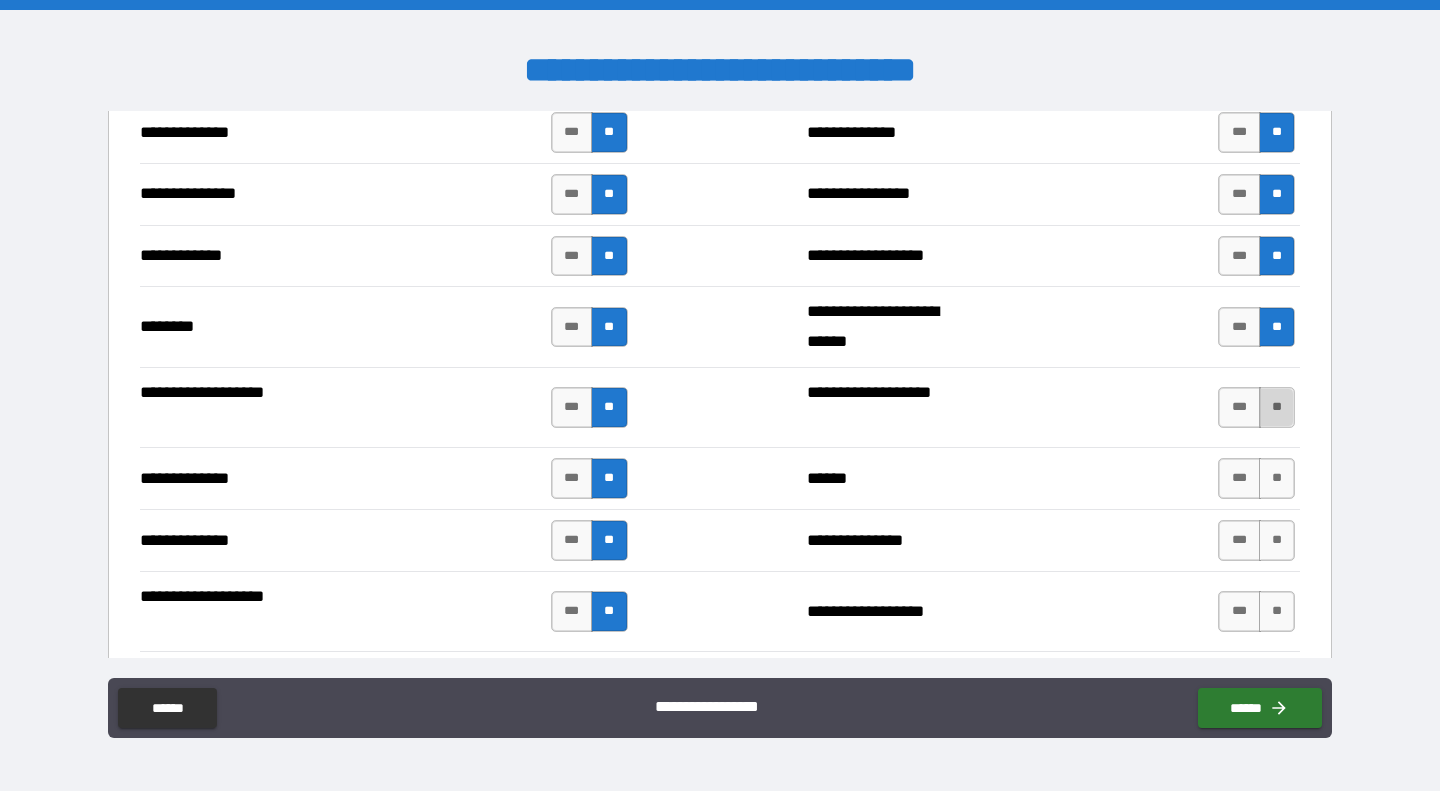 click on "**" at bounding box center (1277, 407) 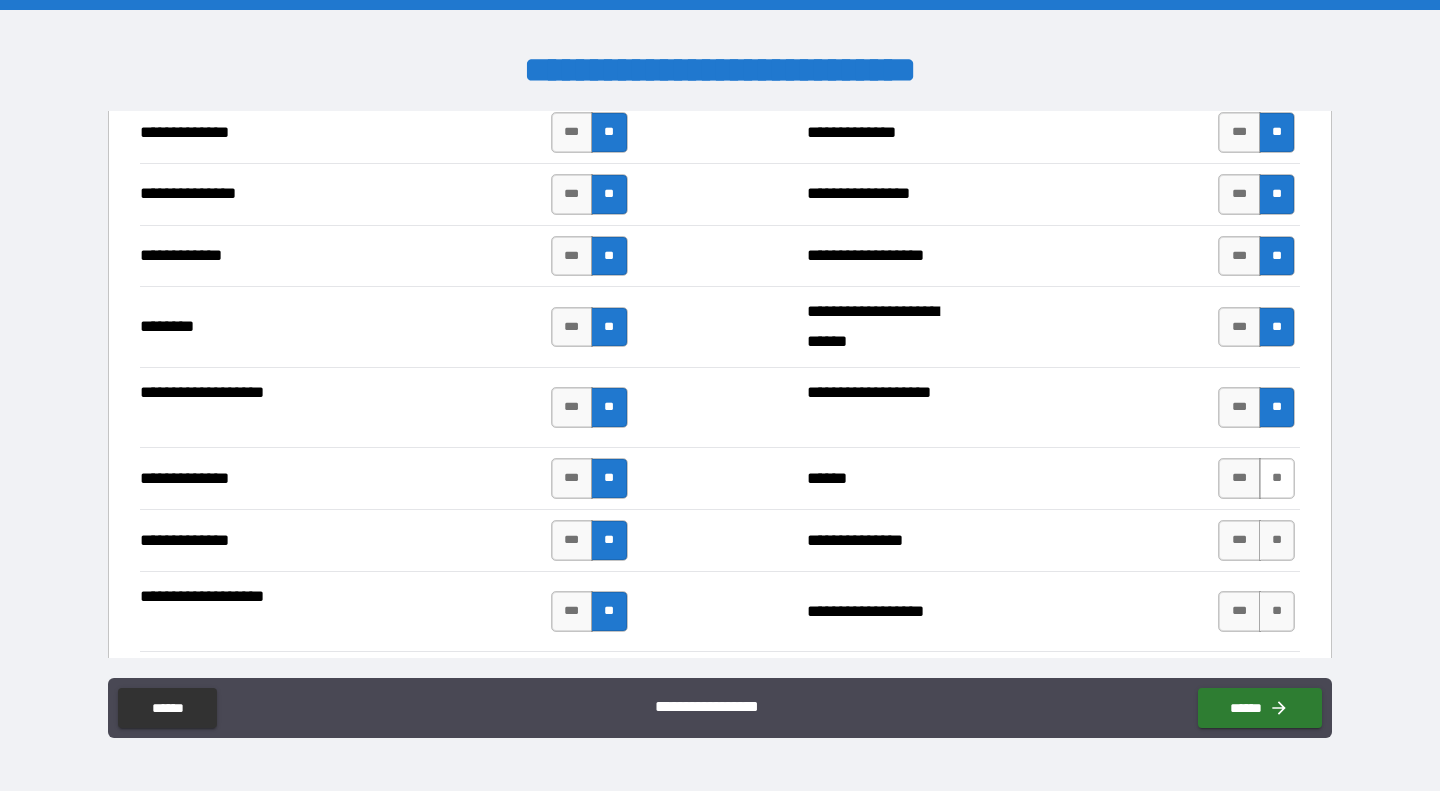 click on "**" at bounding box center [1277, 478] 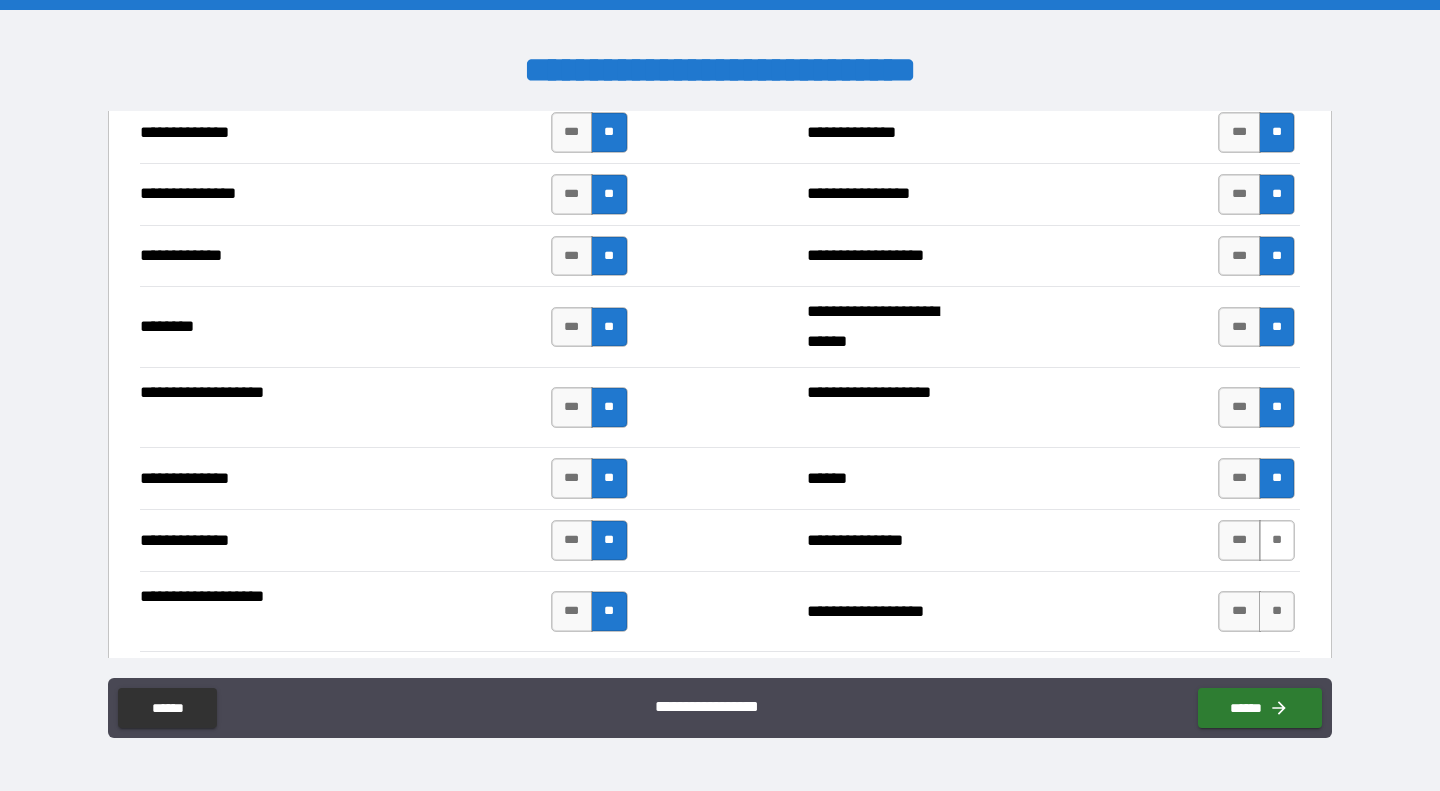 click on "**" at bounding box center [1277, 540] 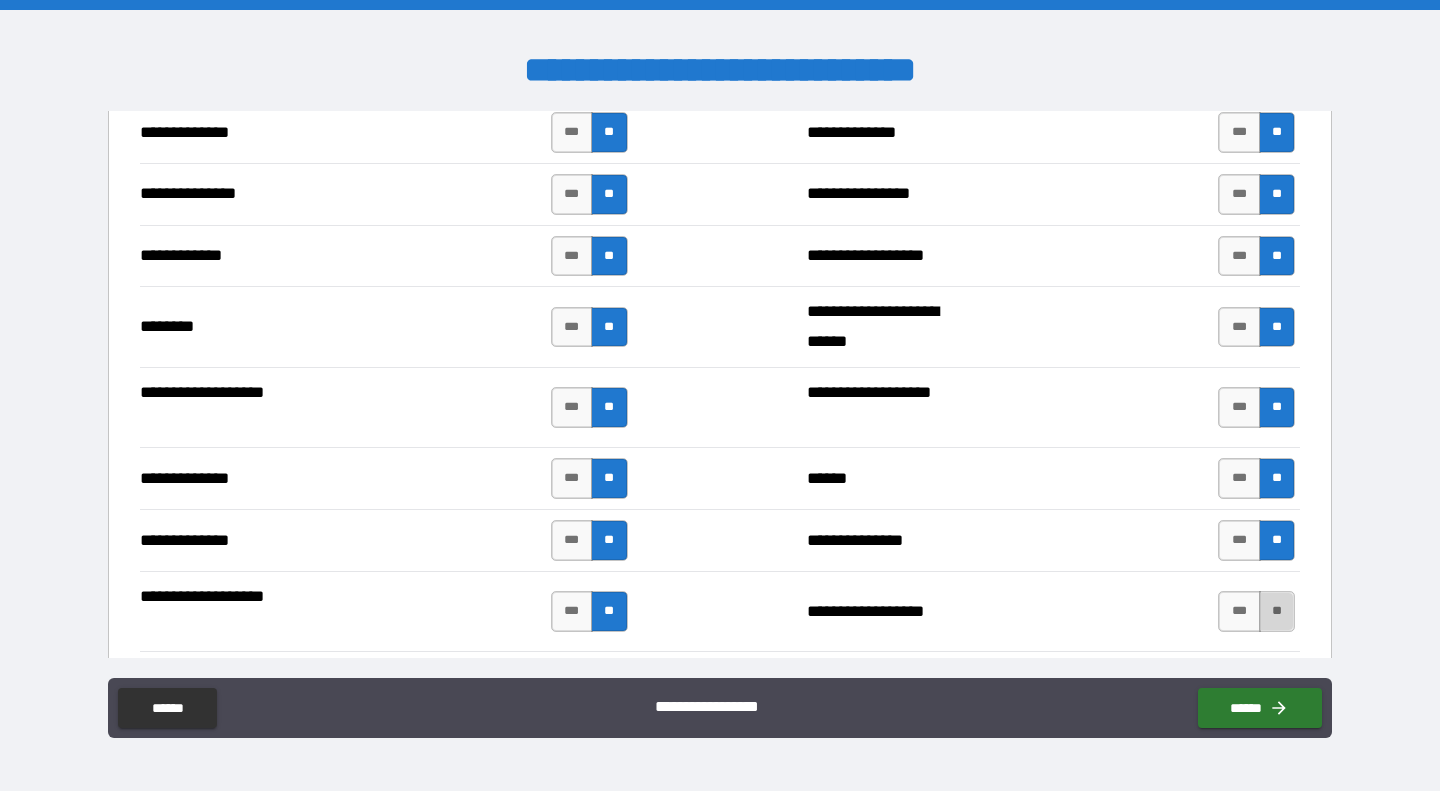 click on "**" at bounding box center (1277, 611) 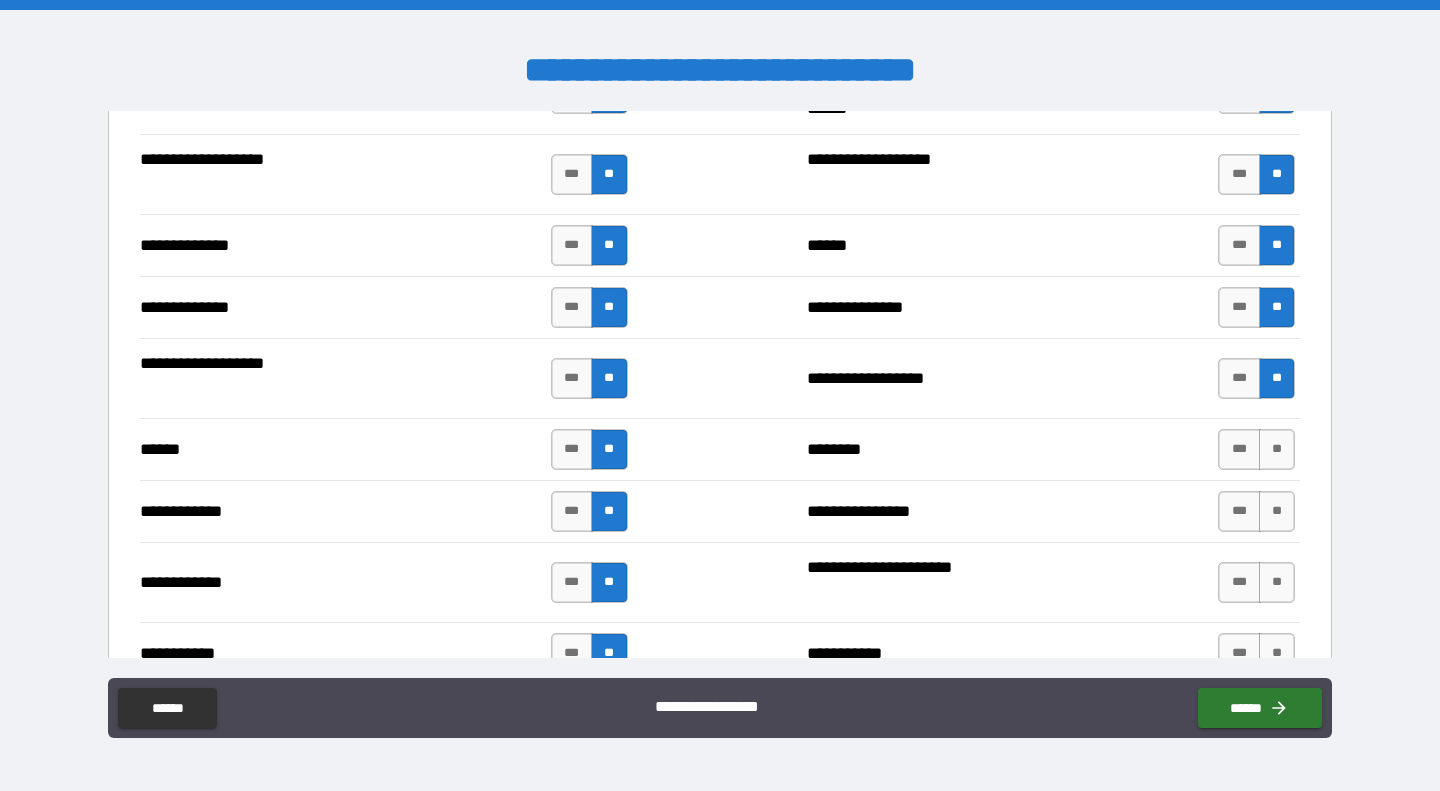 scroll, scrollTop: 3733, scrollLeft: 0, axis: vertical 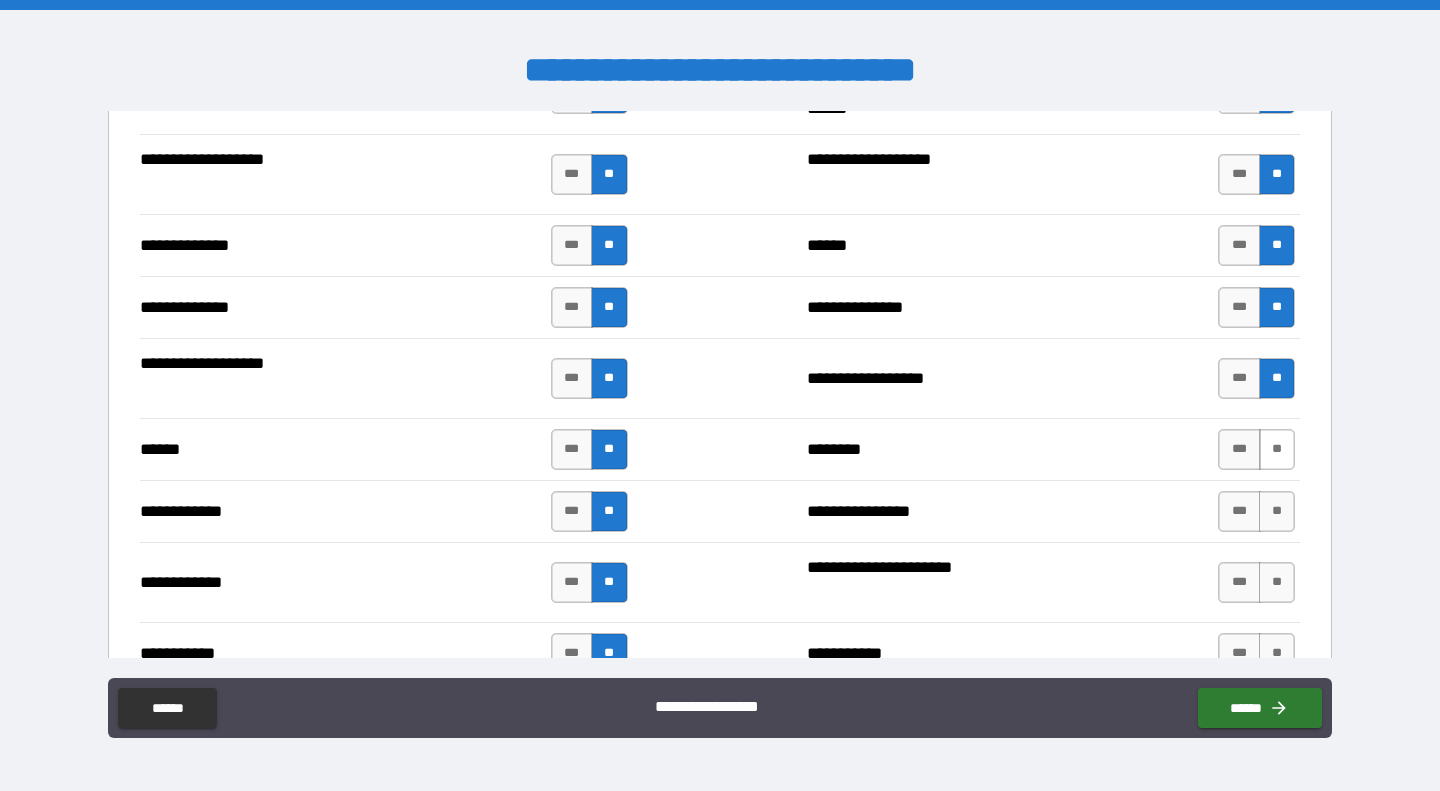 click on "**" at bounding box center [1277, 449] 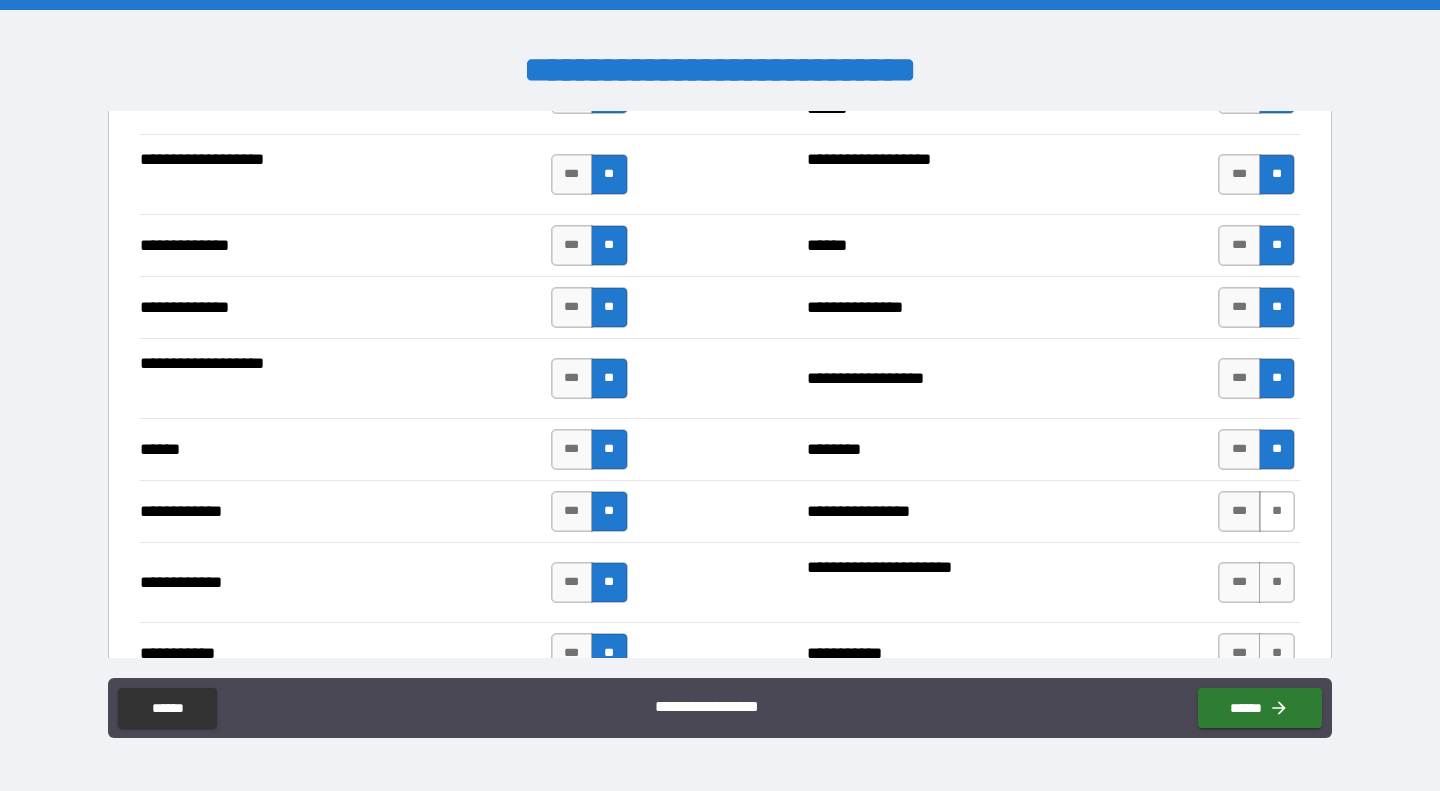 click on "**" at bounding box center (1277, 511) 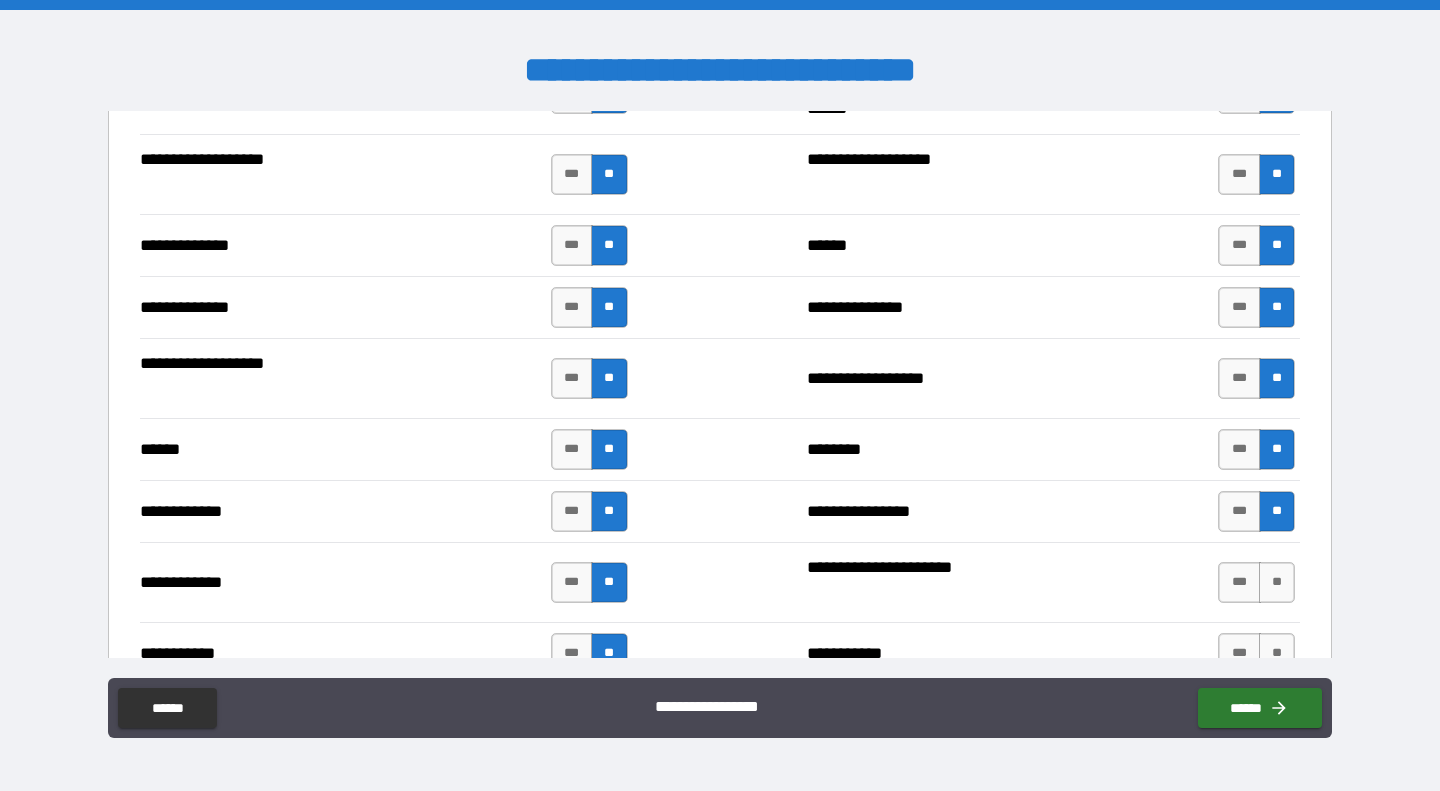 scroll, scrollTop: 3966, scrollLeft: 0, axis: vertical 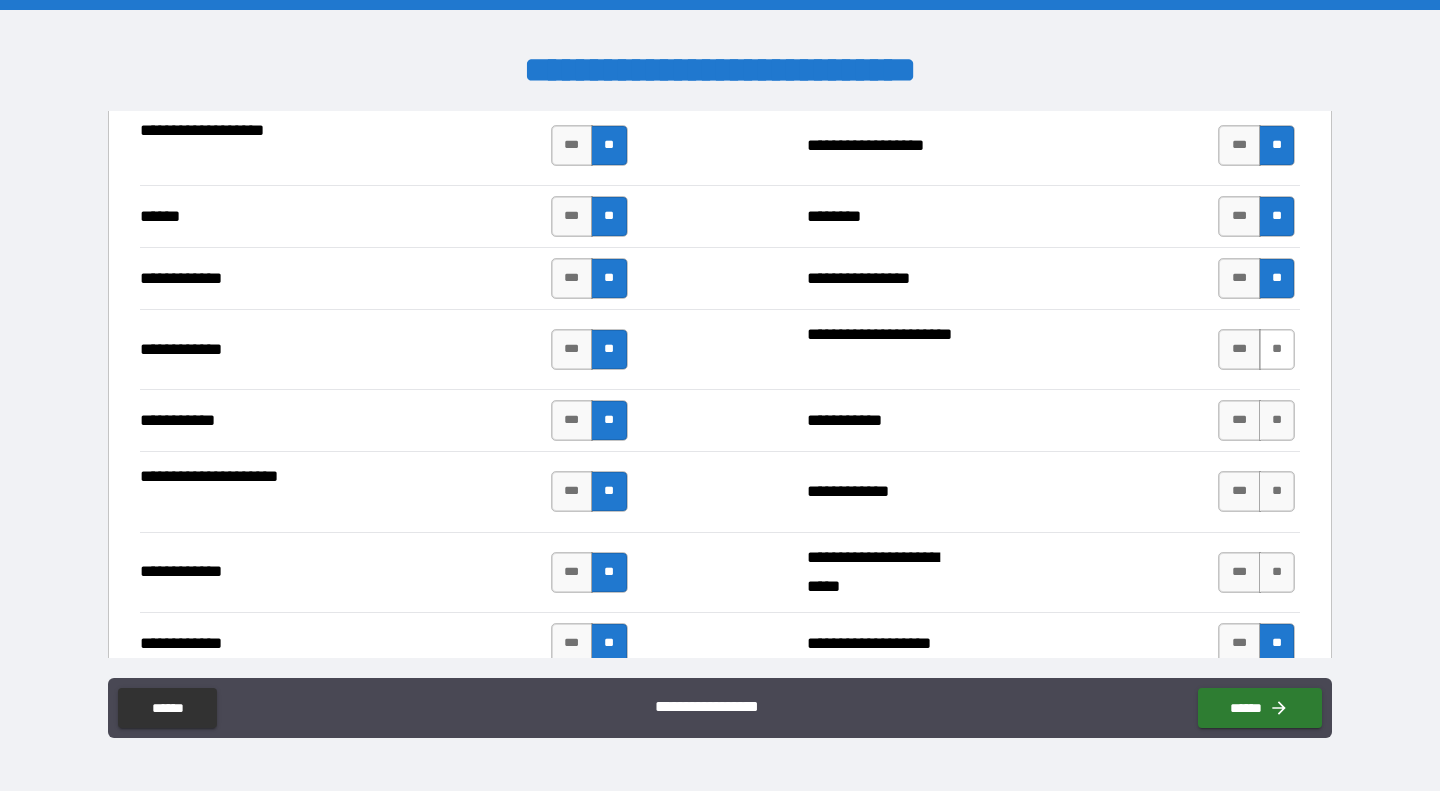 click on "**" at bounding box center [1277, 349] 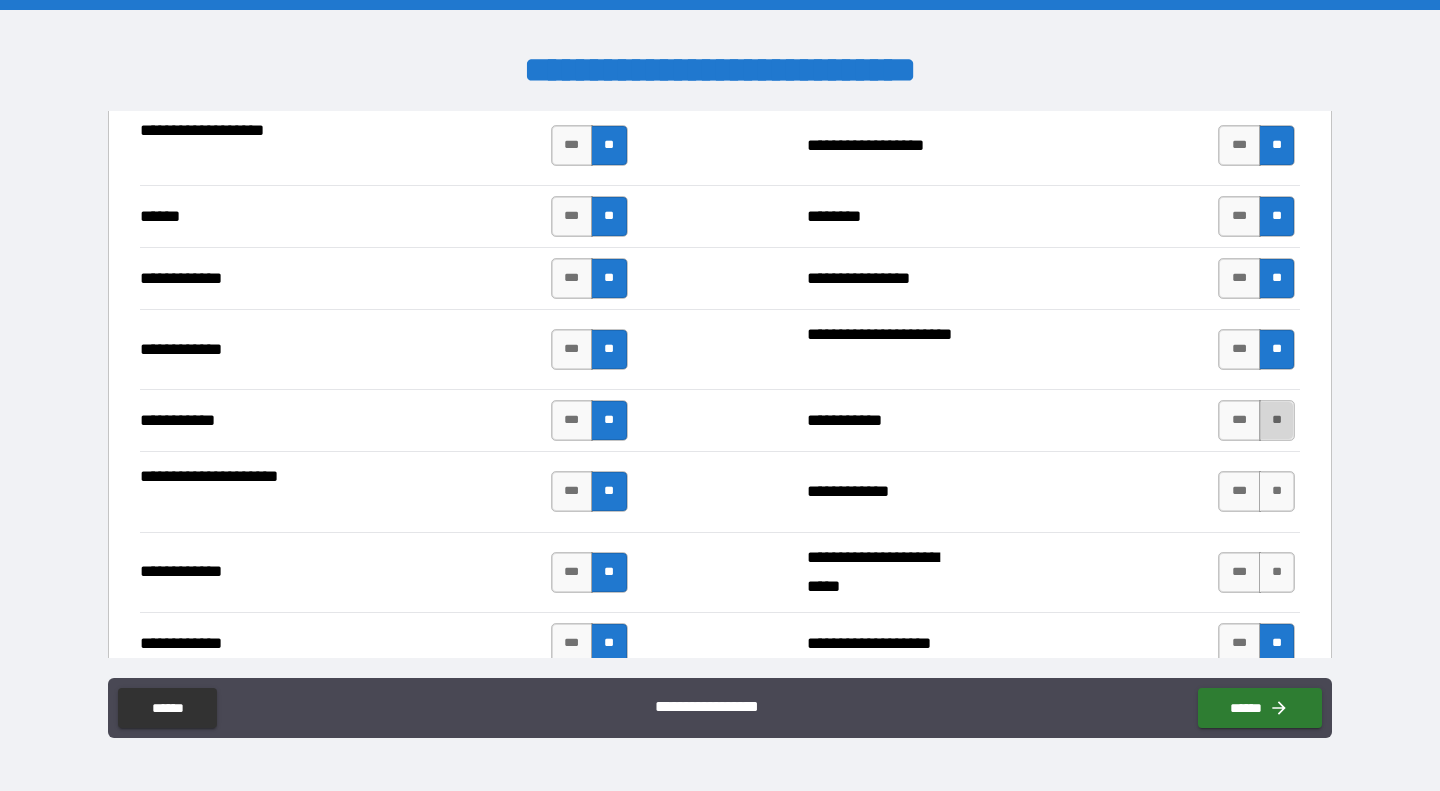 click on "**" at bounding box center (1277, 420) 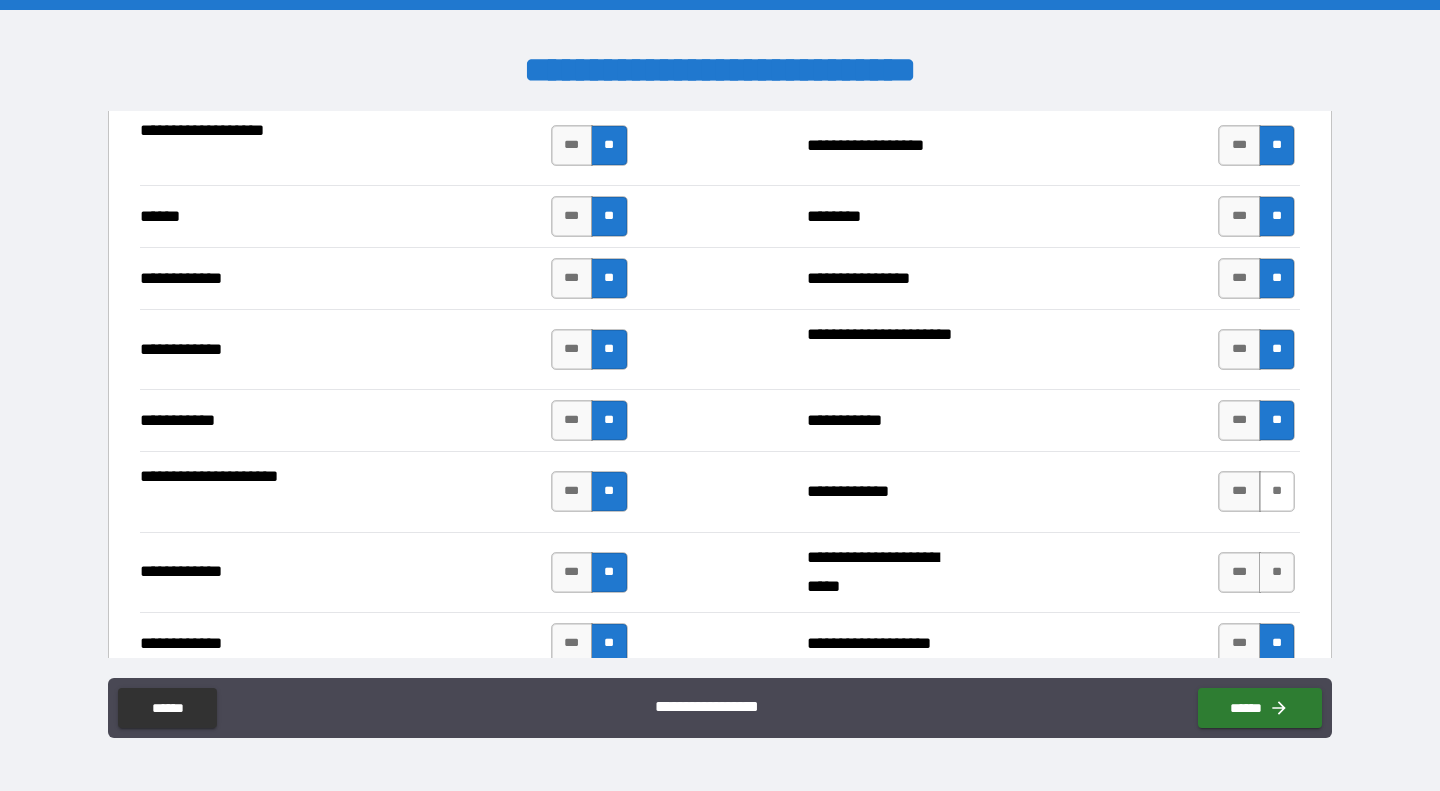 click on "**" at bounding box center (1277, 491) 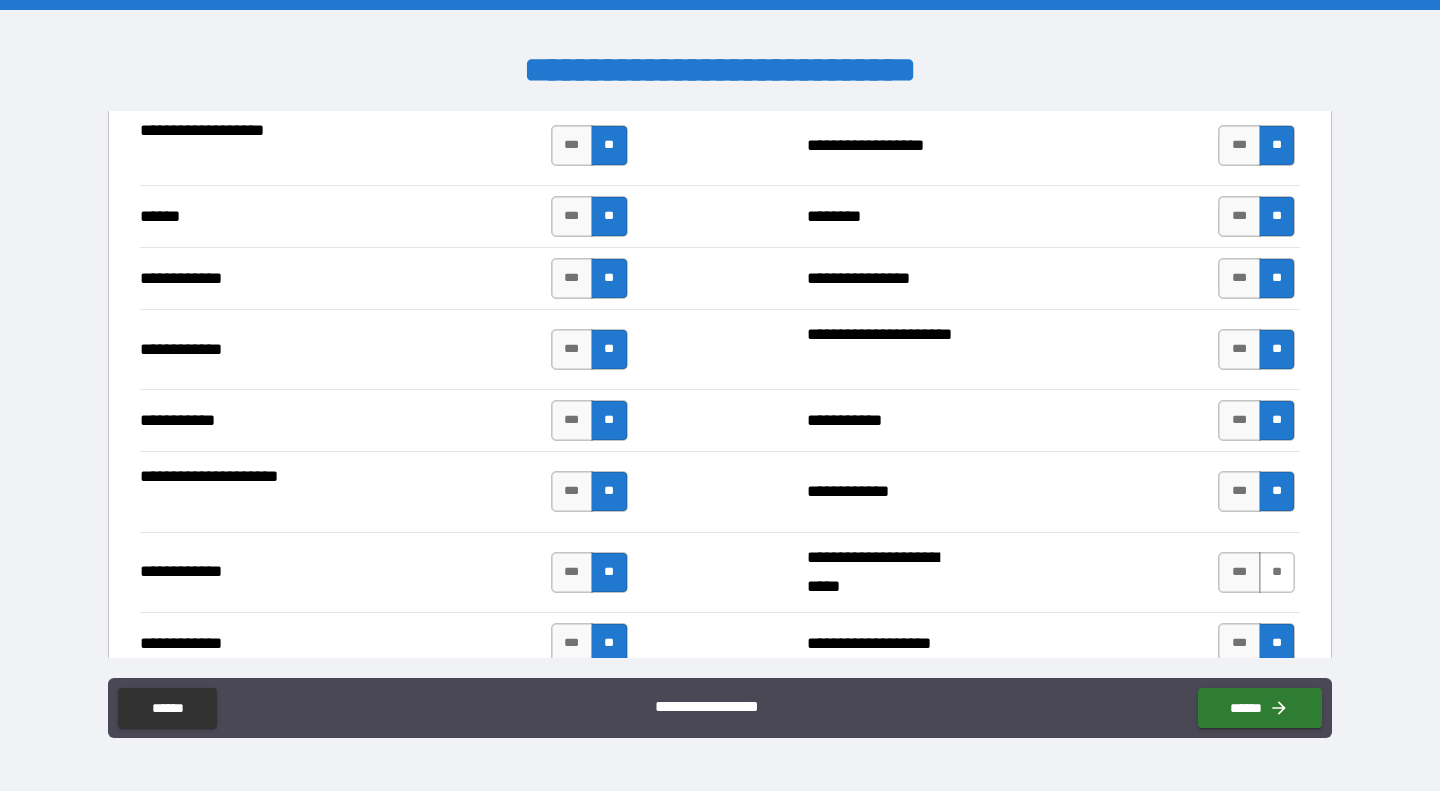 click on "**" at bounding box center (1277, 572) 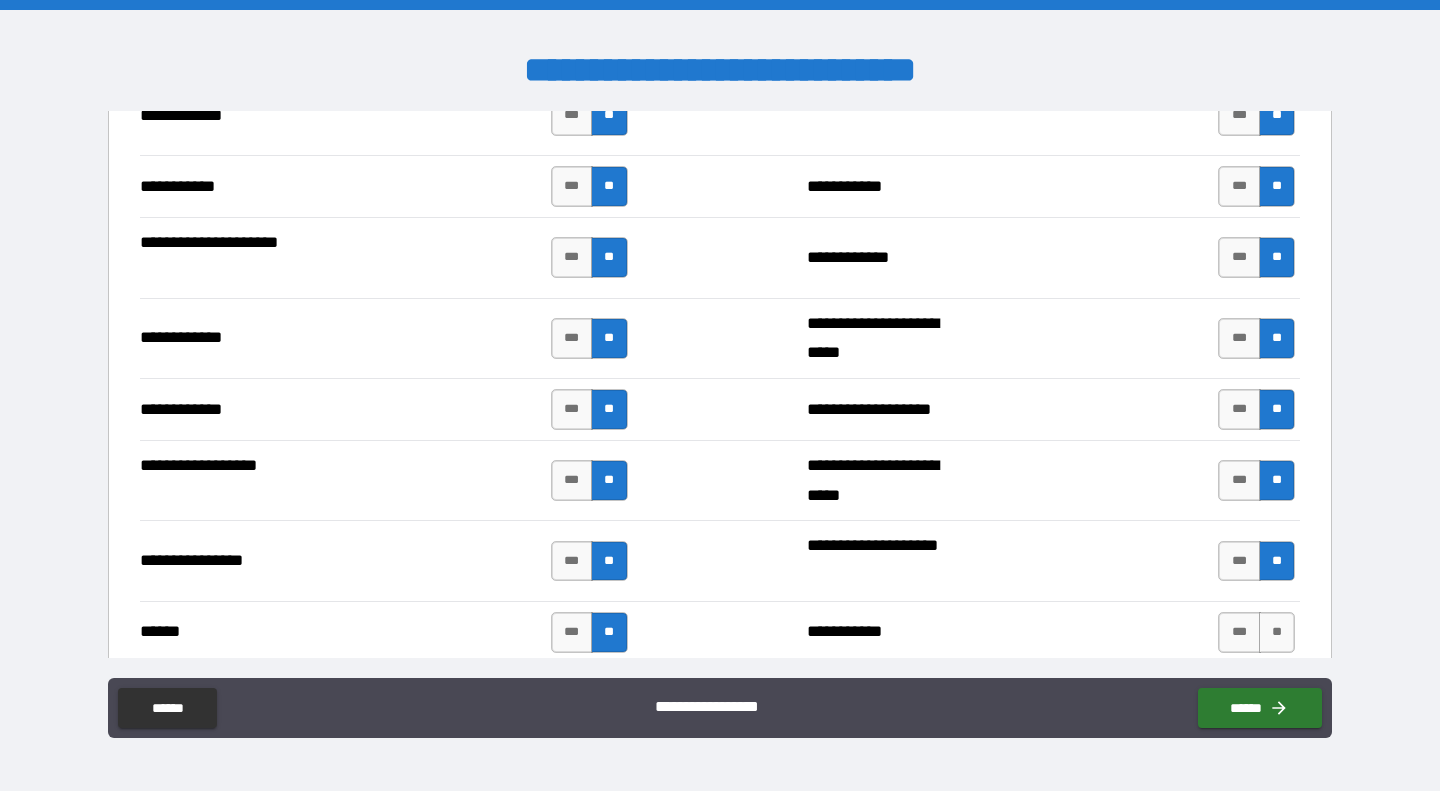 scroll, scrollTop: 4433, scrollLeft: 0, axis: vertical 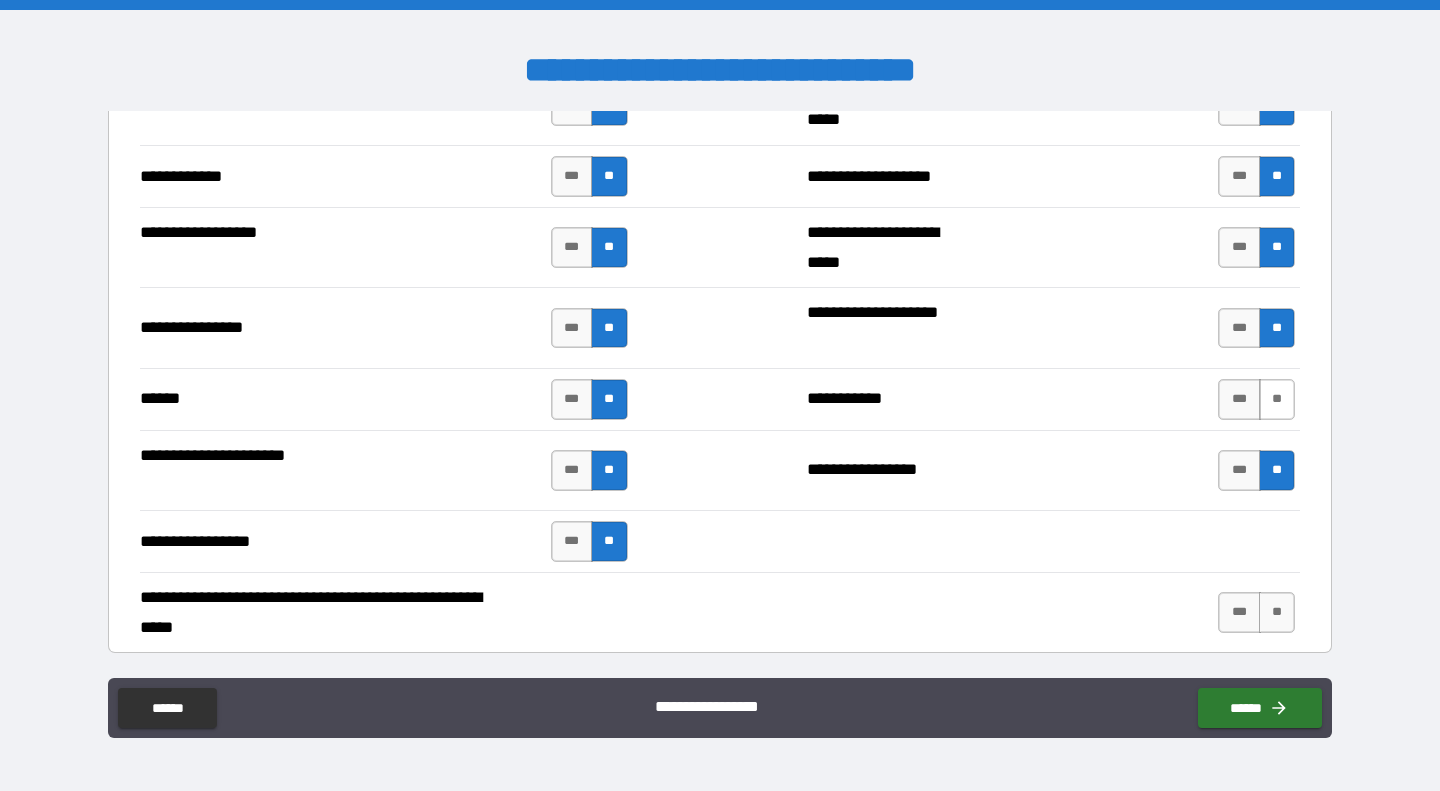 click on "**" at bounding box center [1277, 399] 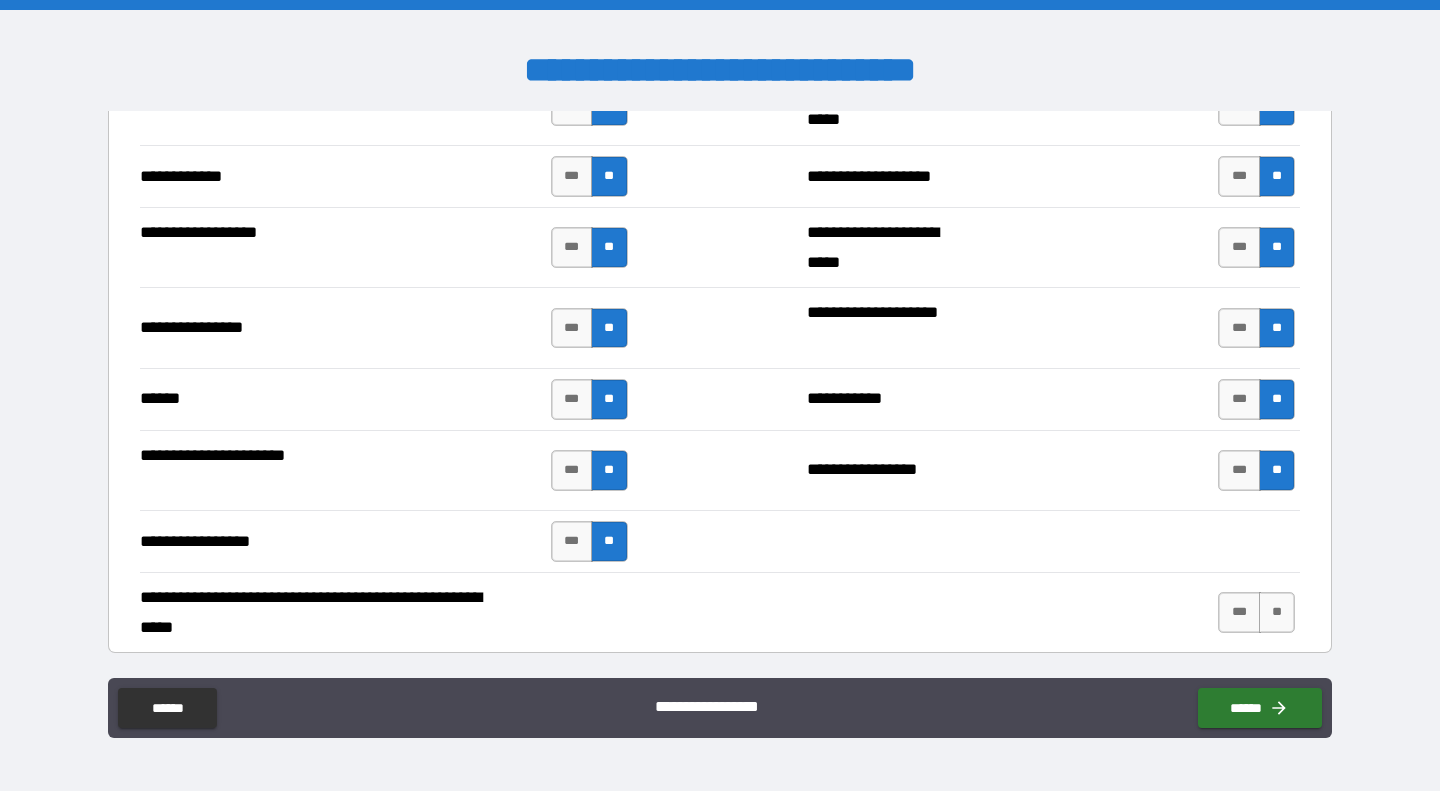 scroll, scrollTop: 4666, scrollLeft: 0, axis: vertical 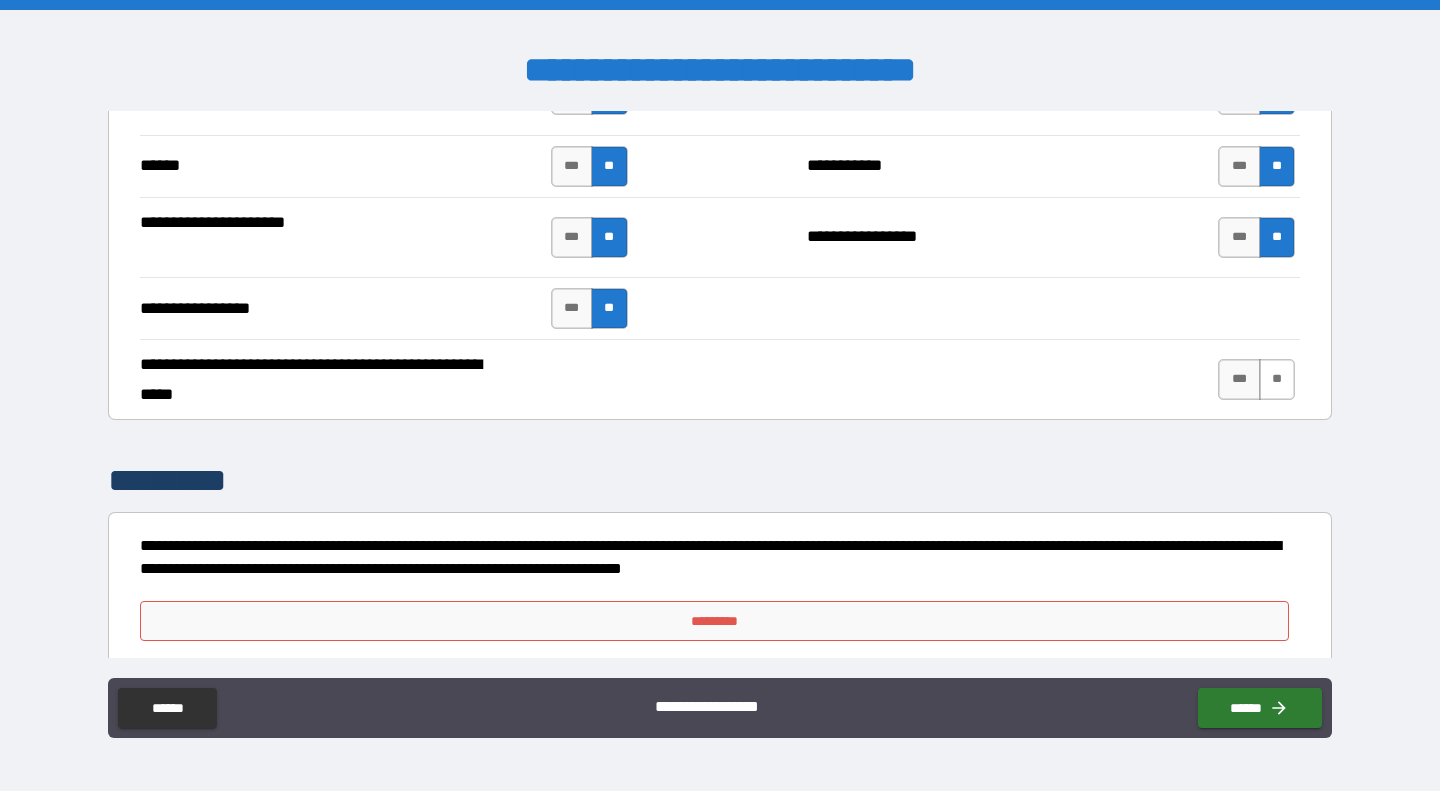 click on "**" at bounding box center [1277, 379] 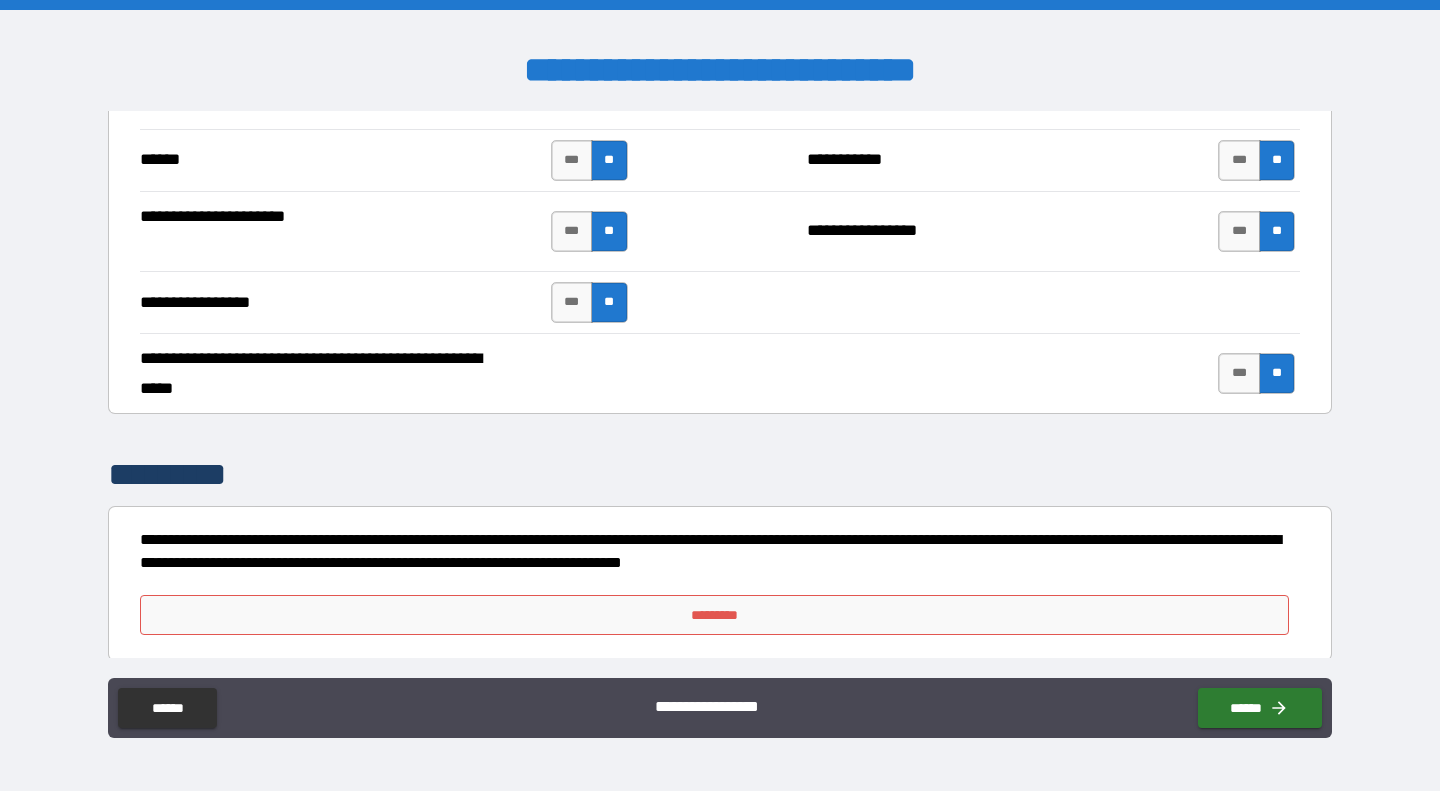 scroll, scrollTop: 4680, scrollLeft: 0, axis: vertical 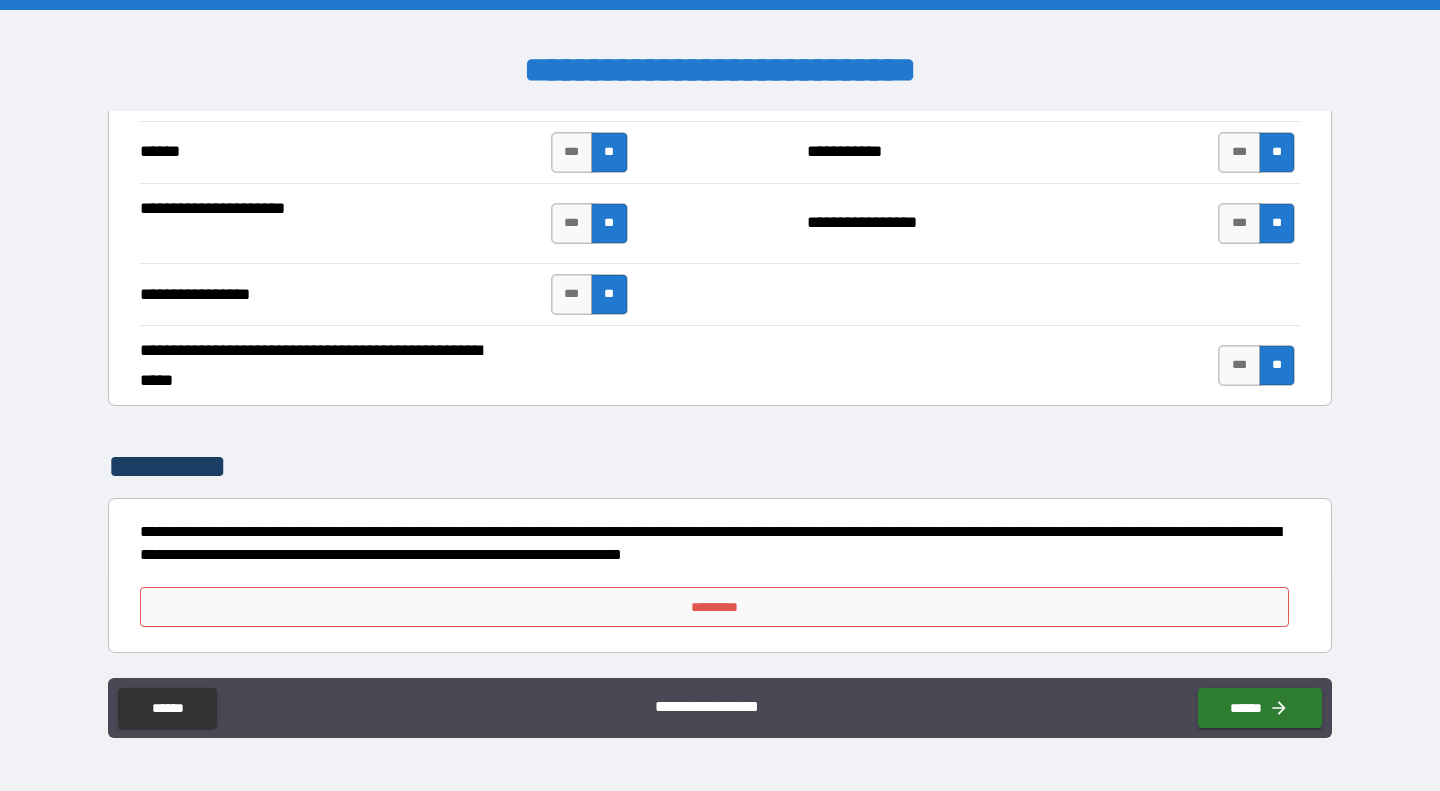 click on "*********" at bounding box center [714, 607] 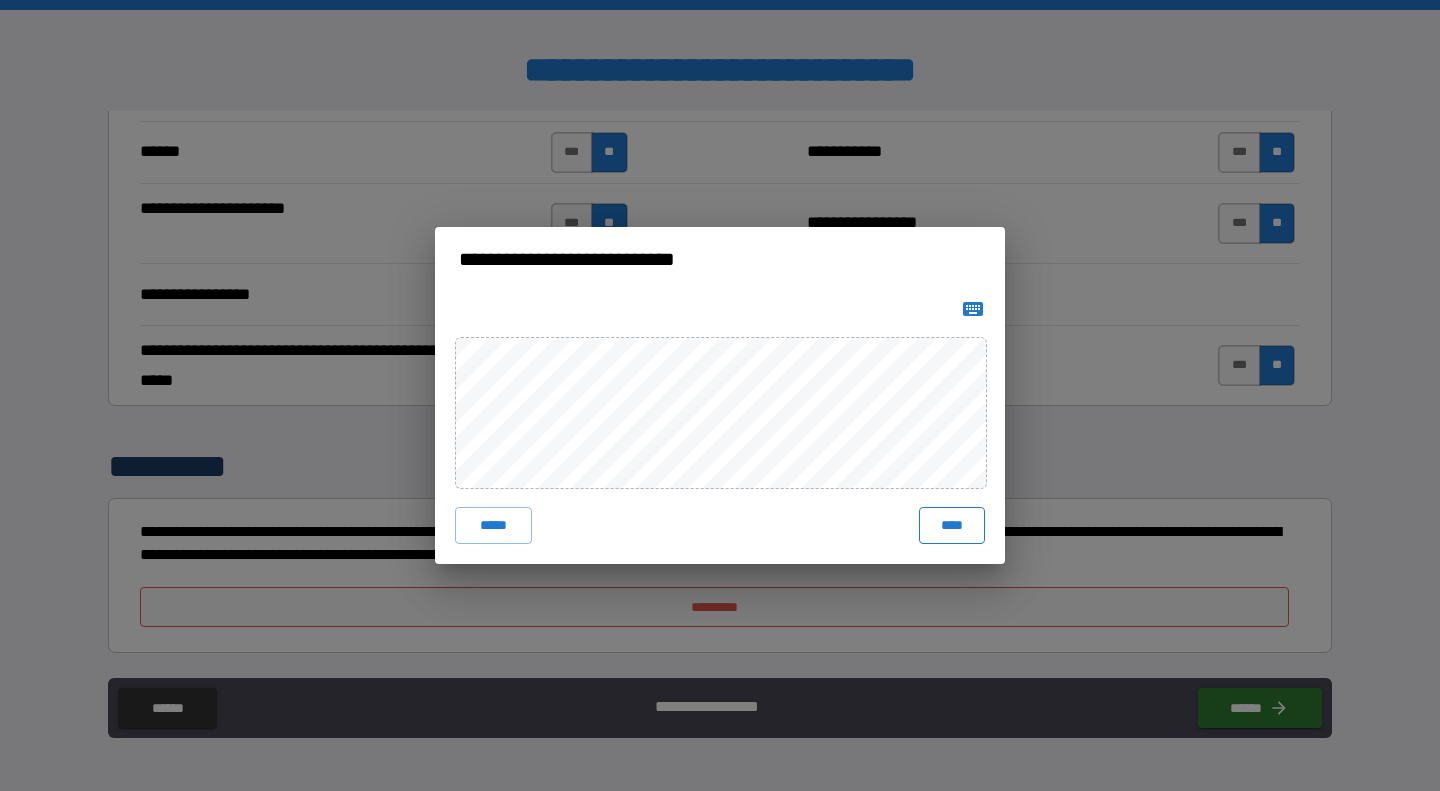 click on "****" at bounding box center [952, 525] 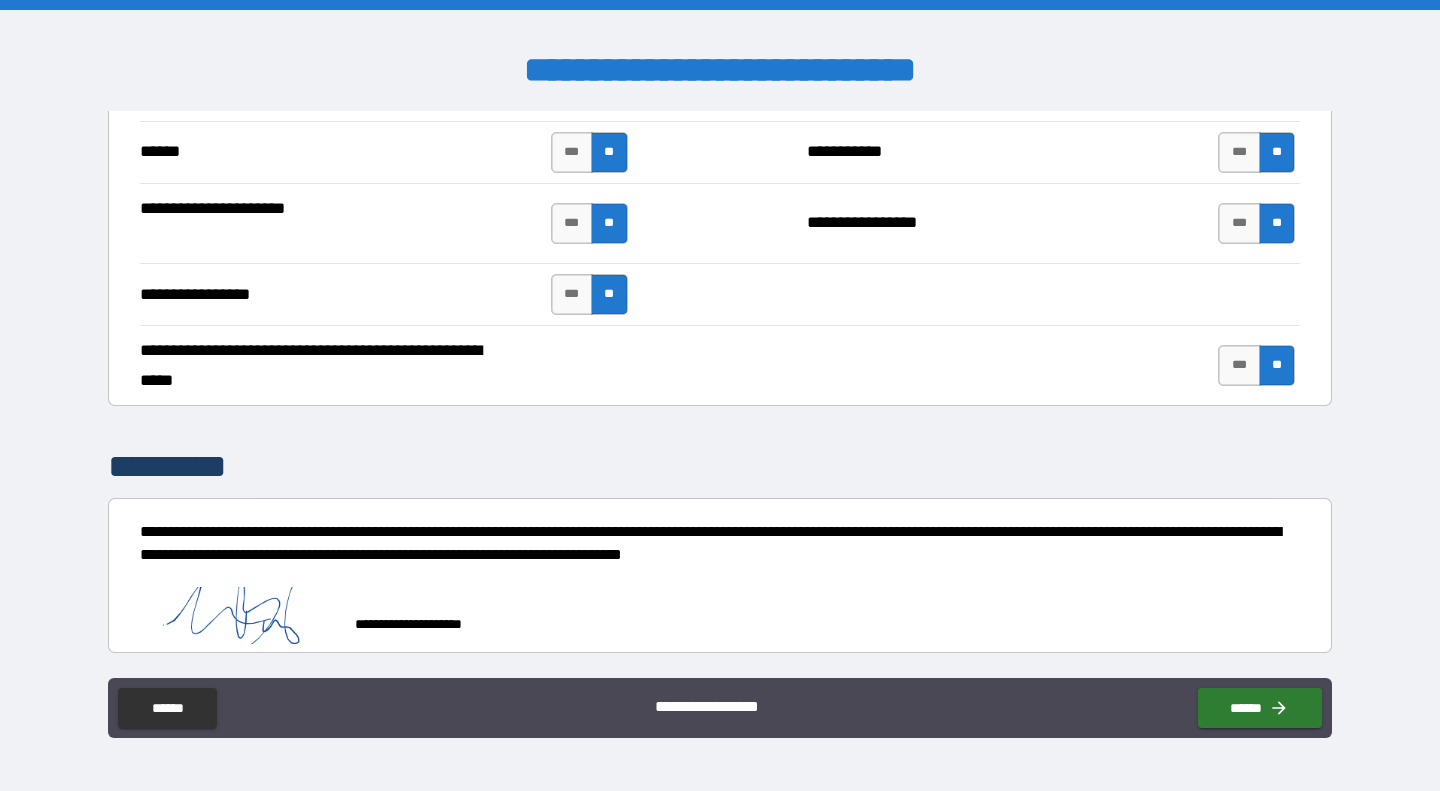 type on "*" 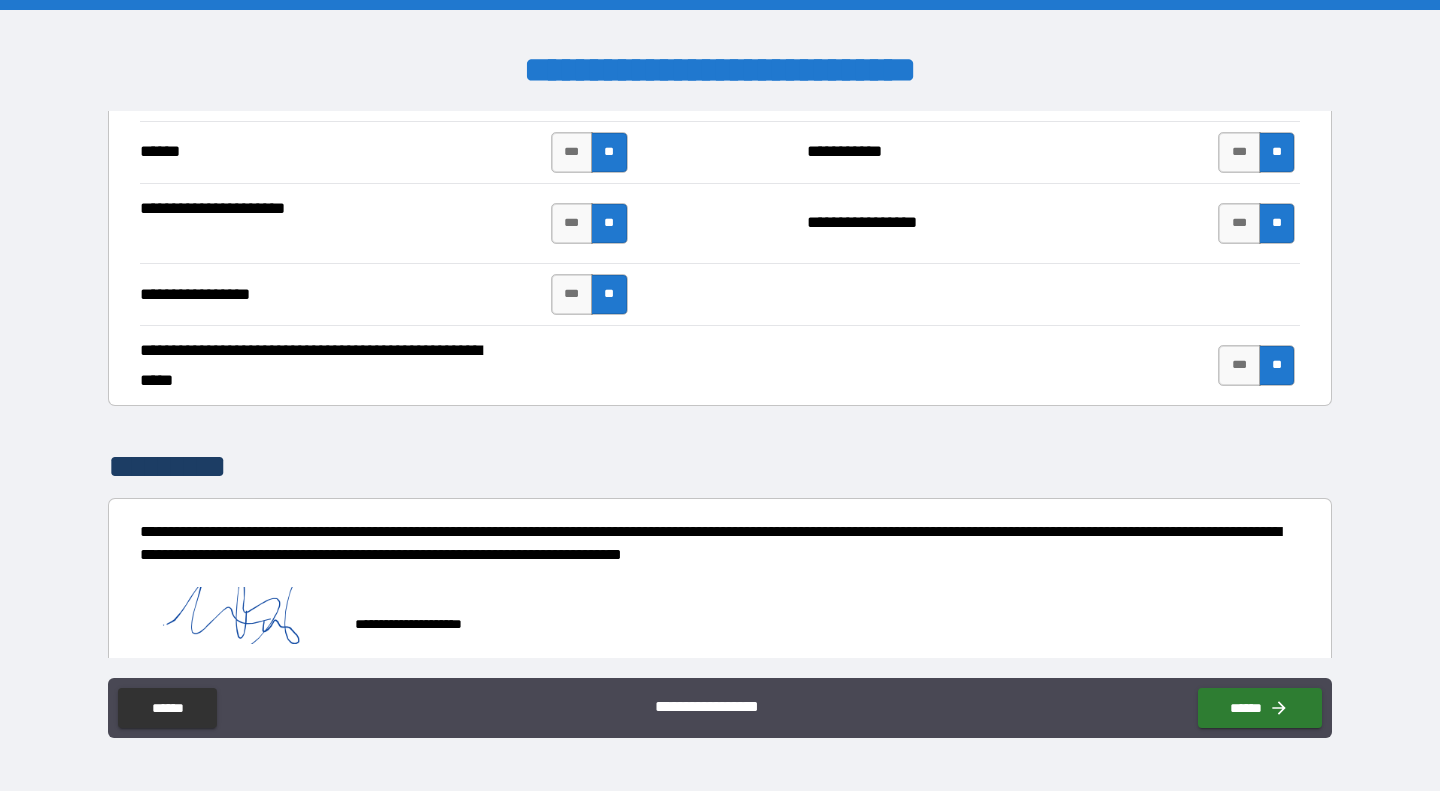 scroll, scrollTop: 4697, scrollLeft: 0, axis: vertical 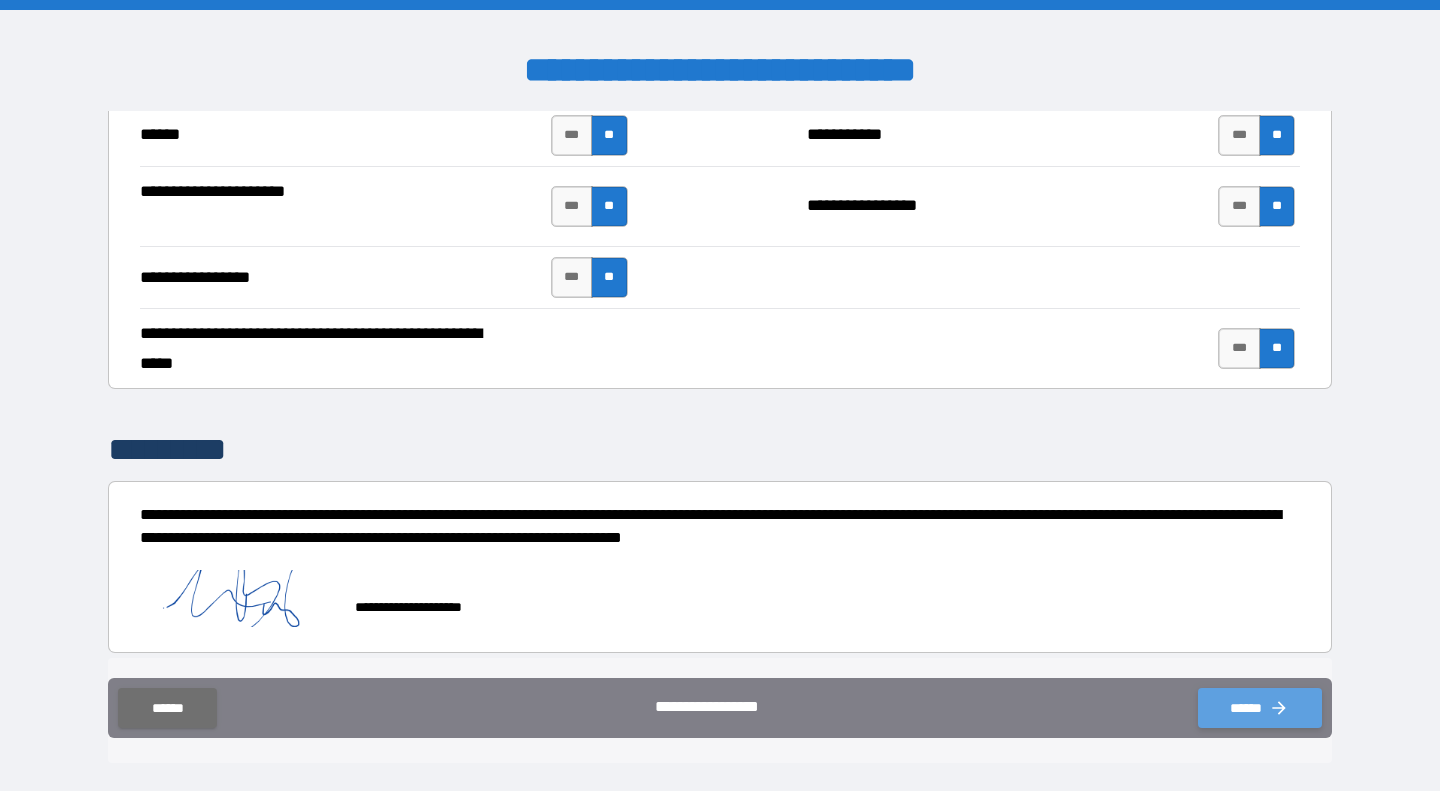 click on "******" at bounding box center (1260, 708) 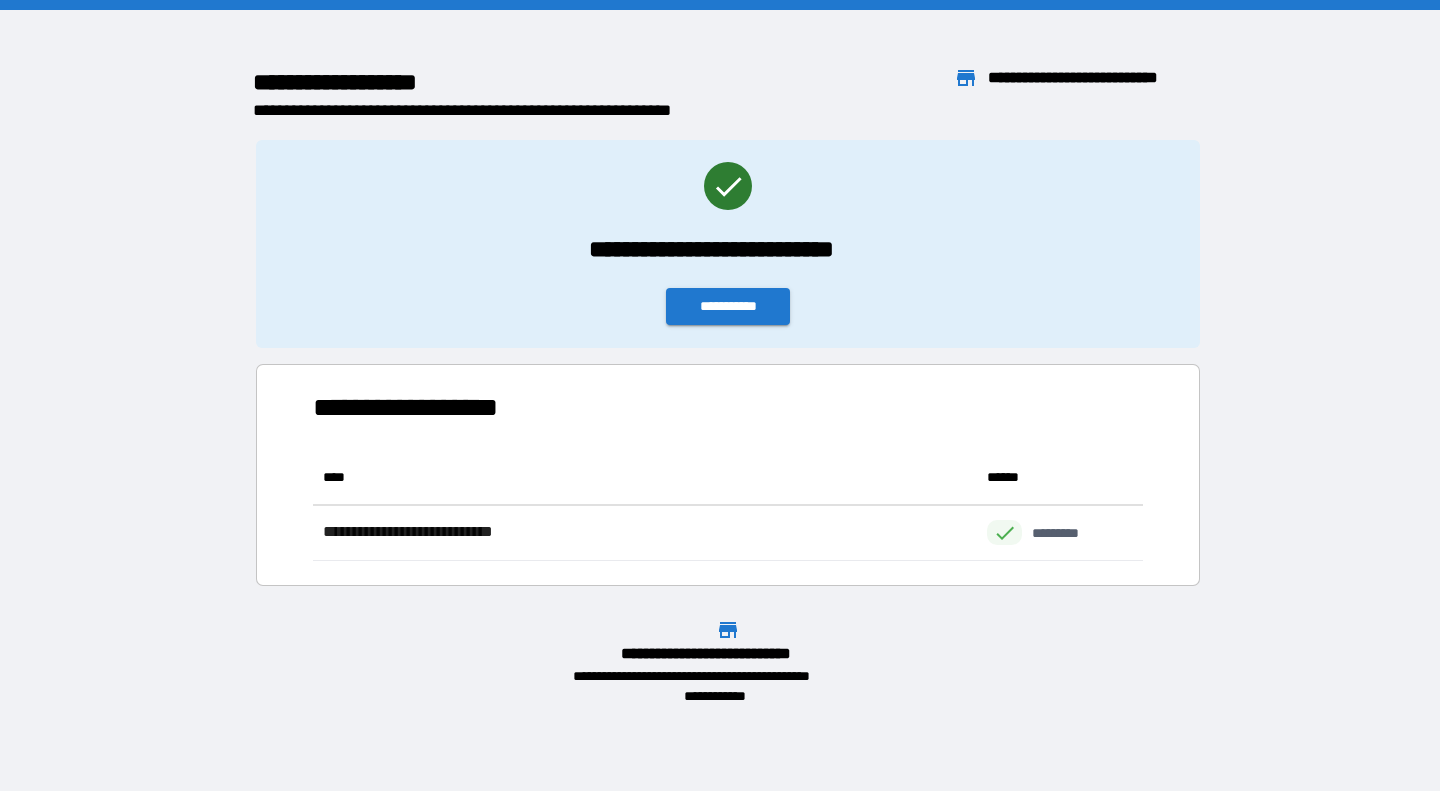 scroll, scrollTop: 16, scrollLeft: 16, axis: both 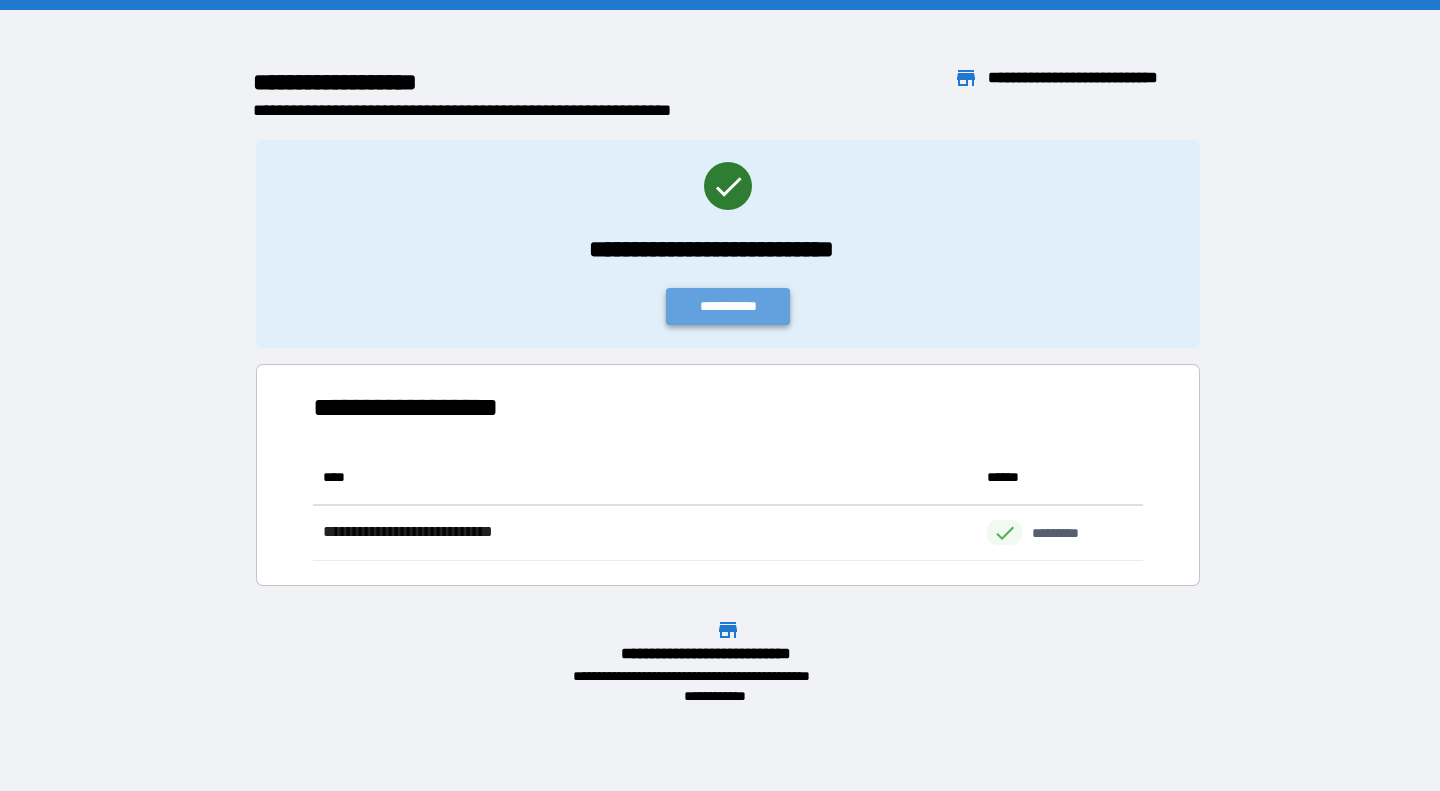 click on "**********" at bounding box center [728, 306] 